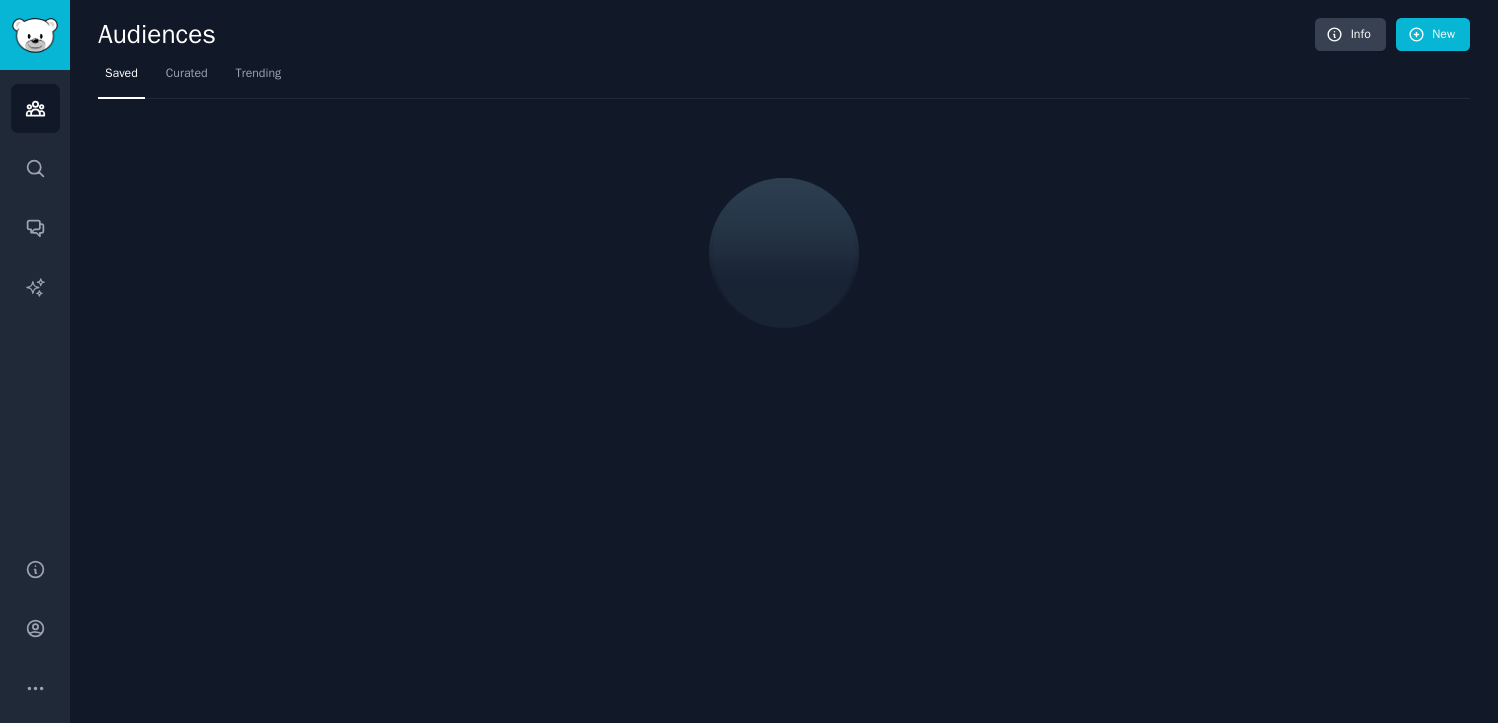 scroll, scrollTop: 0, scrollLeft: 0, axis: both 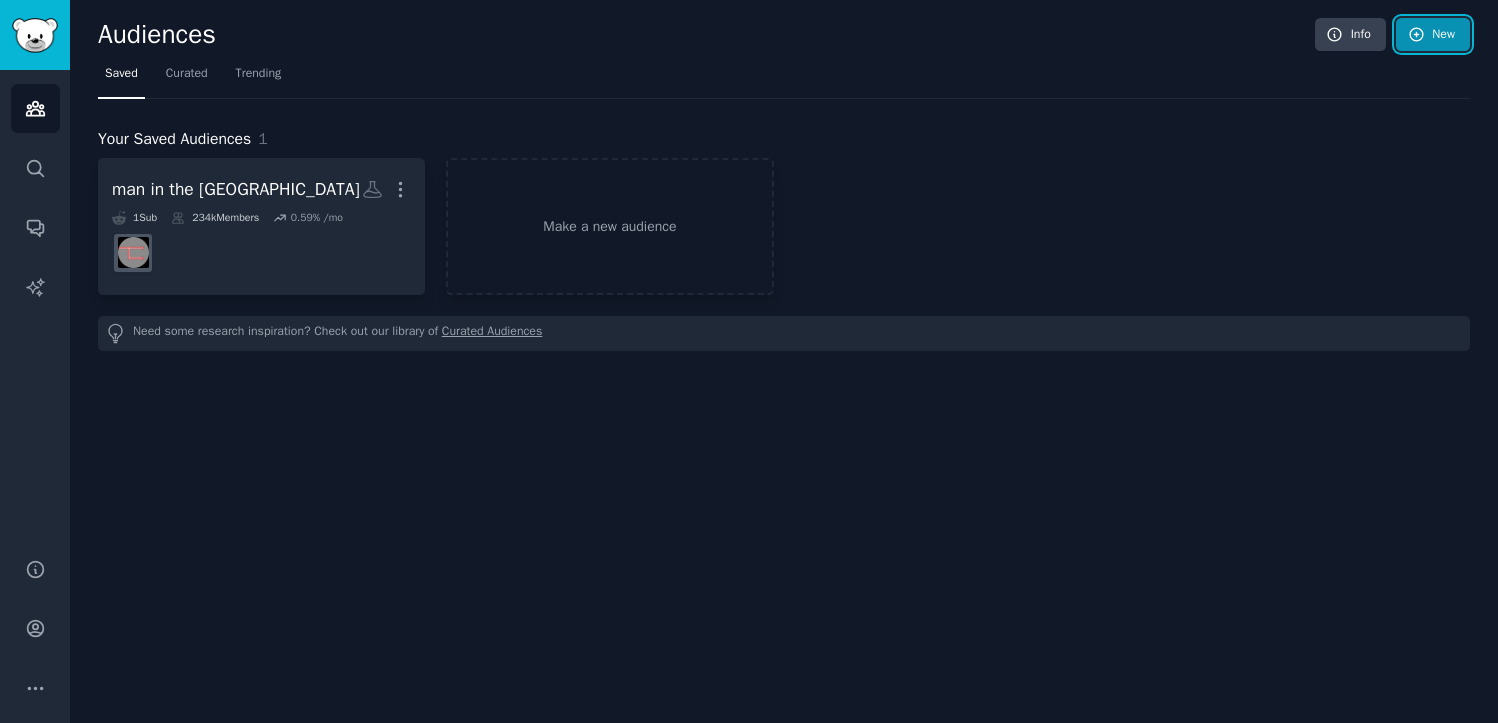 click on "New" at bounding box center (1433, 35) 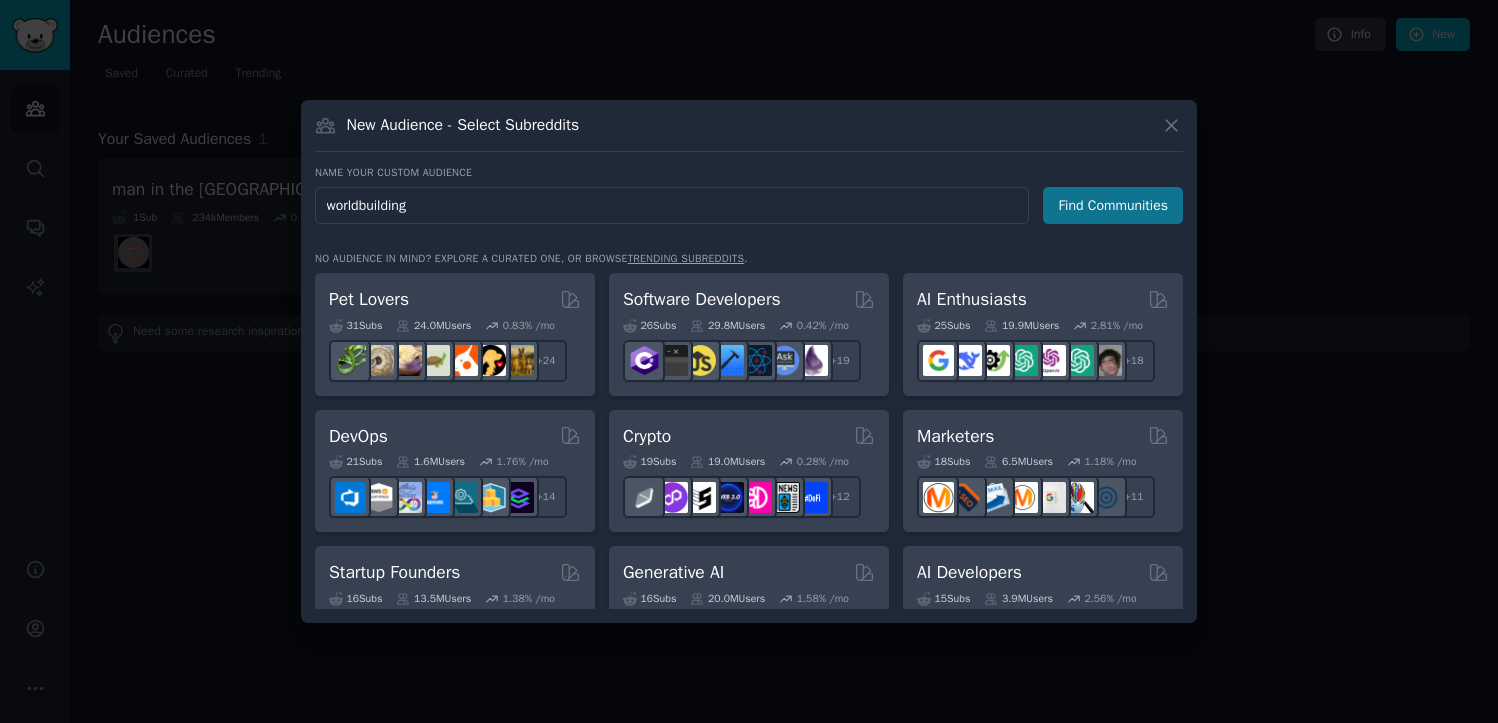 type on "worldbuilding" 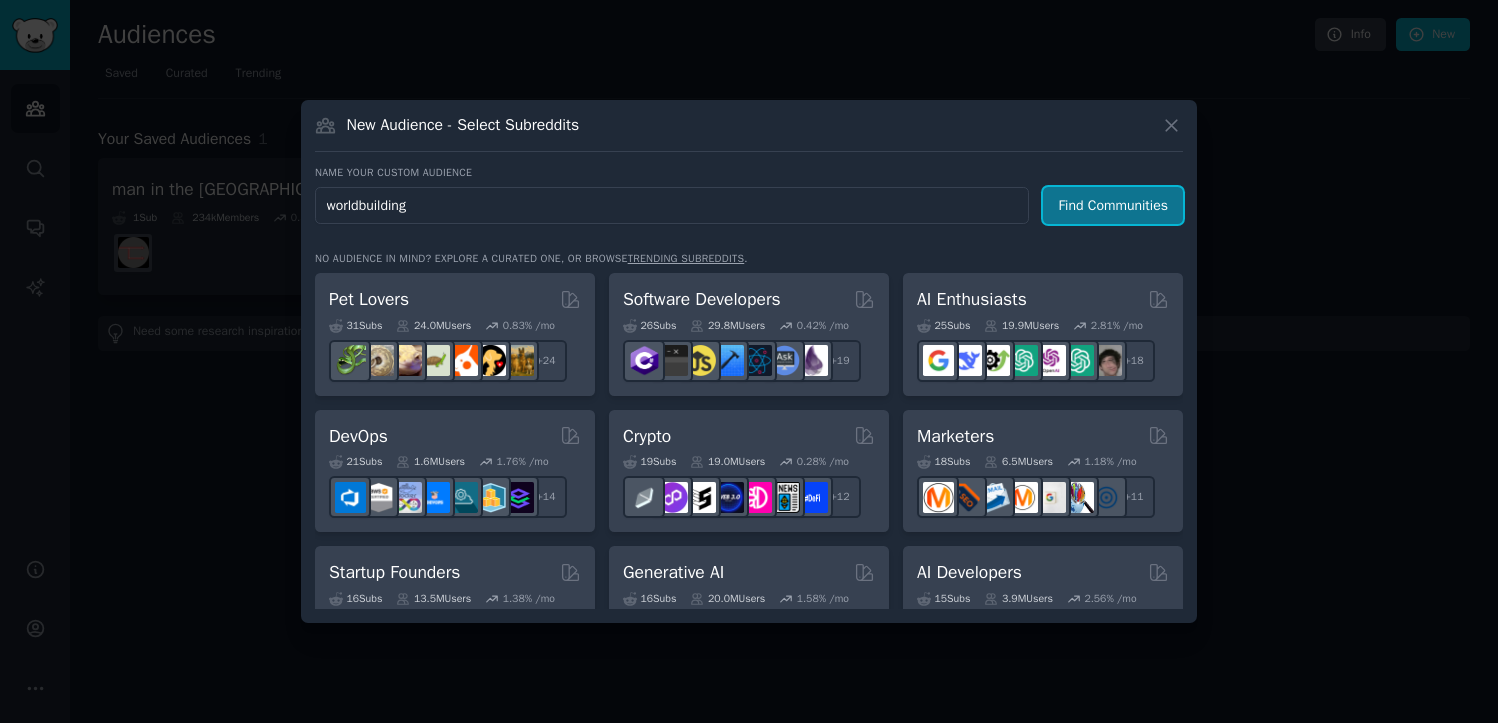 click on "Find Communities" at bounding box center (1113, 205) 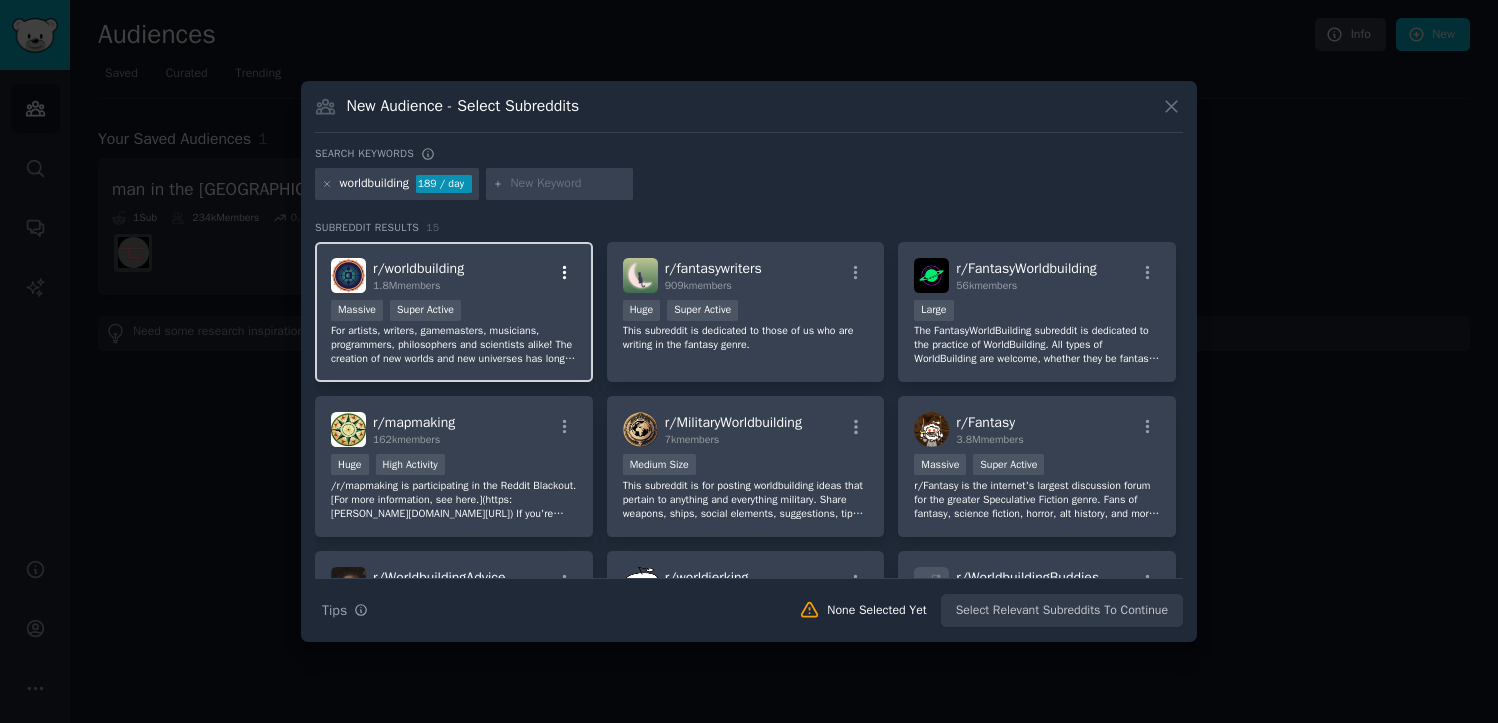click 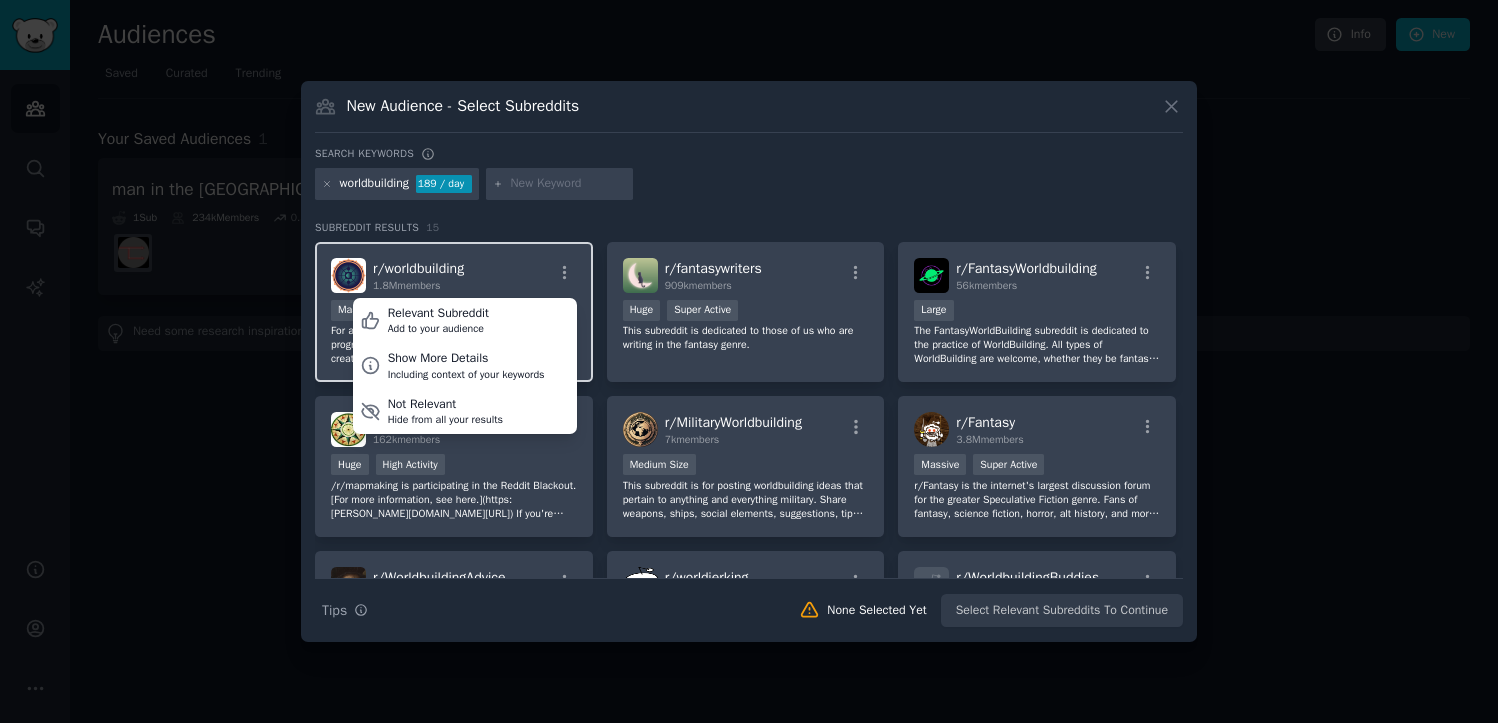 click on "r/ worldbuilding 1.8M  members Relevant Subreddit Add to your audience Show More Details Including context of your keywords Not Relevant Hide from all your results" at bounding box center [454, 275] 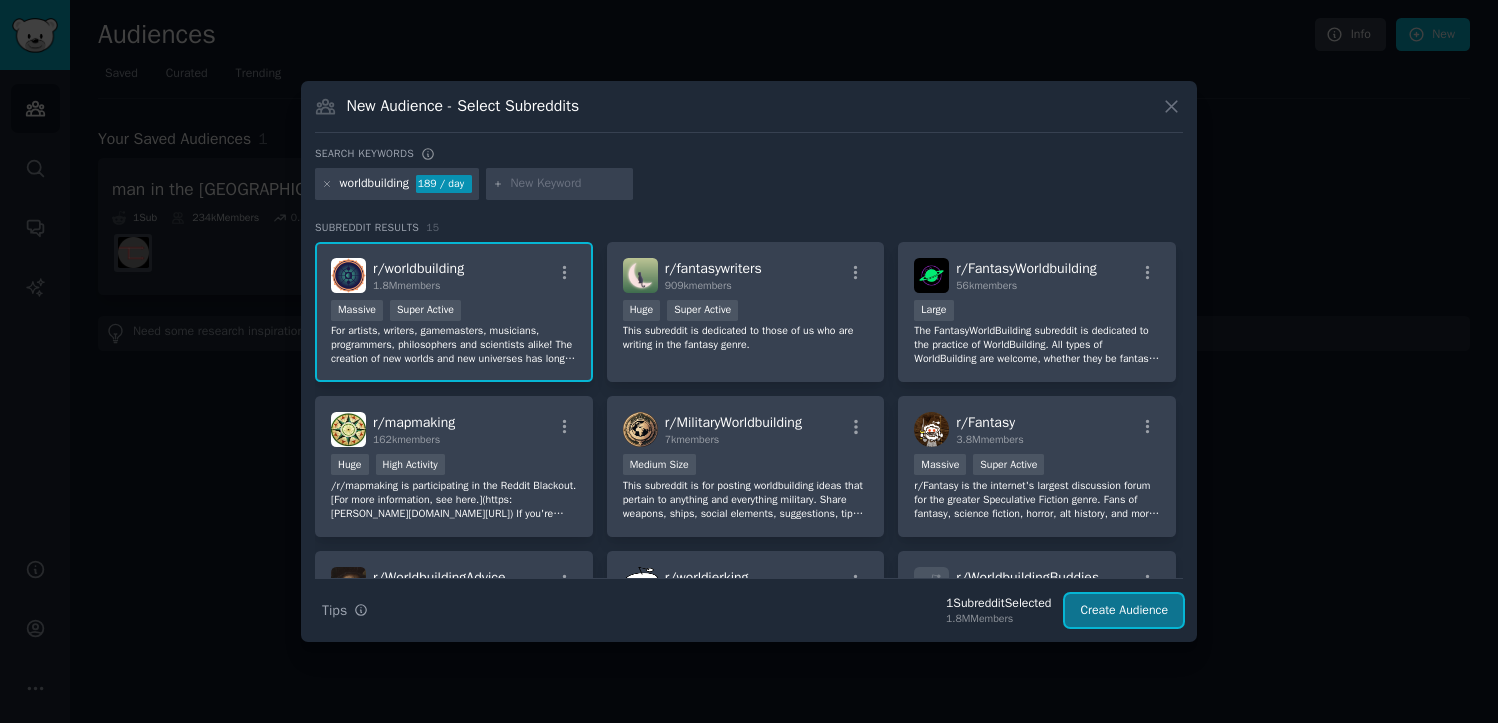 click on "Create Audience" at bounding box center [1124, 611] 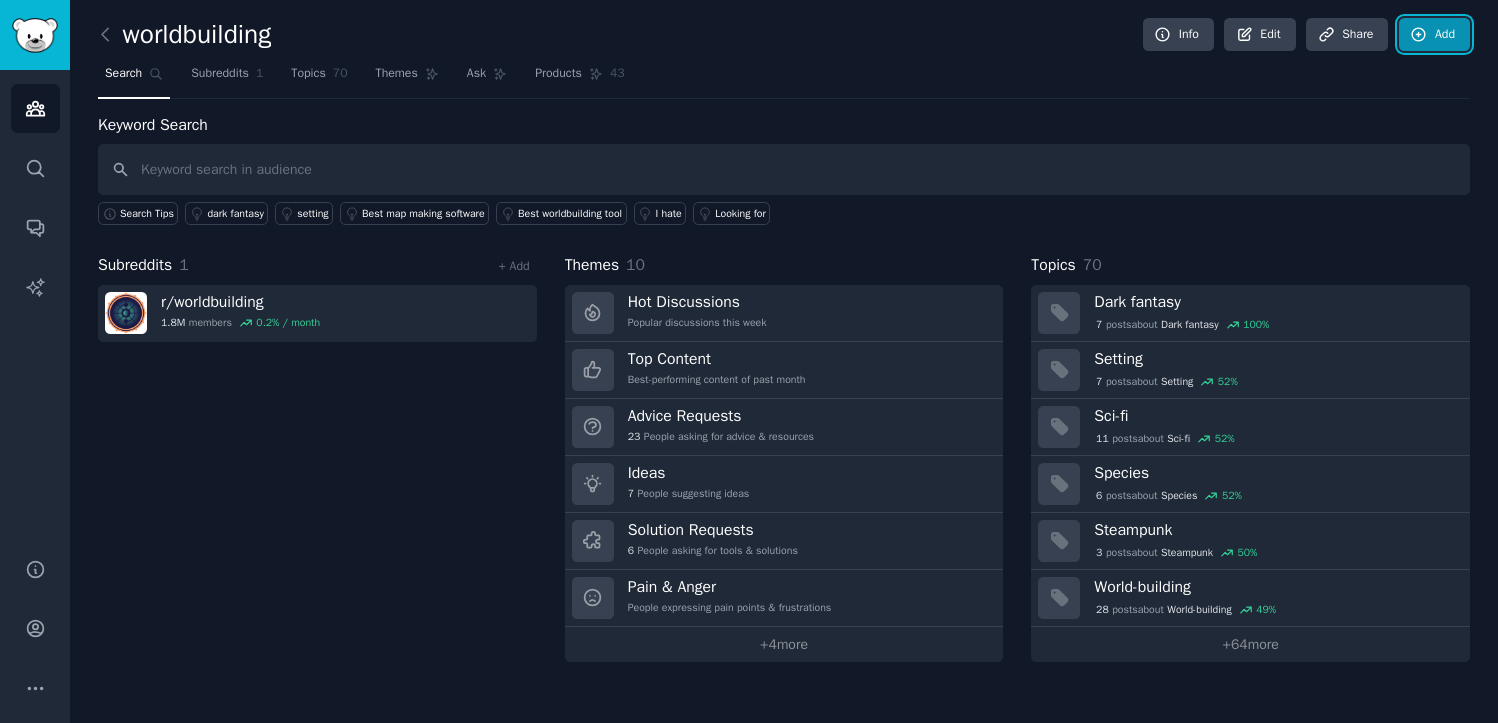 click 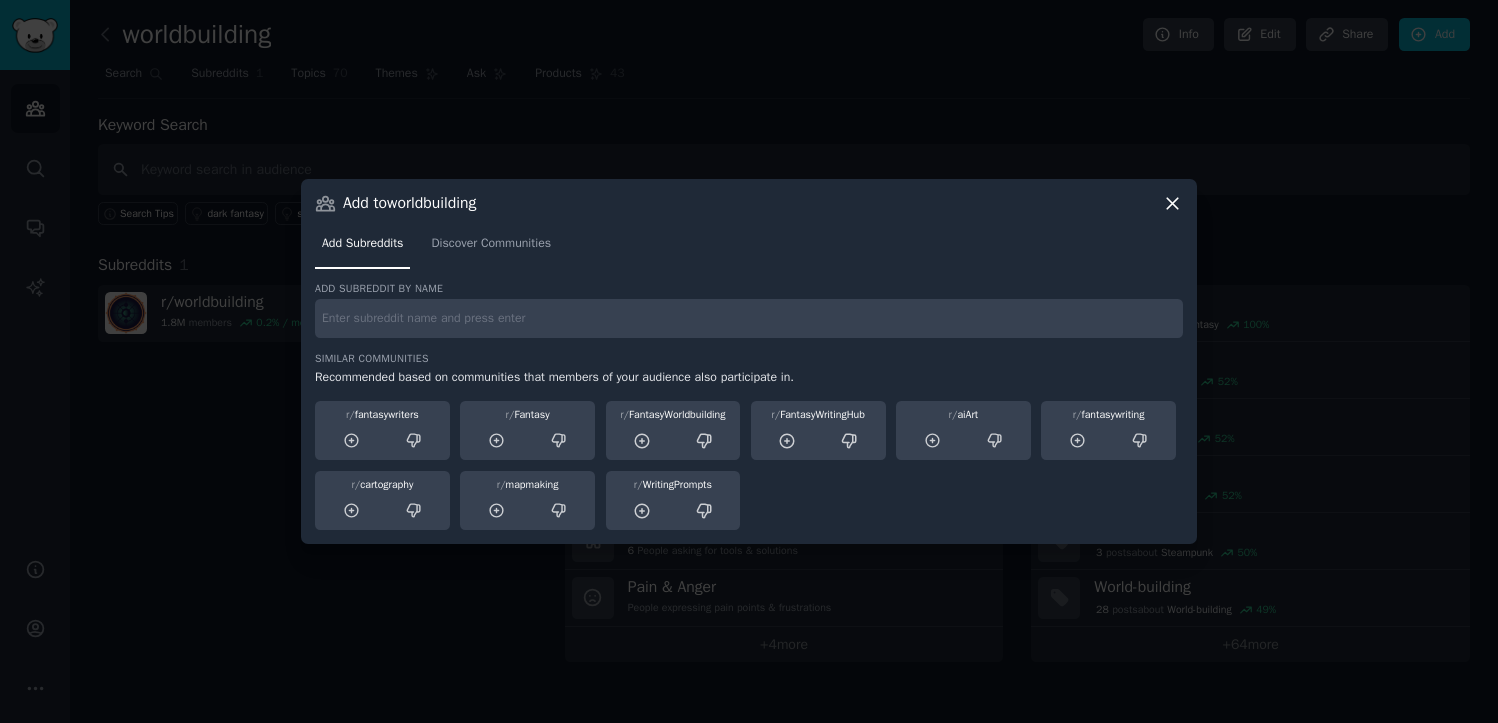 click 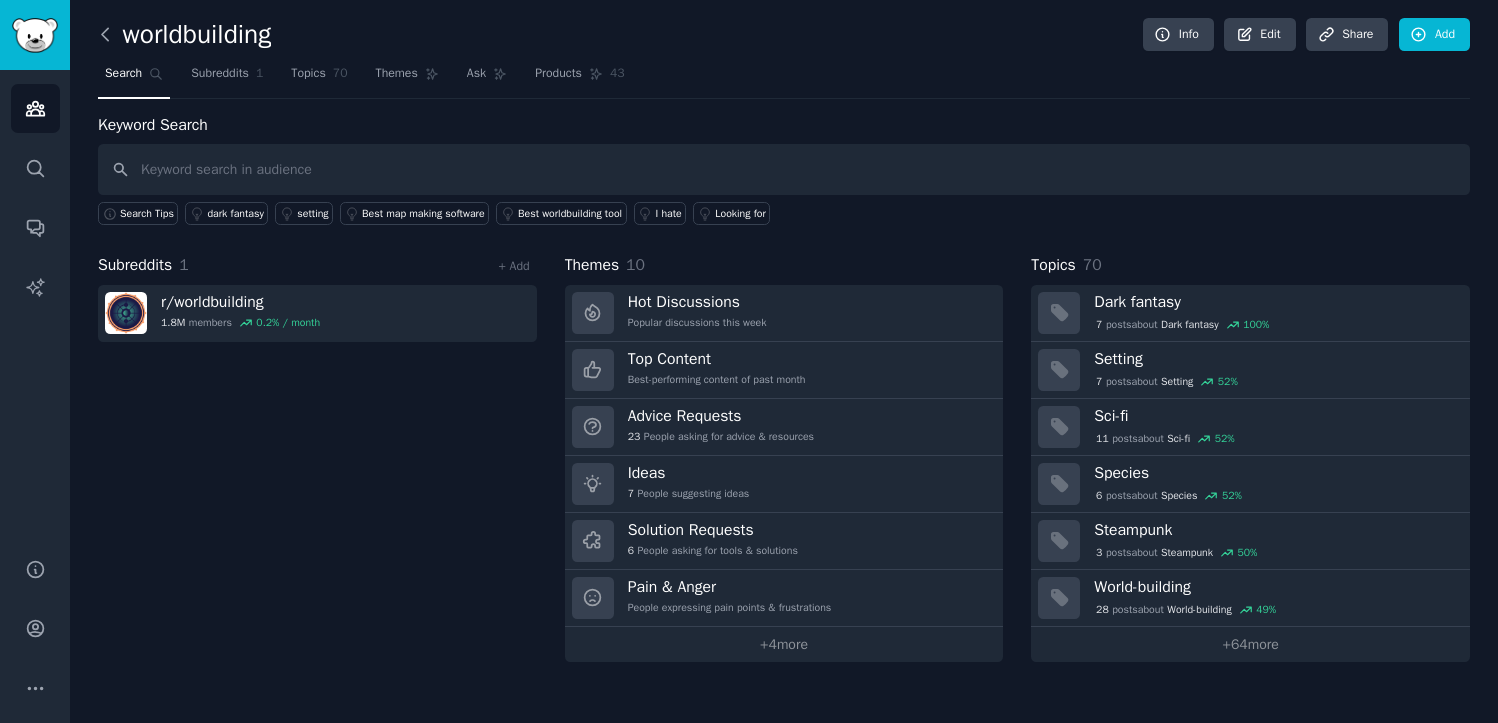 click 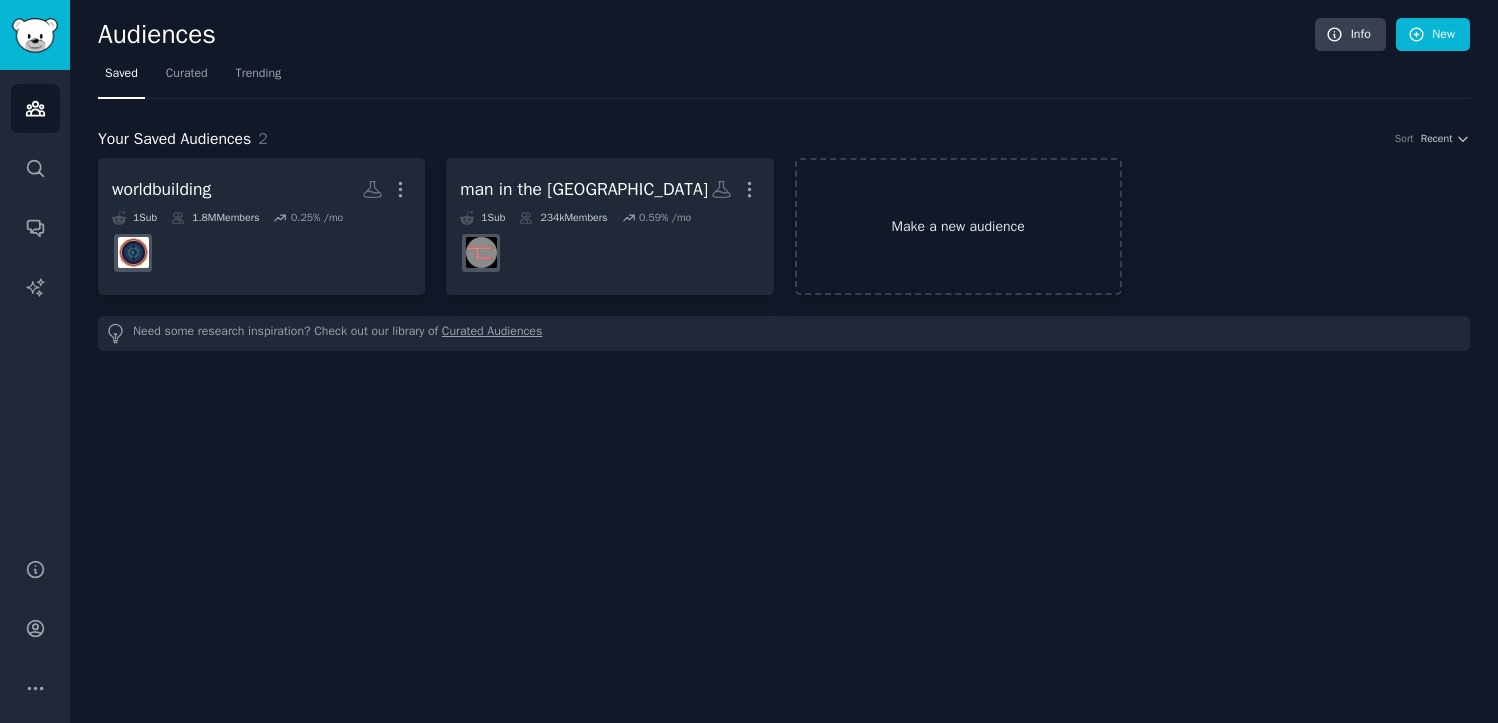 click on "Make a new audience" at bounding box center [958, 226] 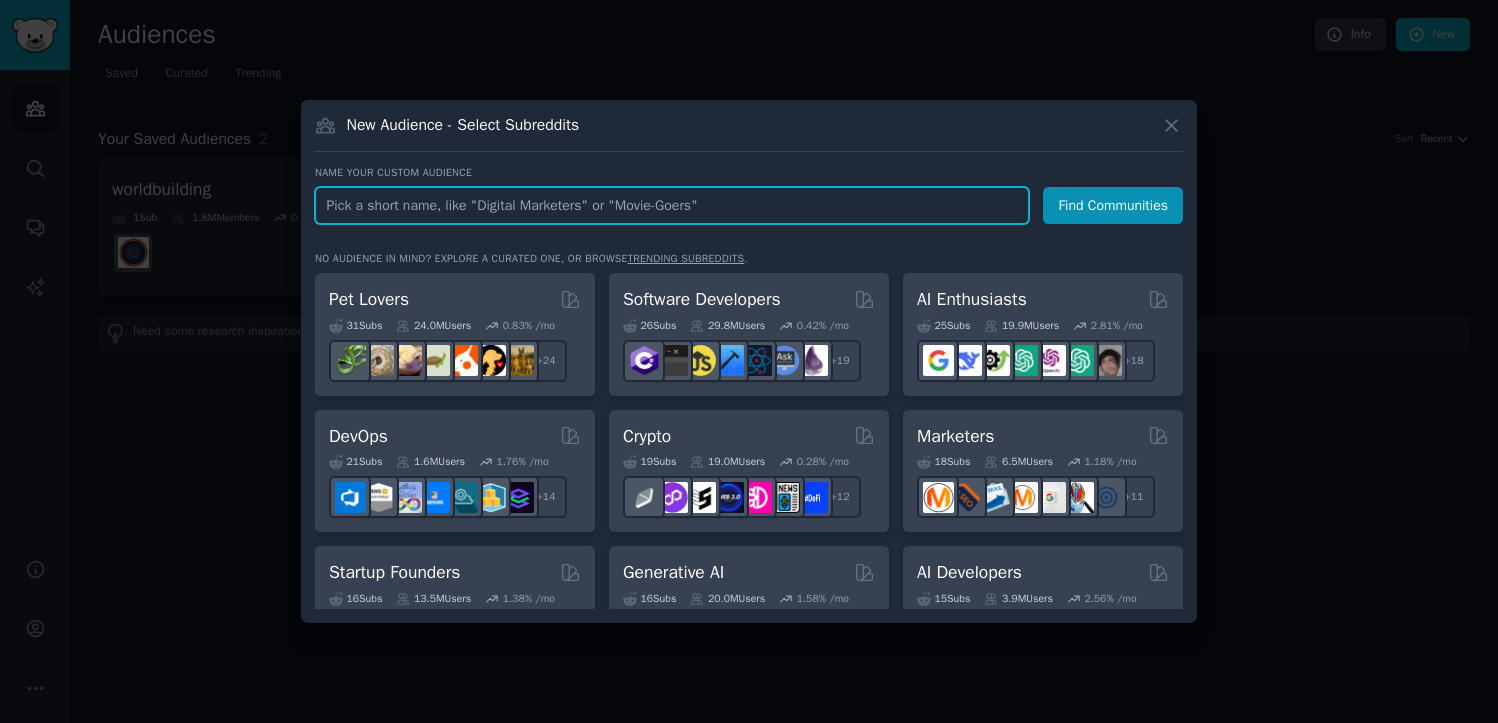paste on "self-publishing" 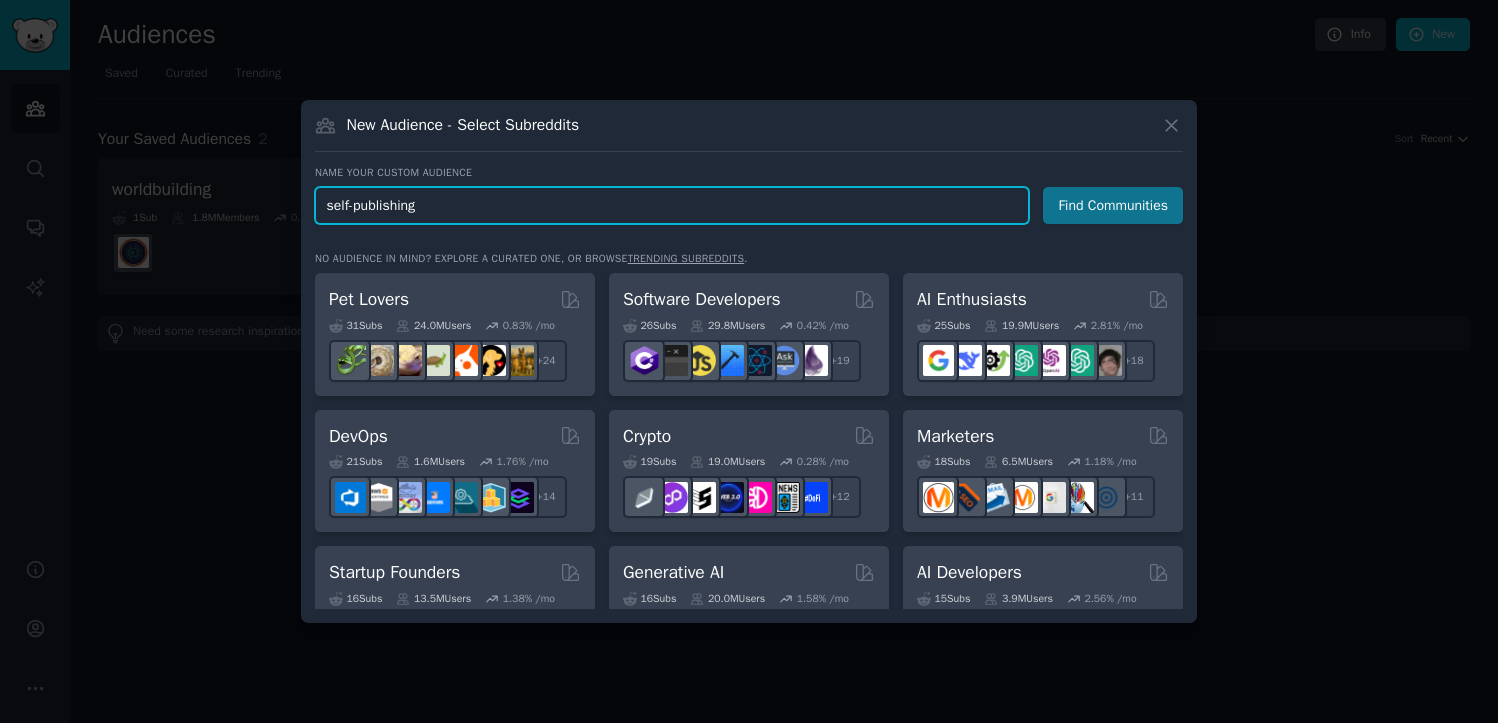 type on "self-publishing" 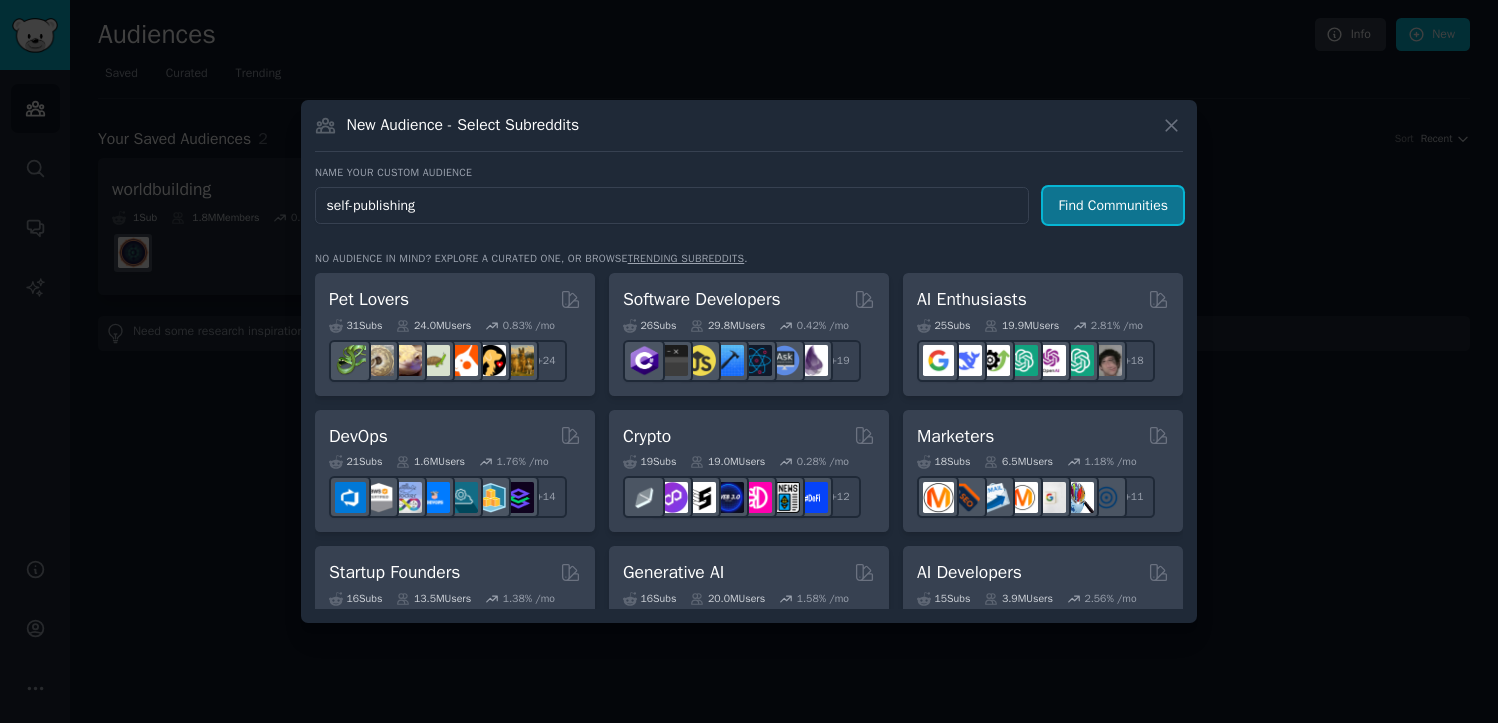 click on "Find Communities" at bounding box center (1113, 205) 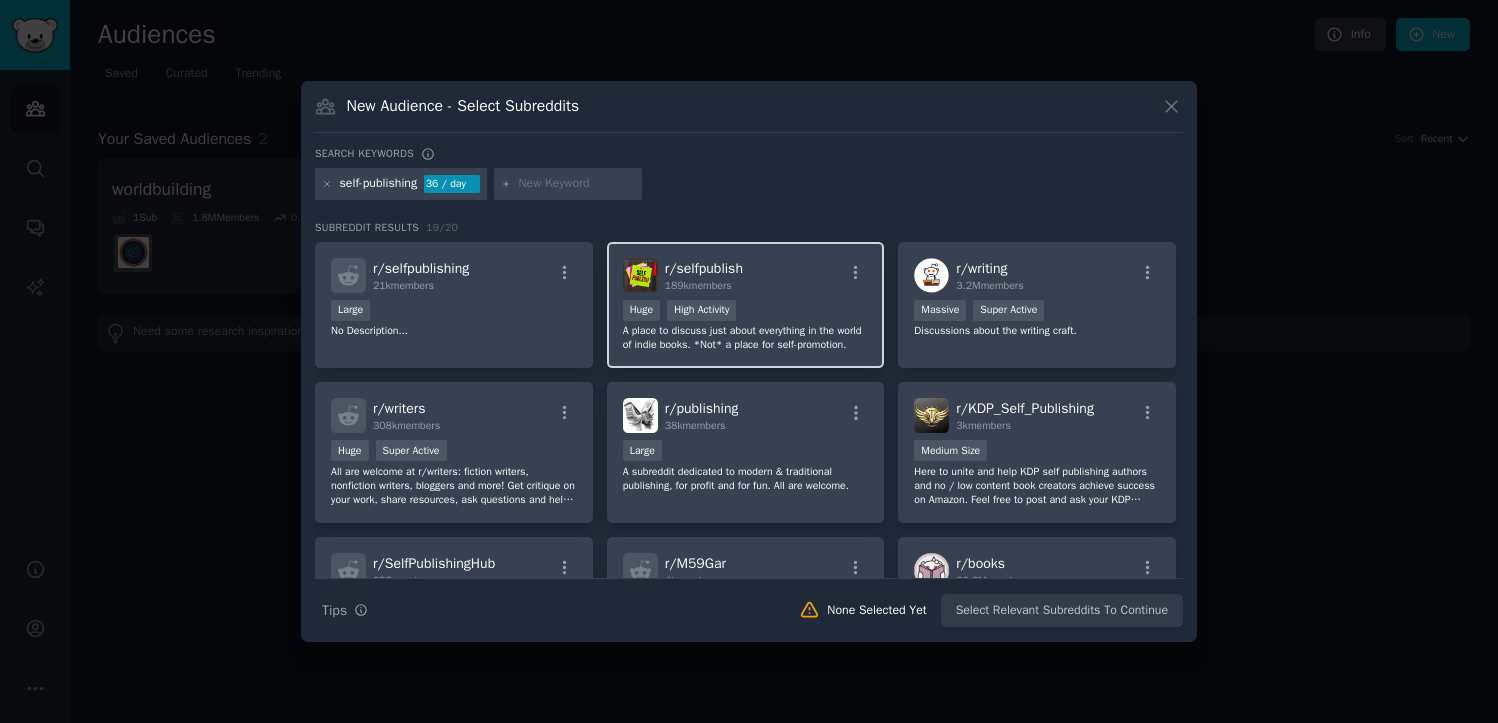 click on "Huge High Activity" at bounding box center (746, 312) 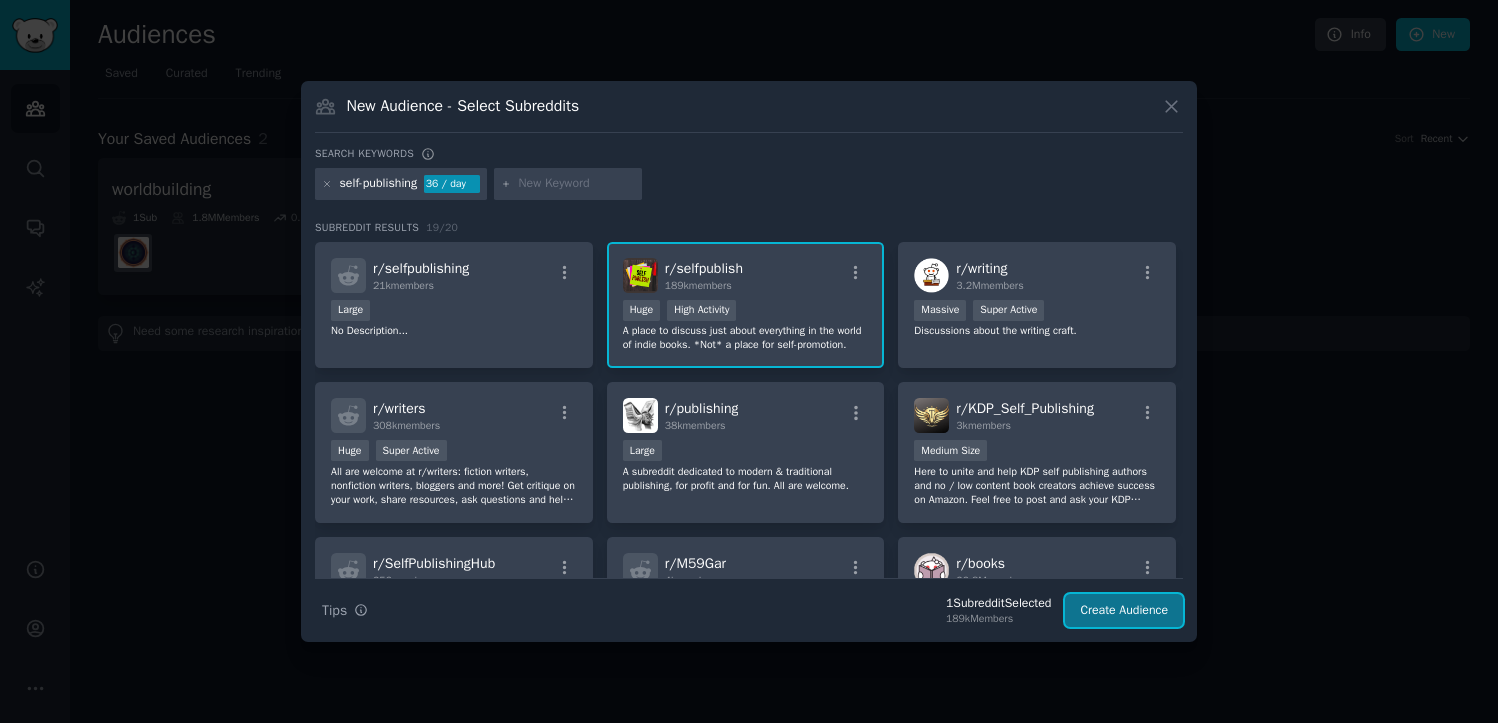click on "Create Audience" at bounding box center (1124, 611) 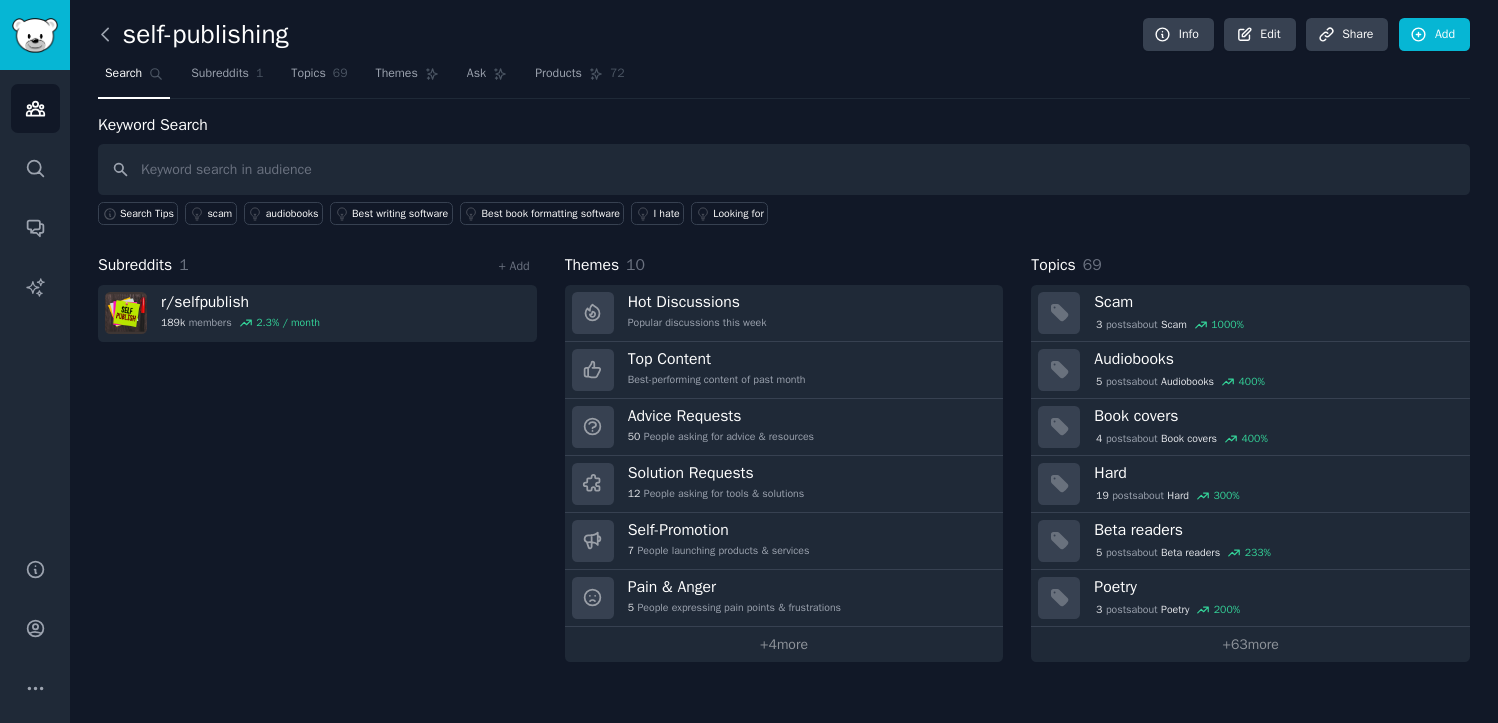 click 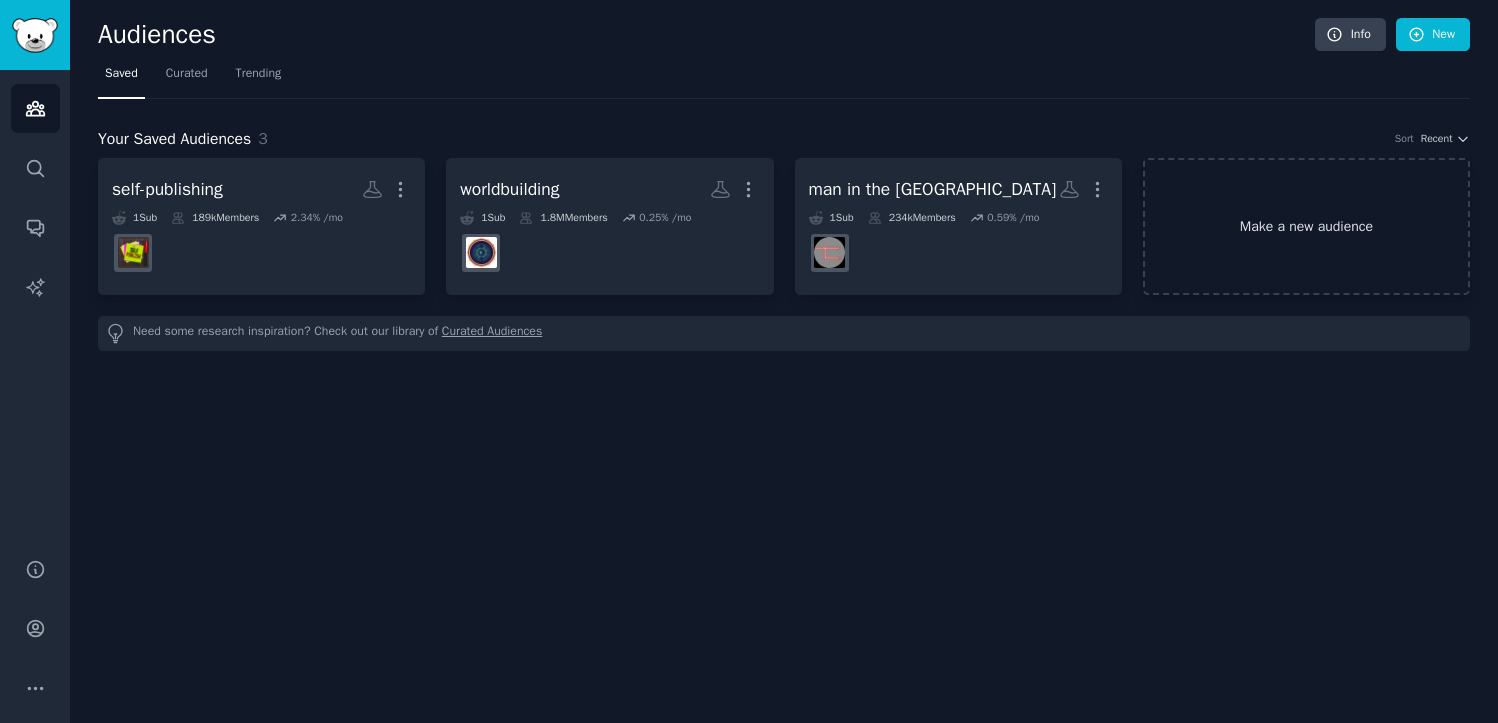 click on "Make a new audience" at bounding box center [1306, 226] 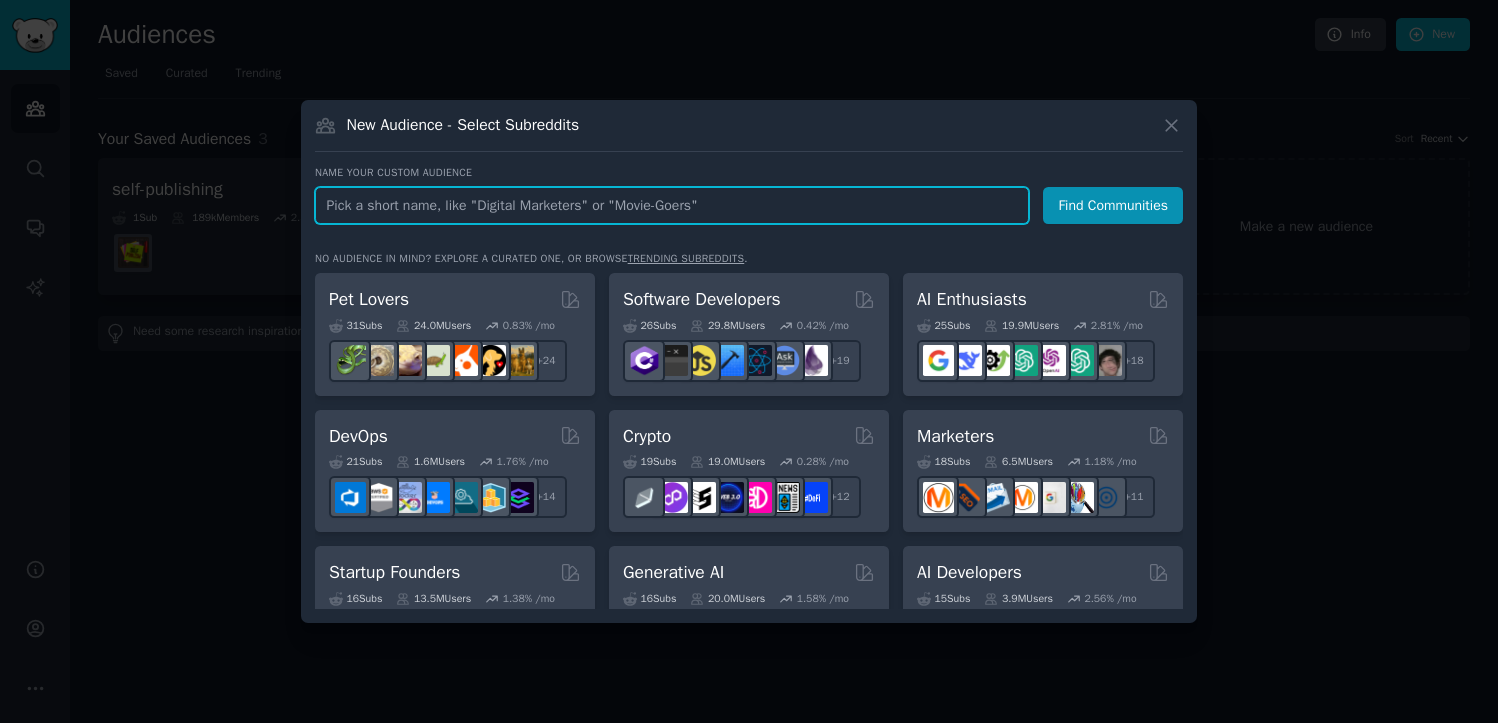 click at bounding box center [672, 205] 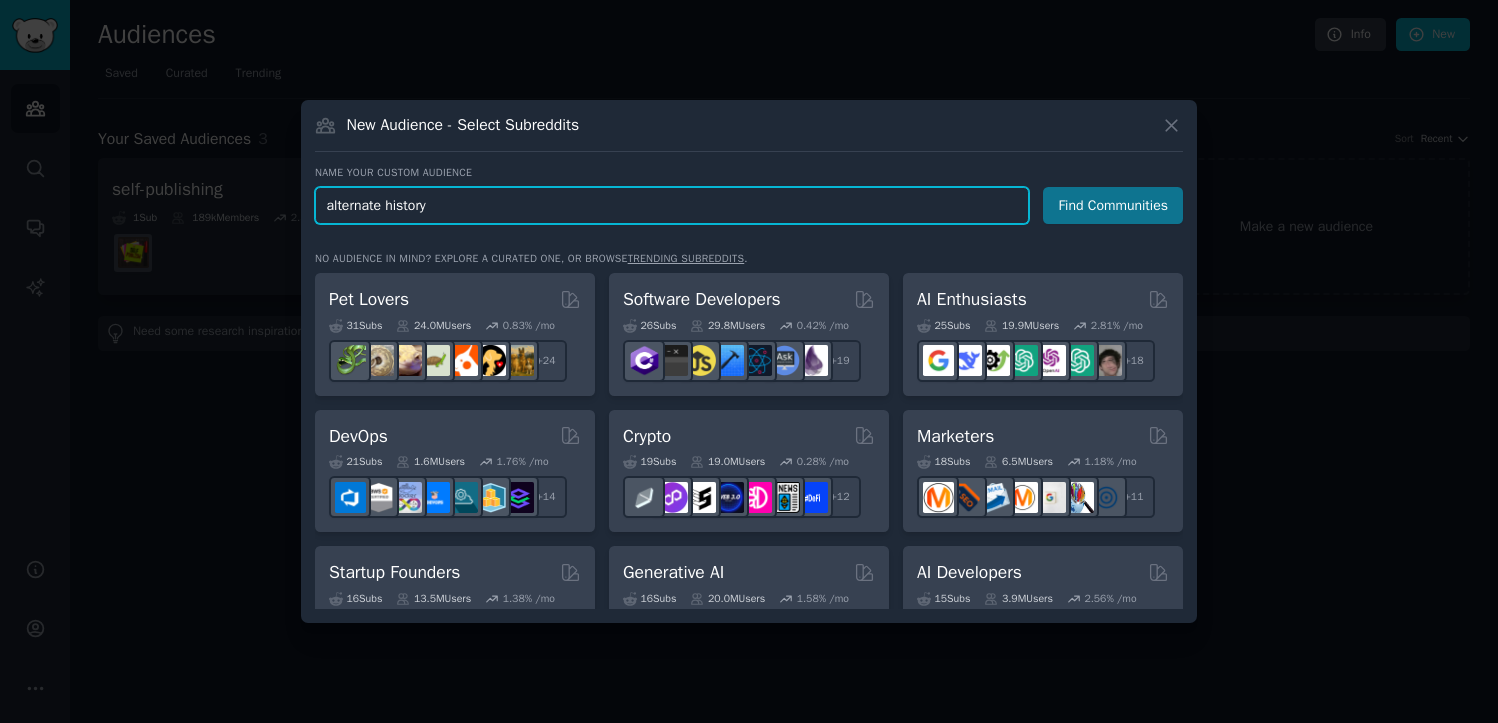 type on "alternate history" 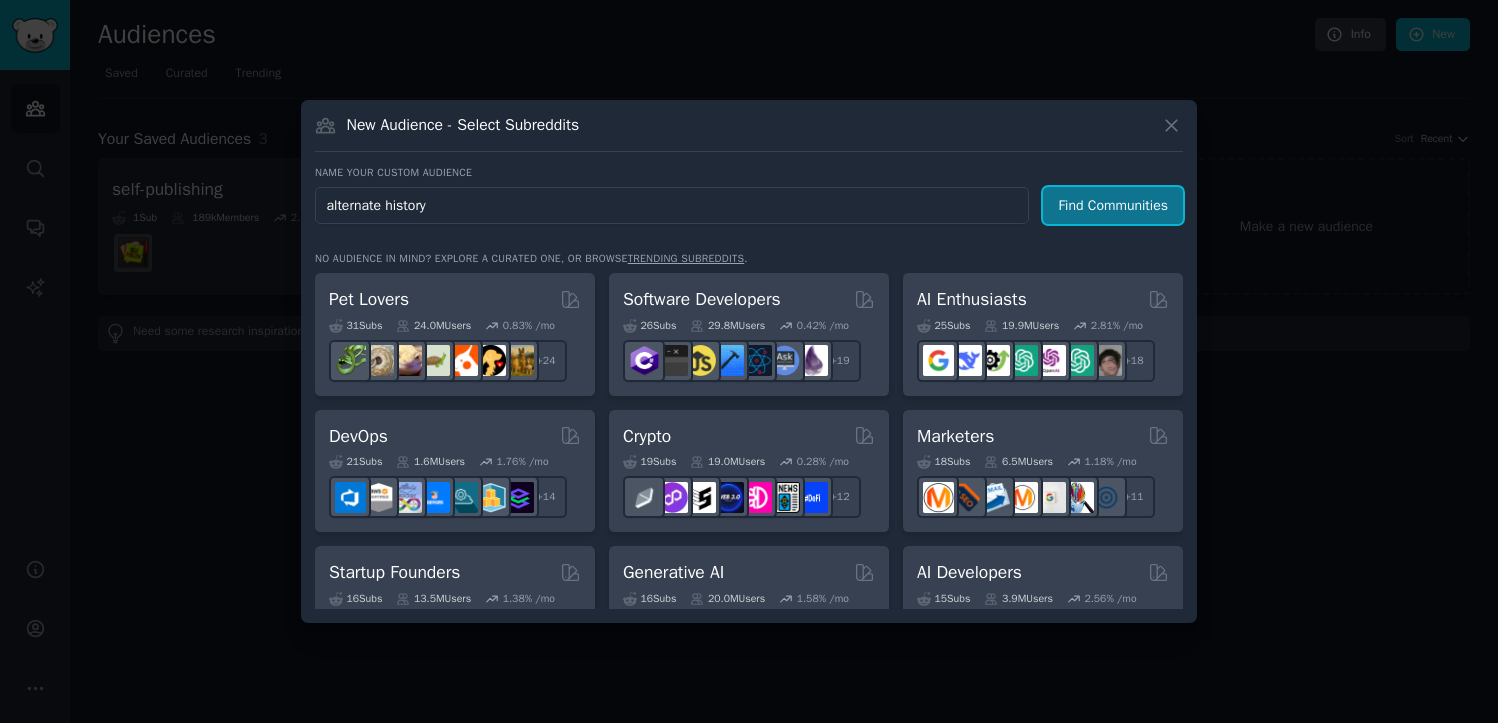 click on "Find Communities" at bounding box center (1113, 205) 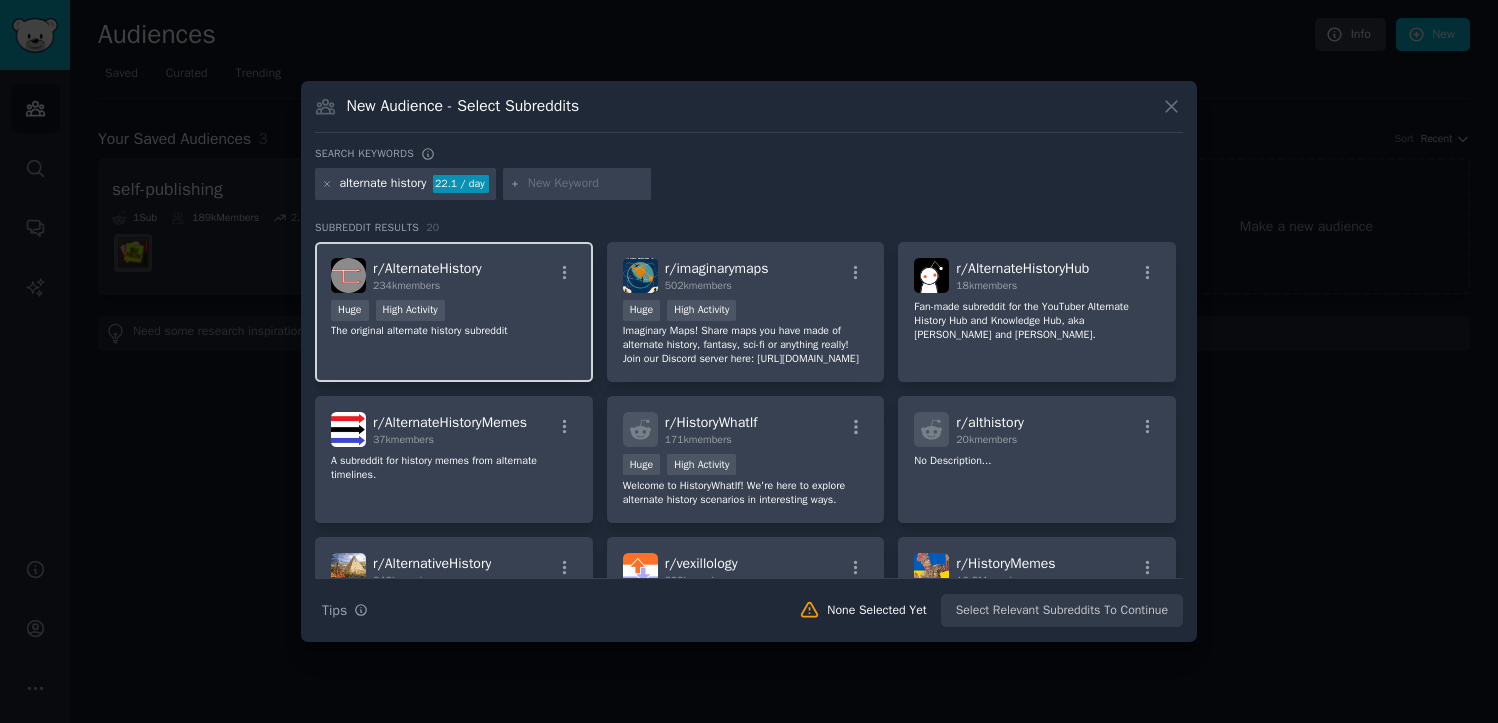 click on "r/ AlternateHistory 234k  members" at bounding box center [454, 275] 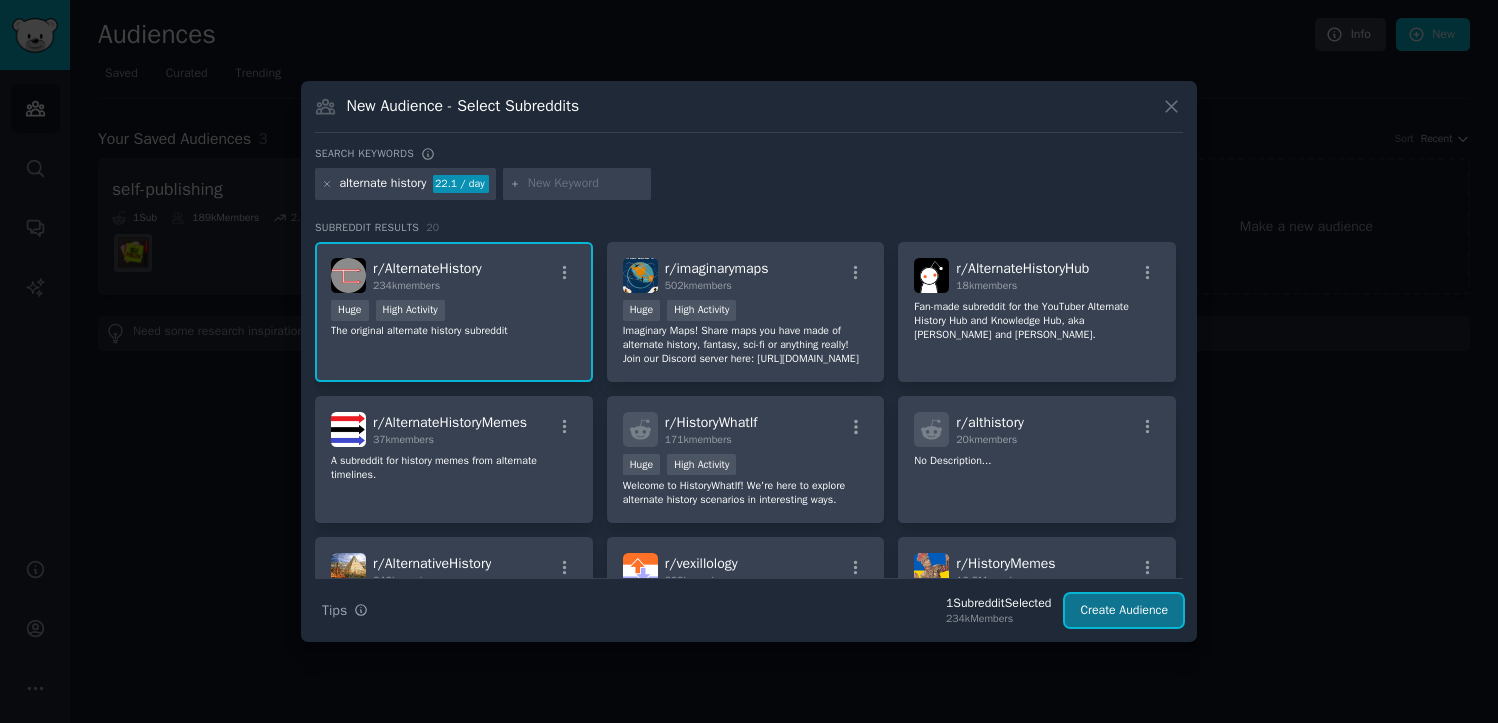 click on "Create Audience" at bounding box center (1124, 611) 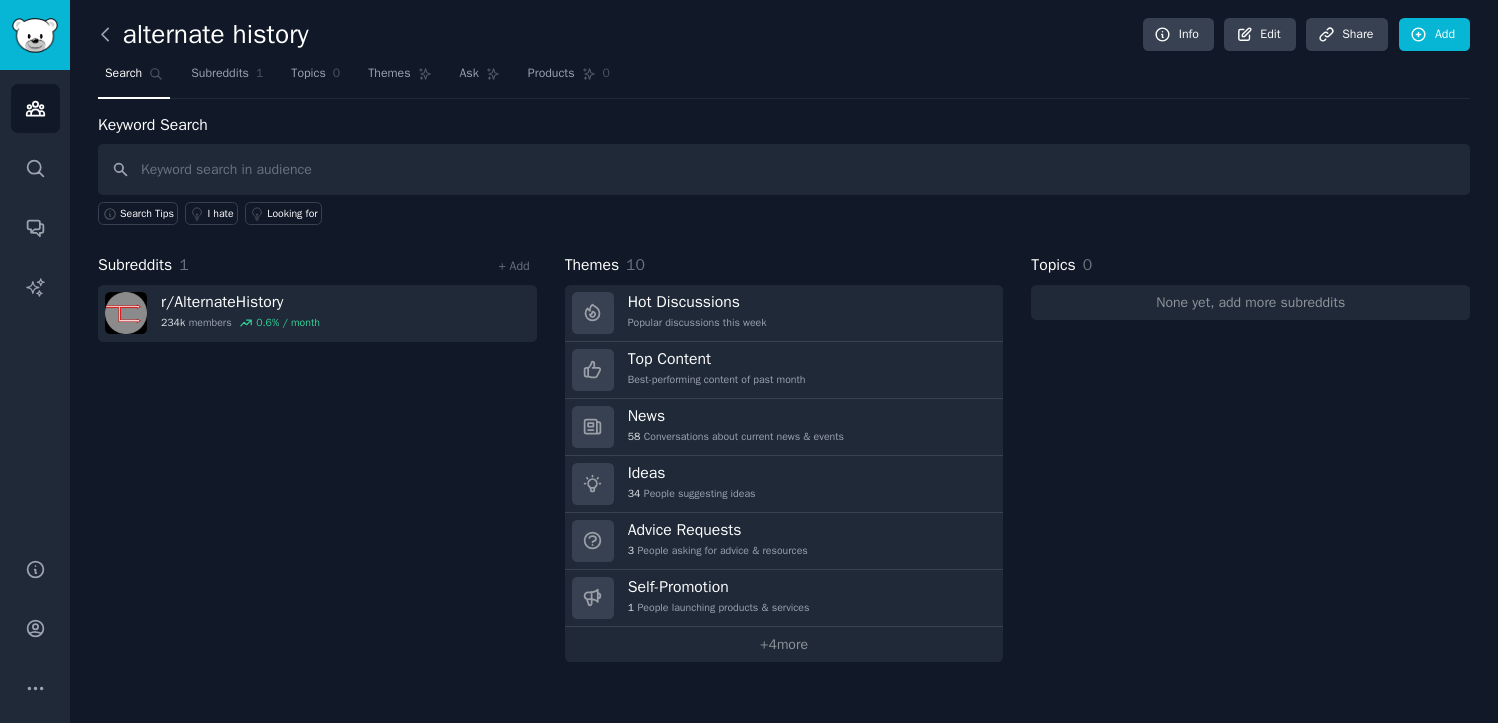 click 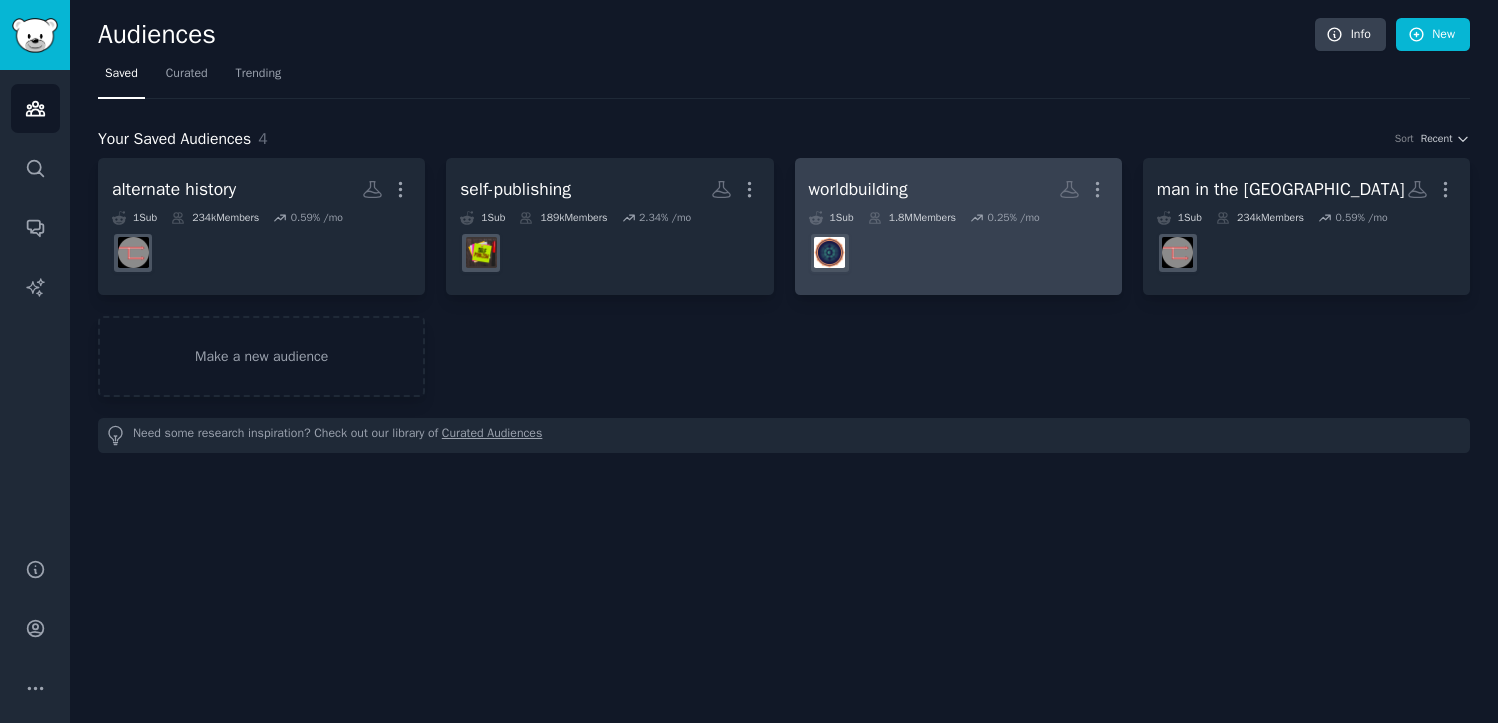 click on "worldbuilding More" at bounding box center (958, 189) 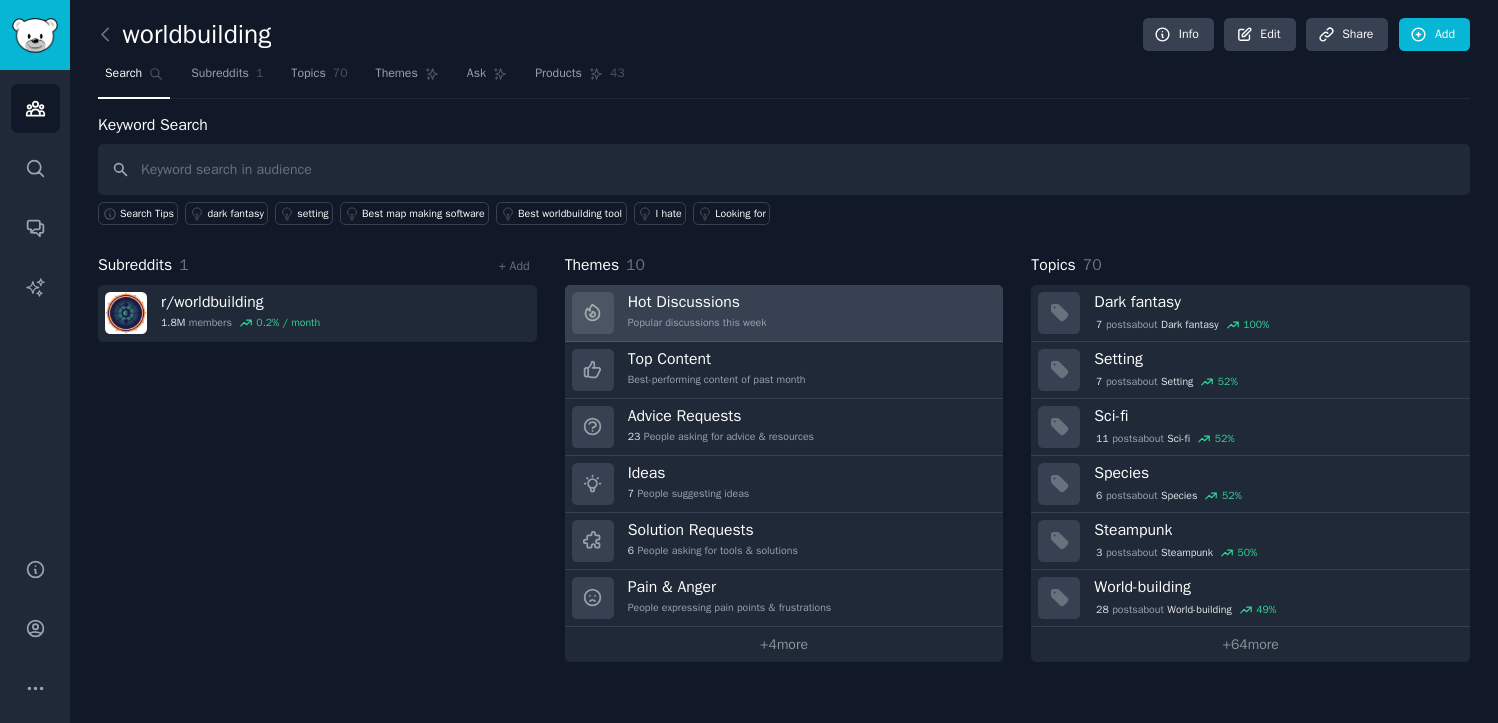 click on "Hot Discussions Popular discussions this week" at bounding box center [784, 313] 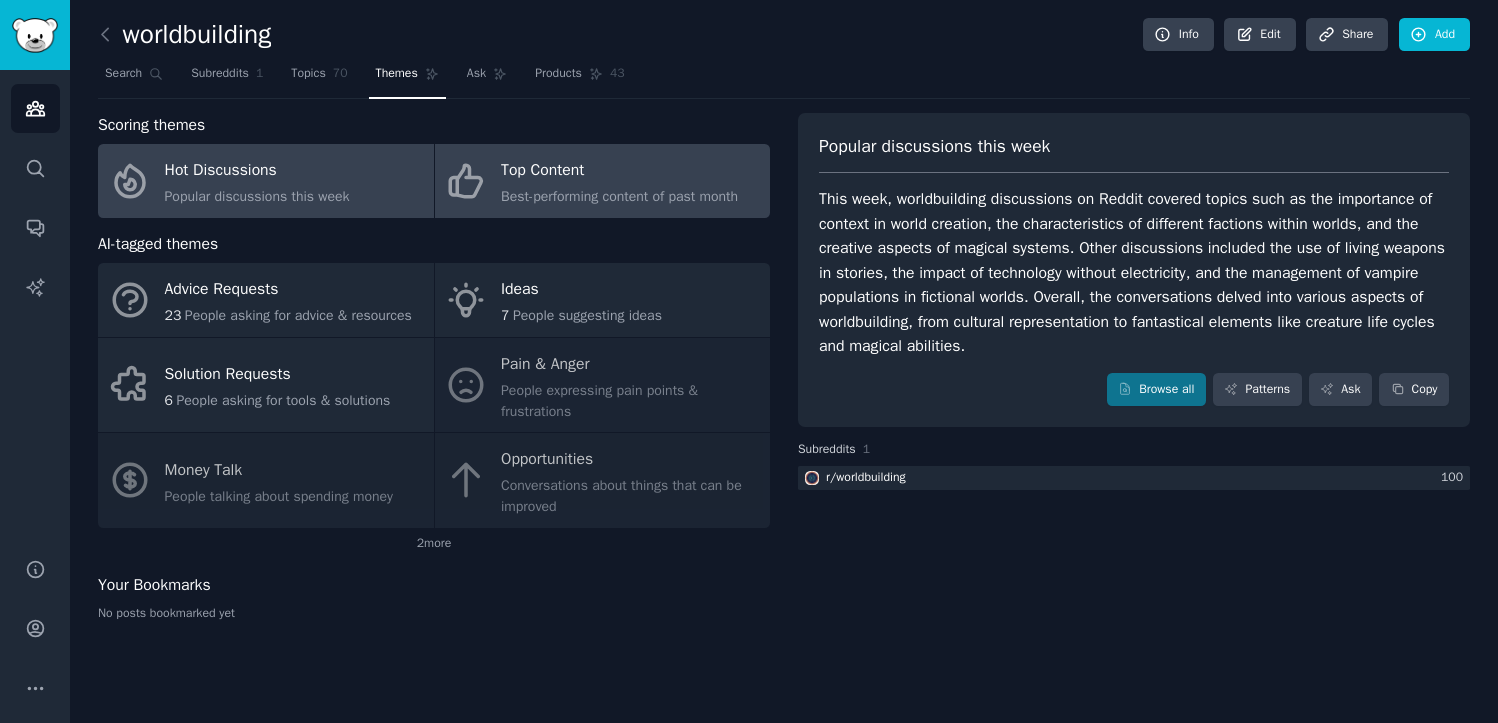 click on "Top Content" at bounding box center (619, 171) 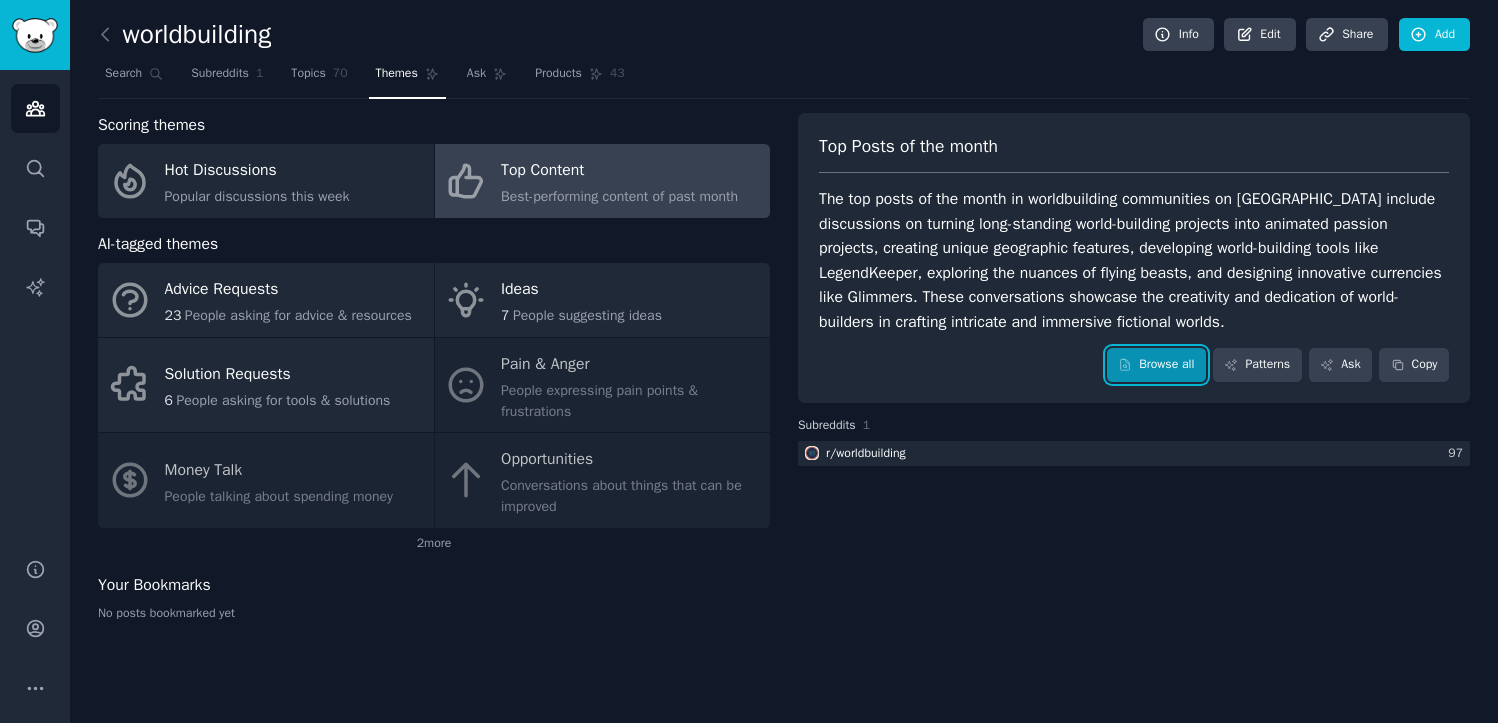 click on "Browse all" at bounding box center (1156, 365) 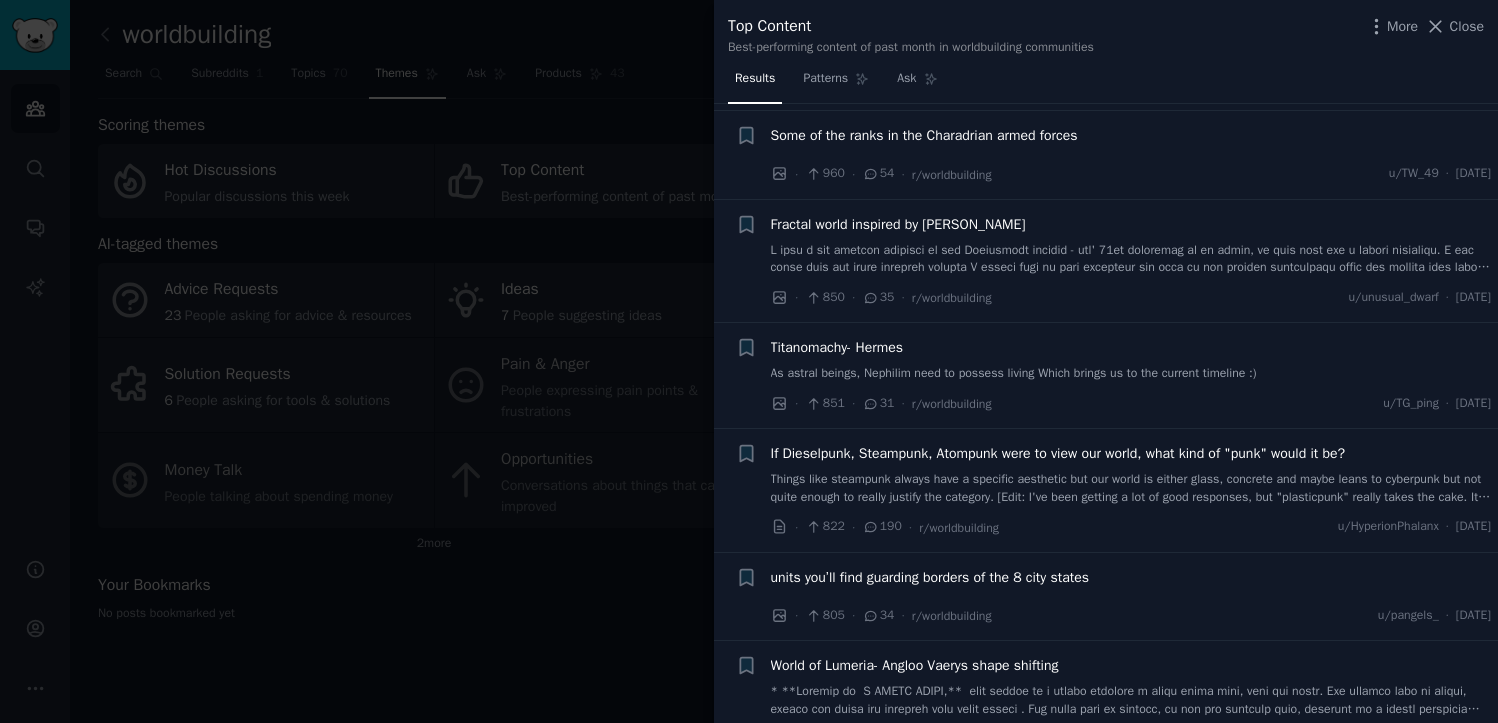 scroll, scrollTop: 1401, scrollLeft: 0, axis: vertical 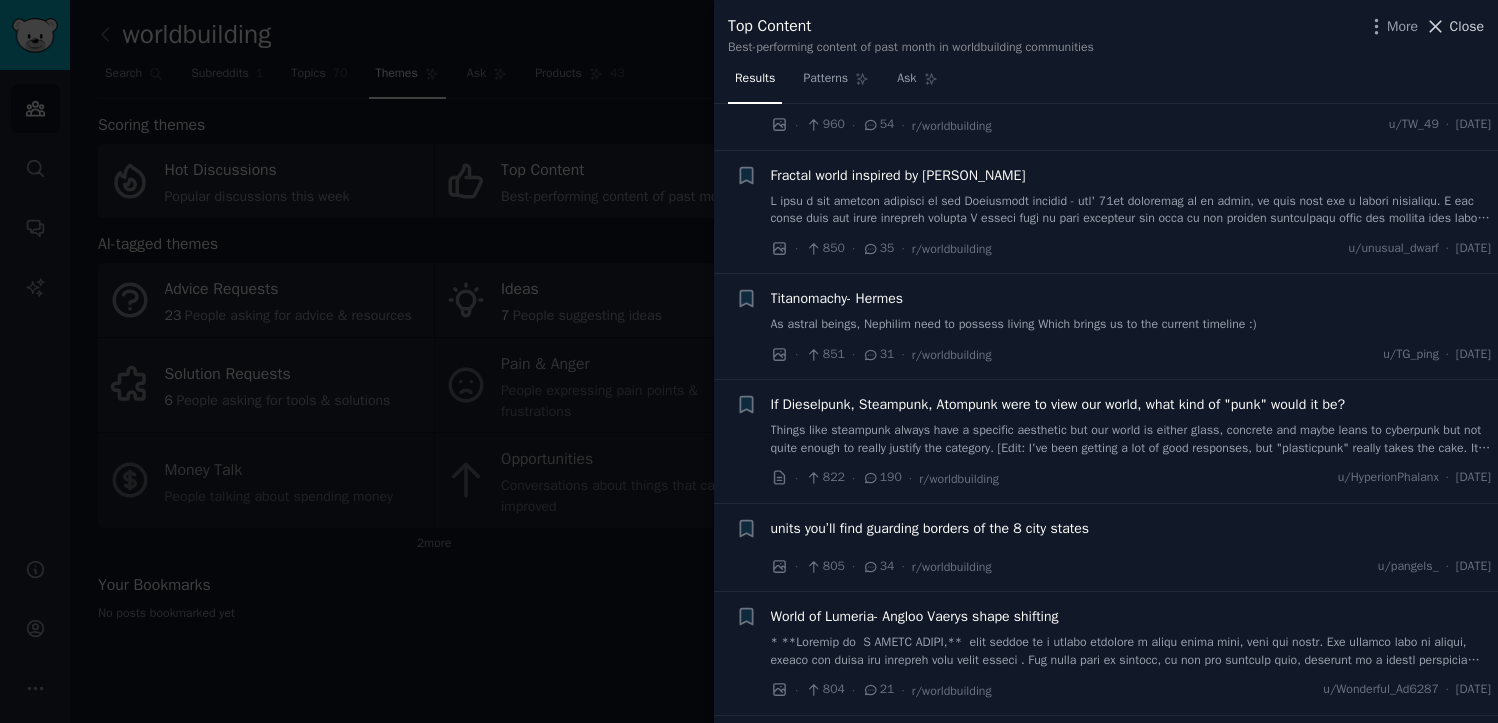 click on "Close" at bounding box center [1467, 26] 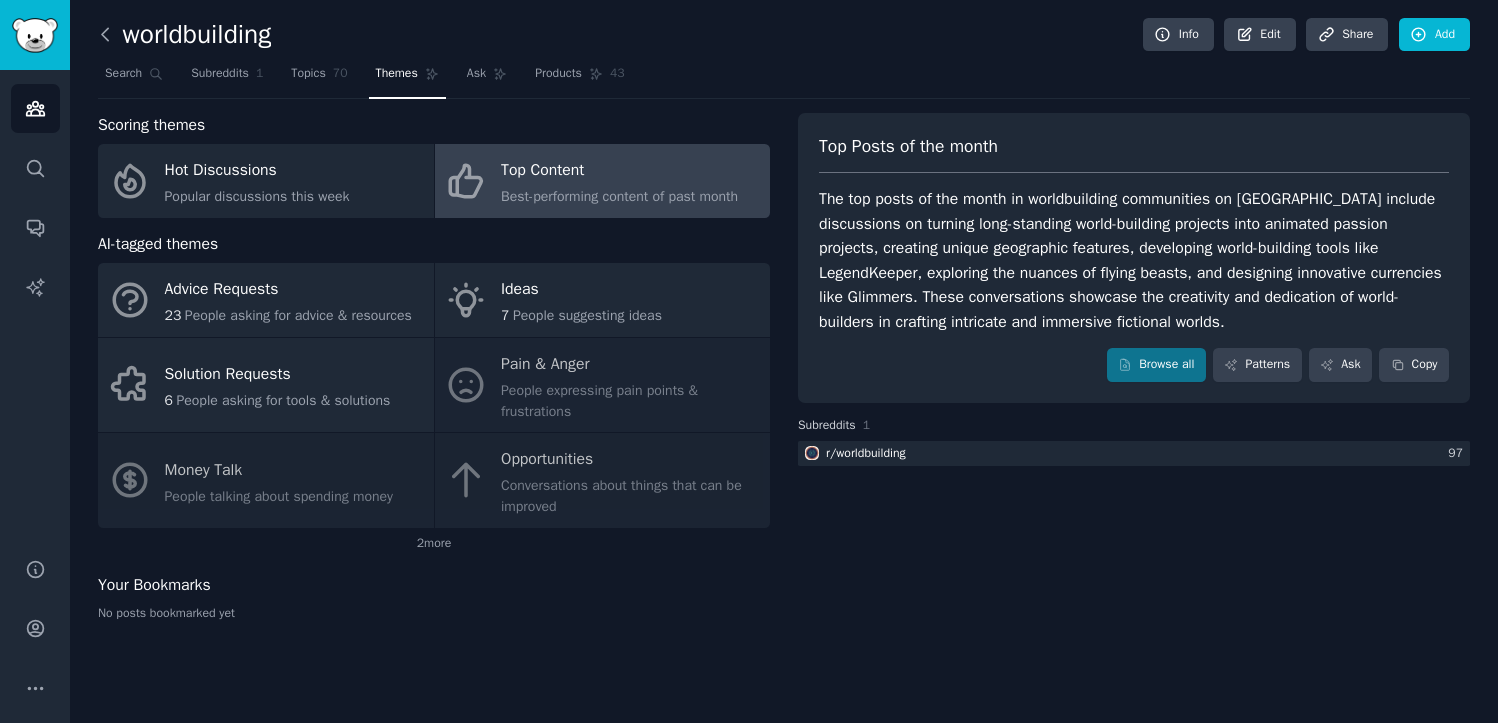 click 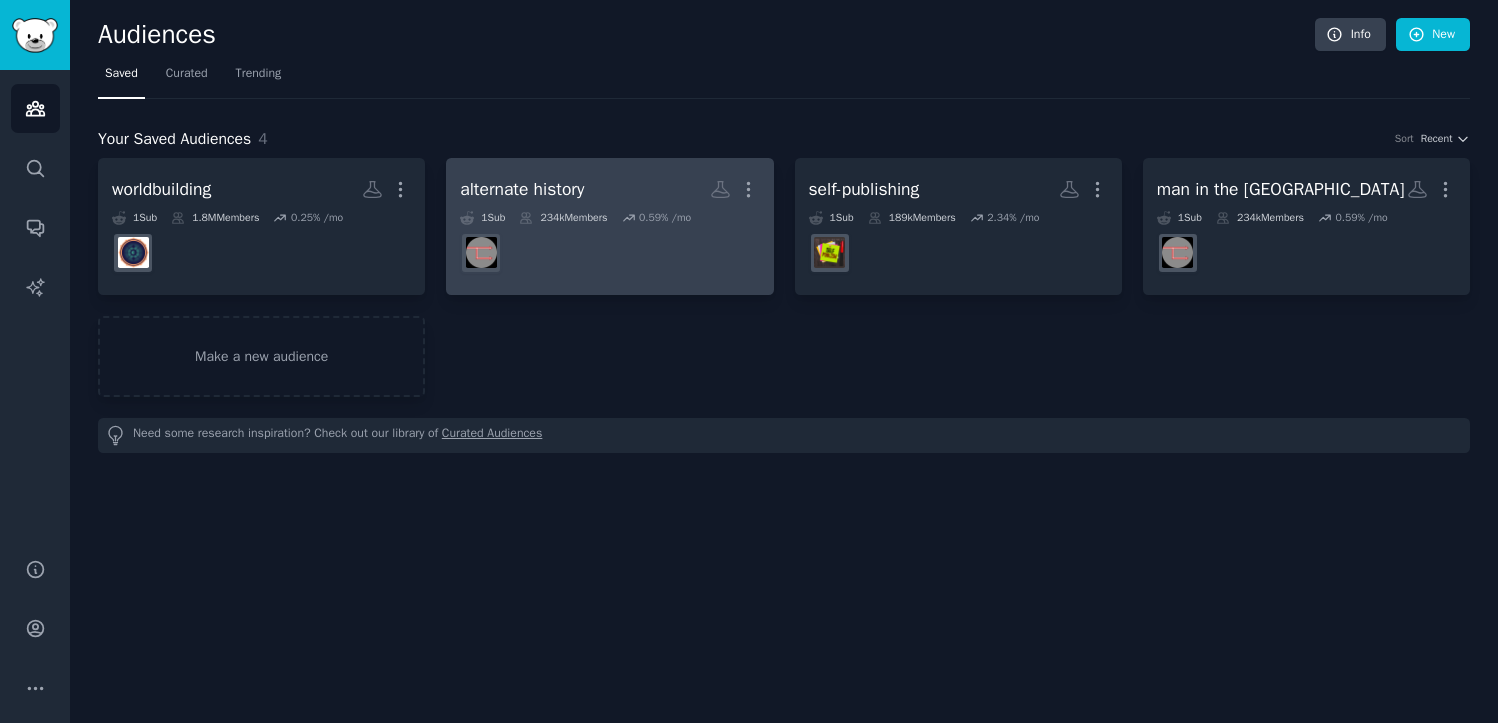click on "alternate history More" at bounding box center [609, 189] 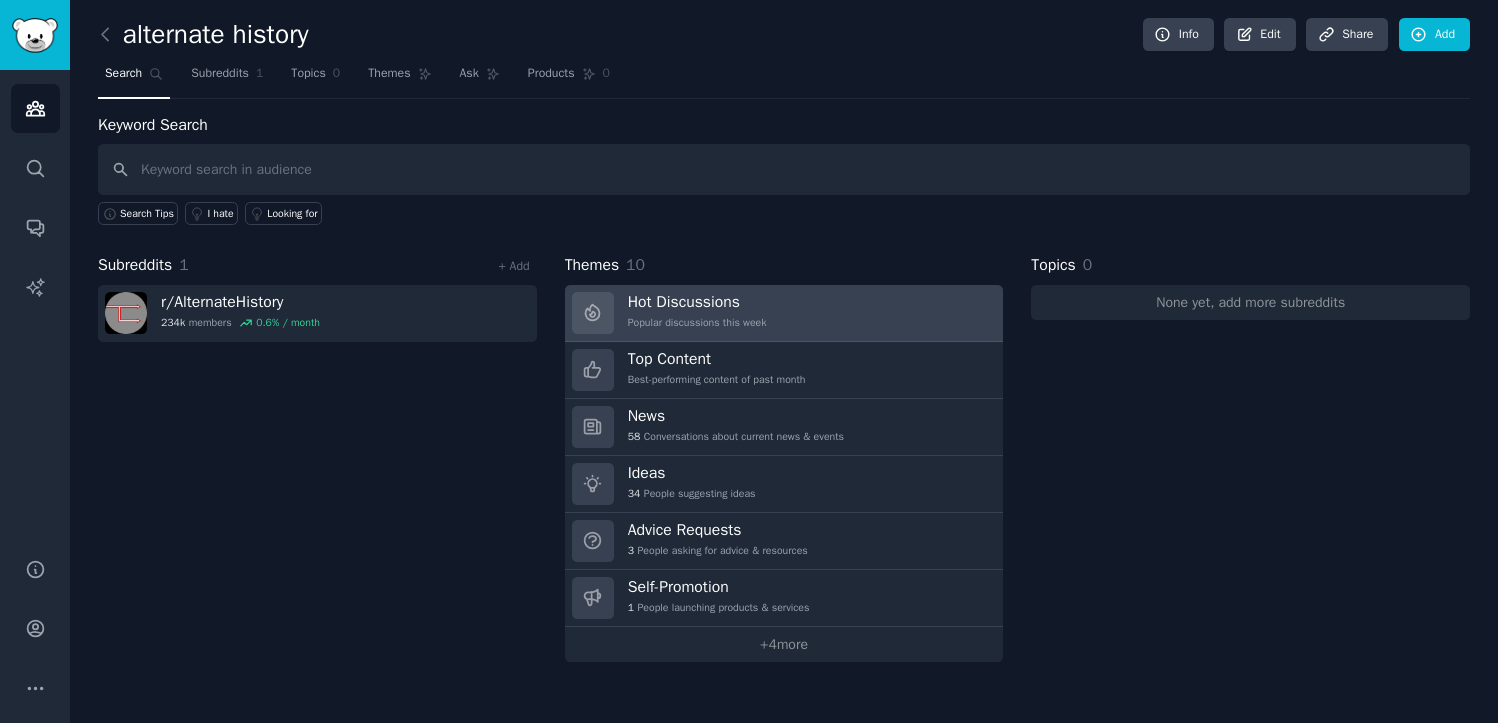 click on "Hot Discussions Popular discussions this week" at bounding box center (784, 313) 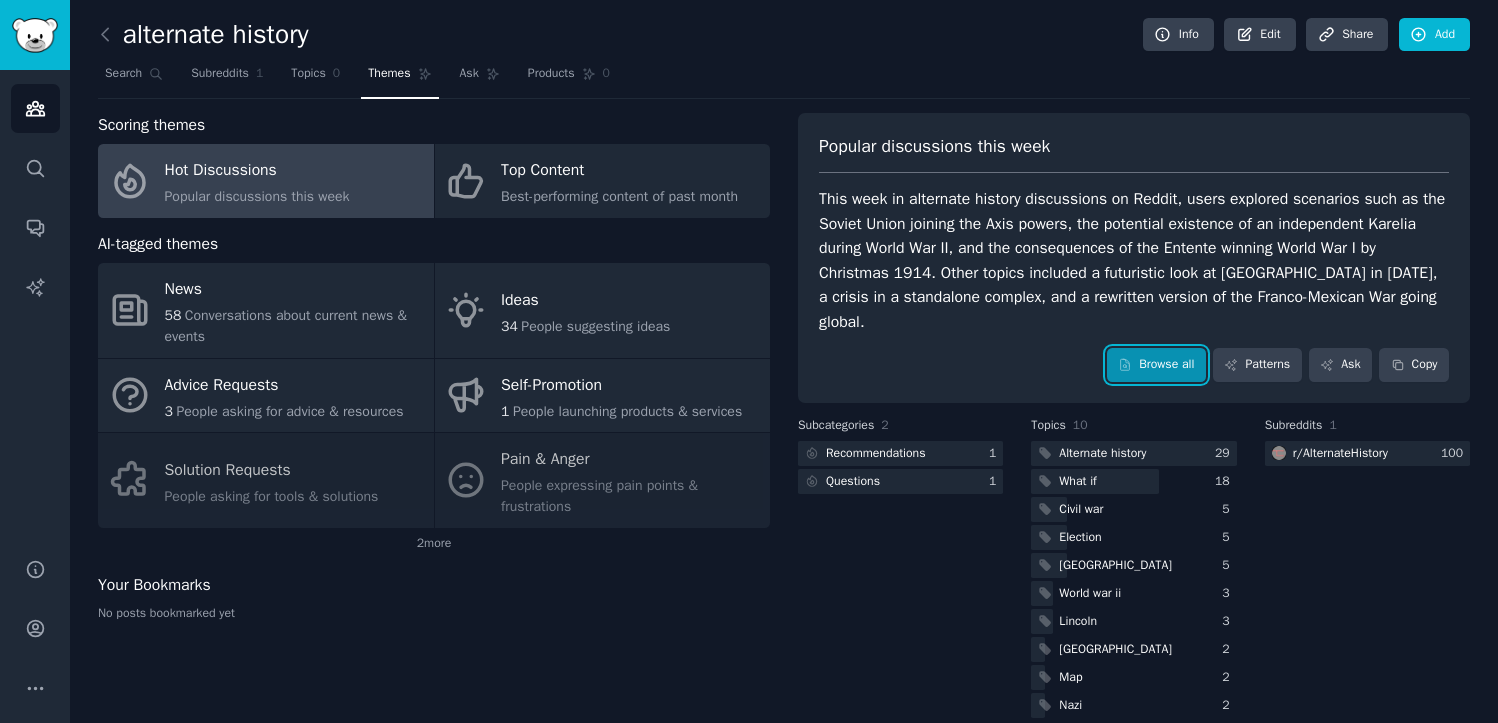 click on "Browse all" at bounding box center (1156, 365) 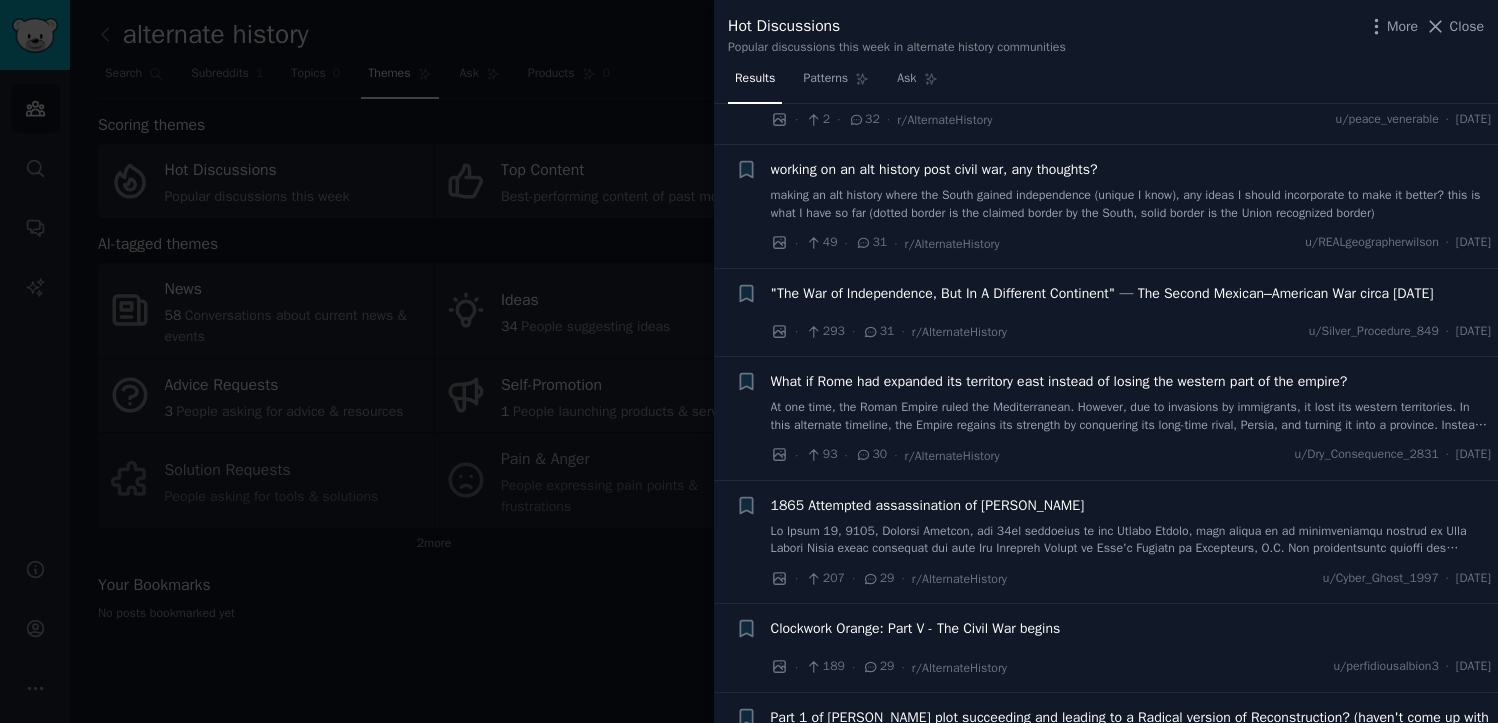 scroll, scrollTop: 828, scrollLeft: 0, axis: vertical 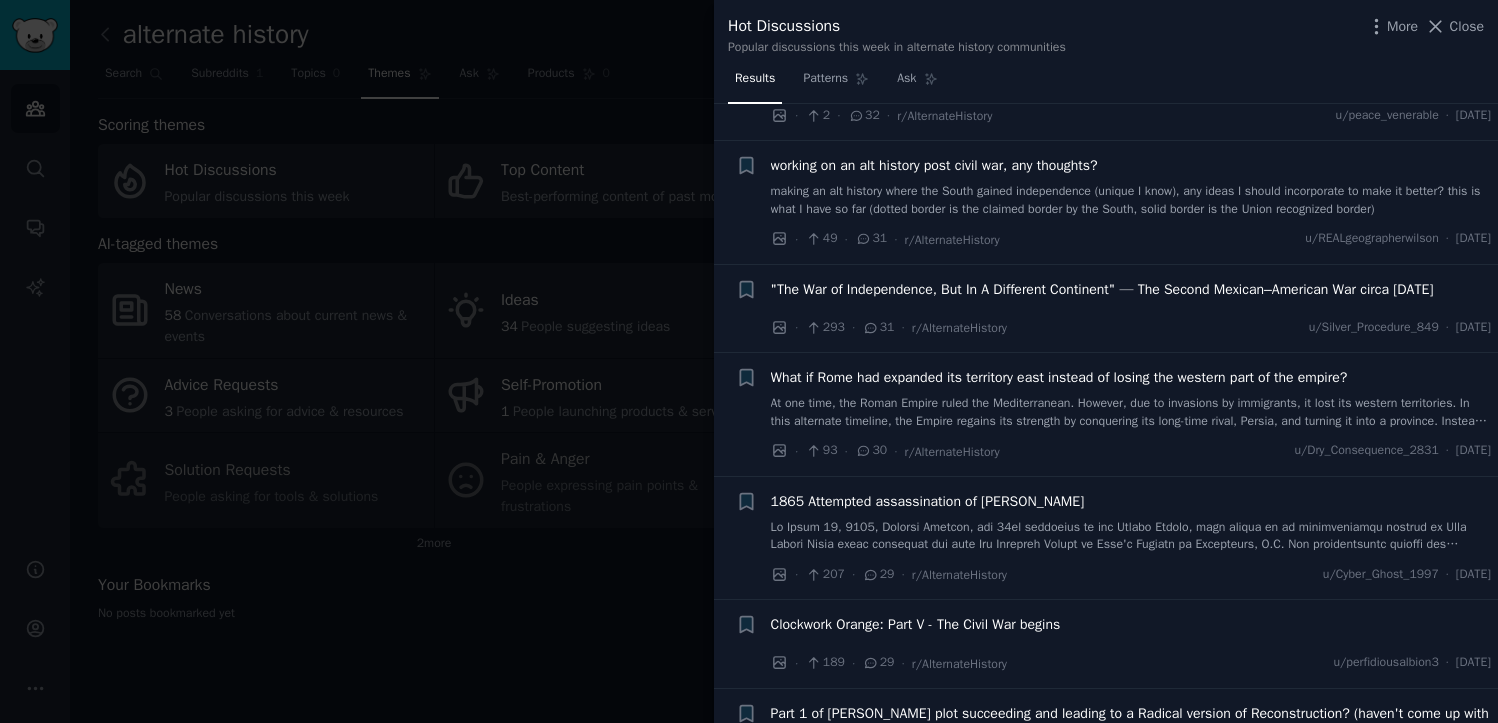 click on "What if Rome had expanded its territory east instead of losing the western part of the empire?" at bounding box center (1059, 377) 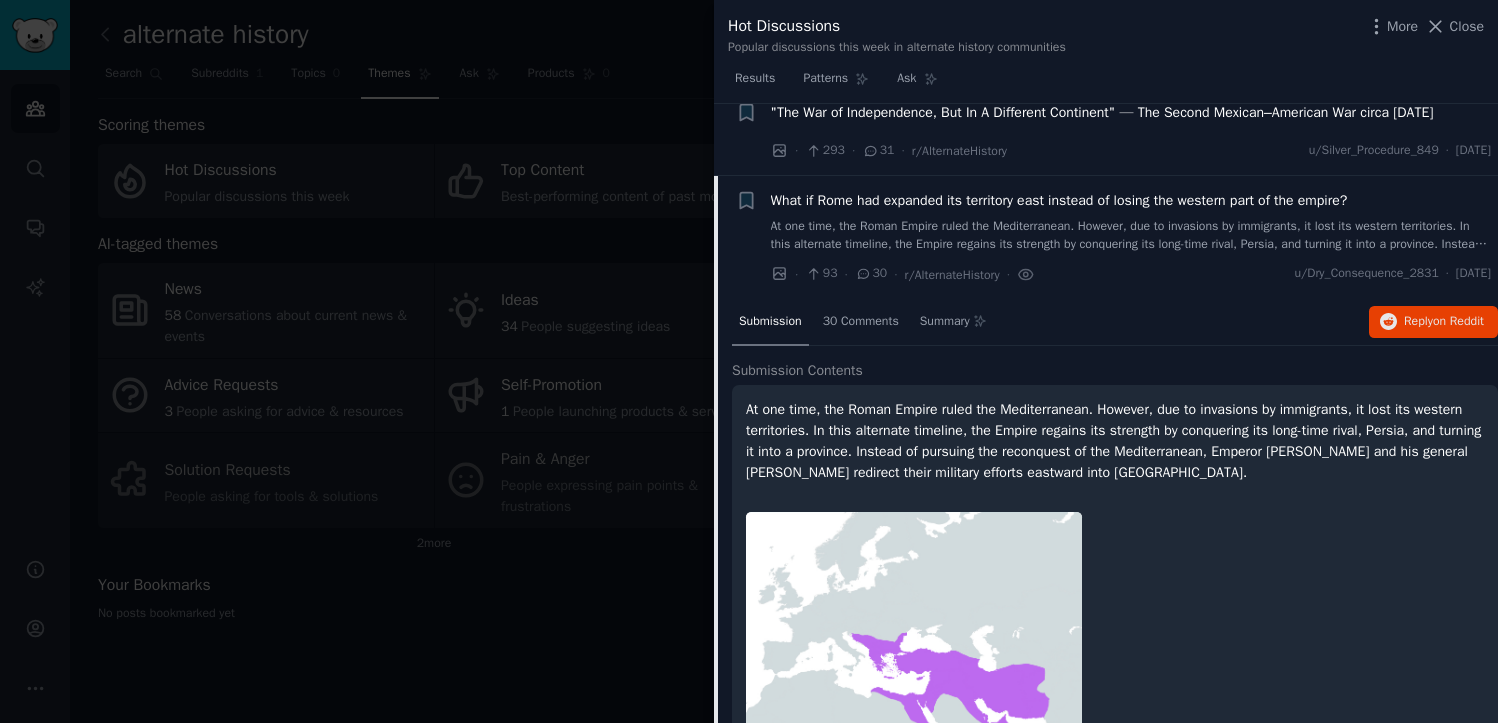 scroll, scrollTop: 1077, scrollLeft: 0, axis: vertical 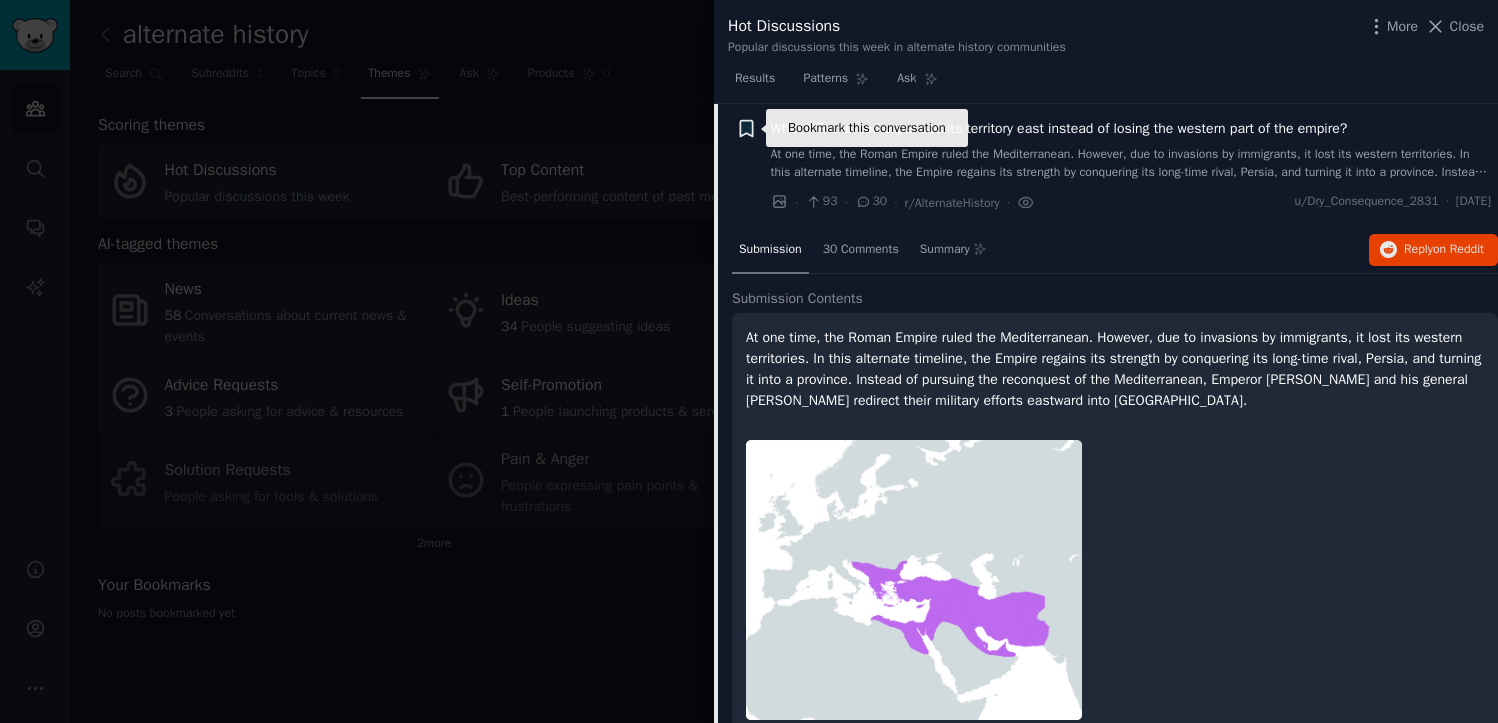 click 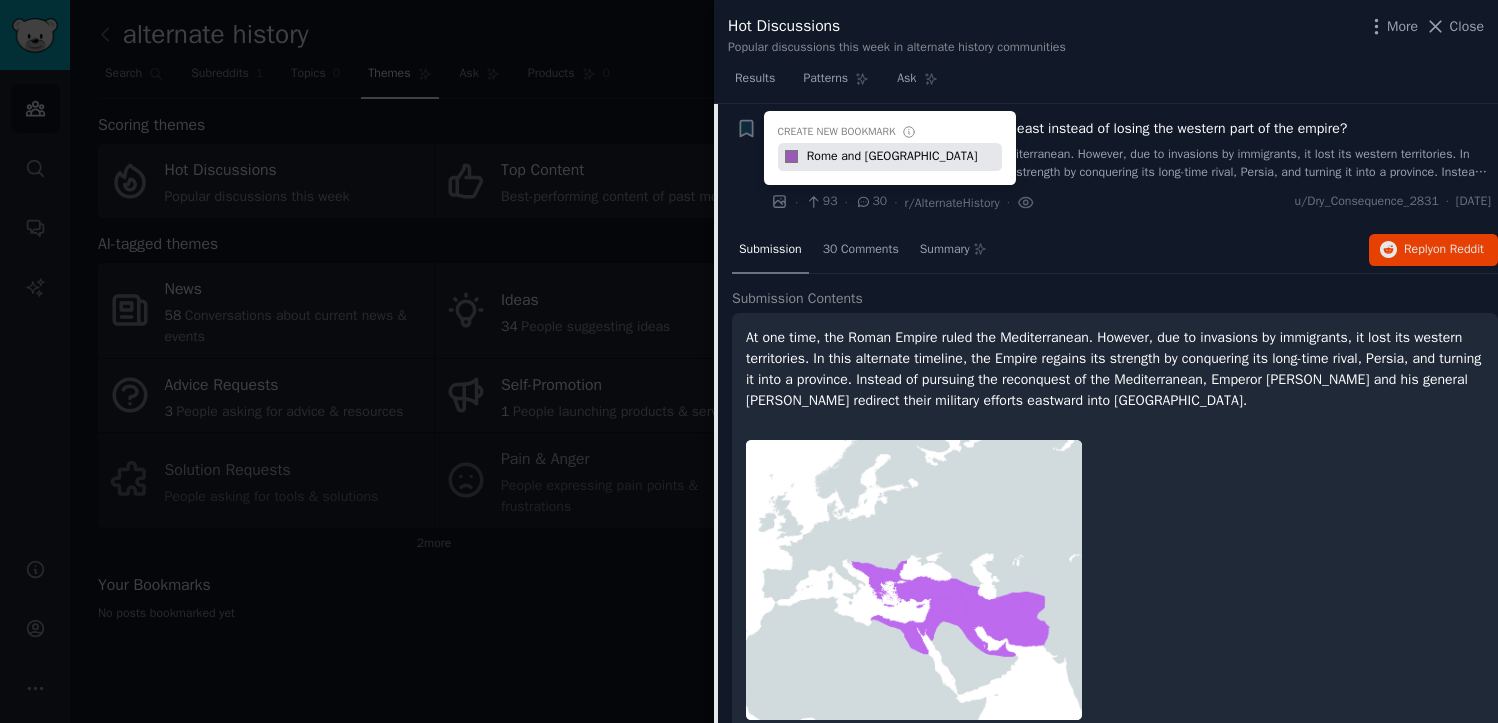 type on "Rome and [GEOGRAPHIC_DATA]" 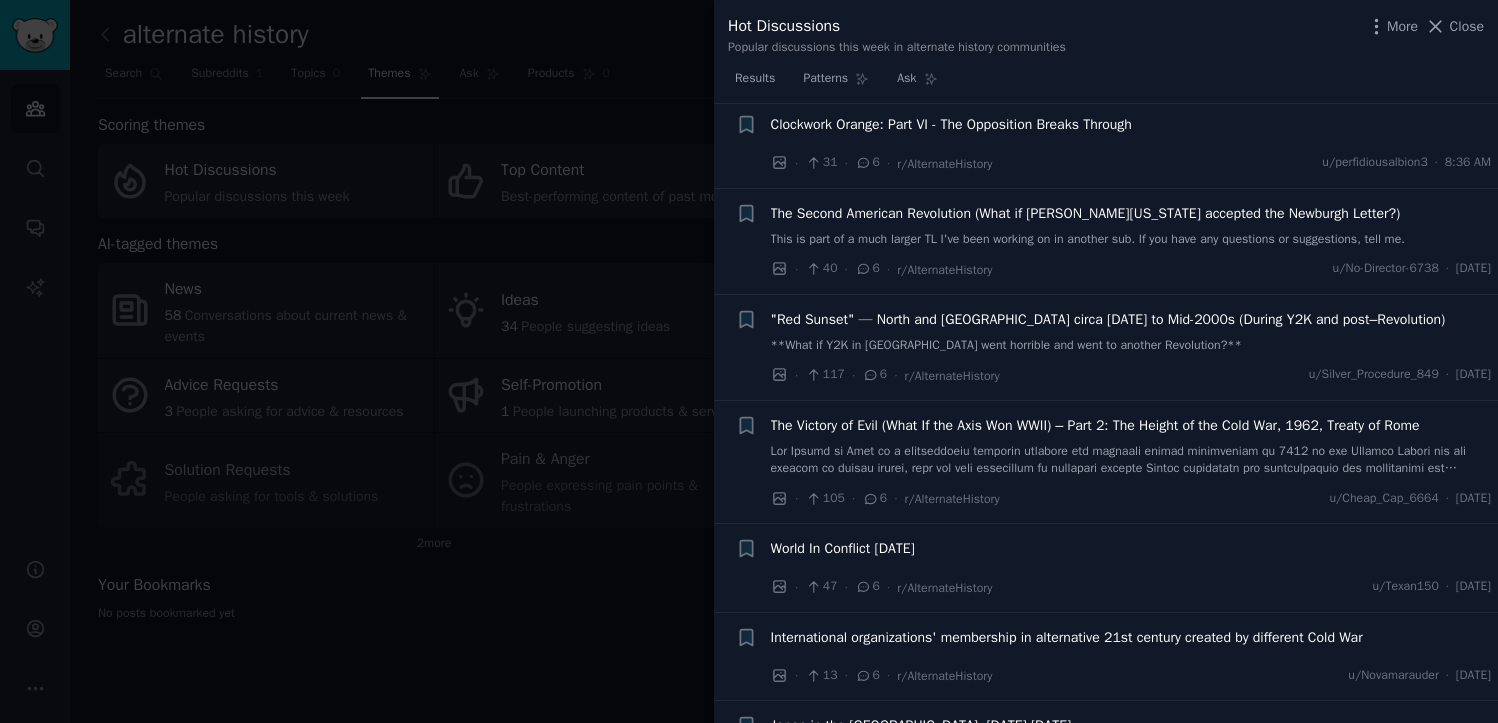 scroll, scrollTop: 5376, scrollLeft: 0, axis: vertical 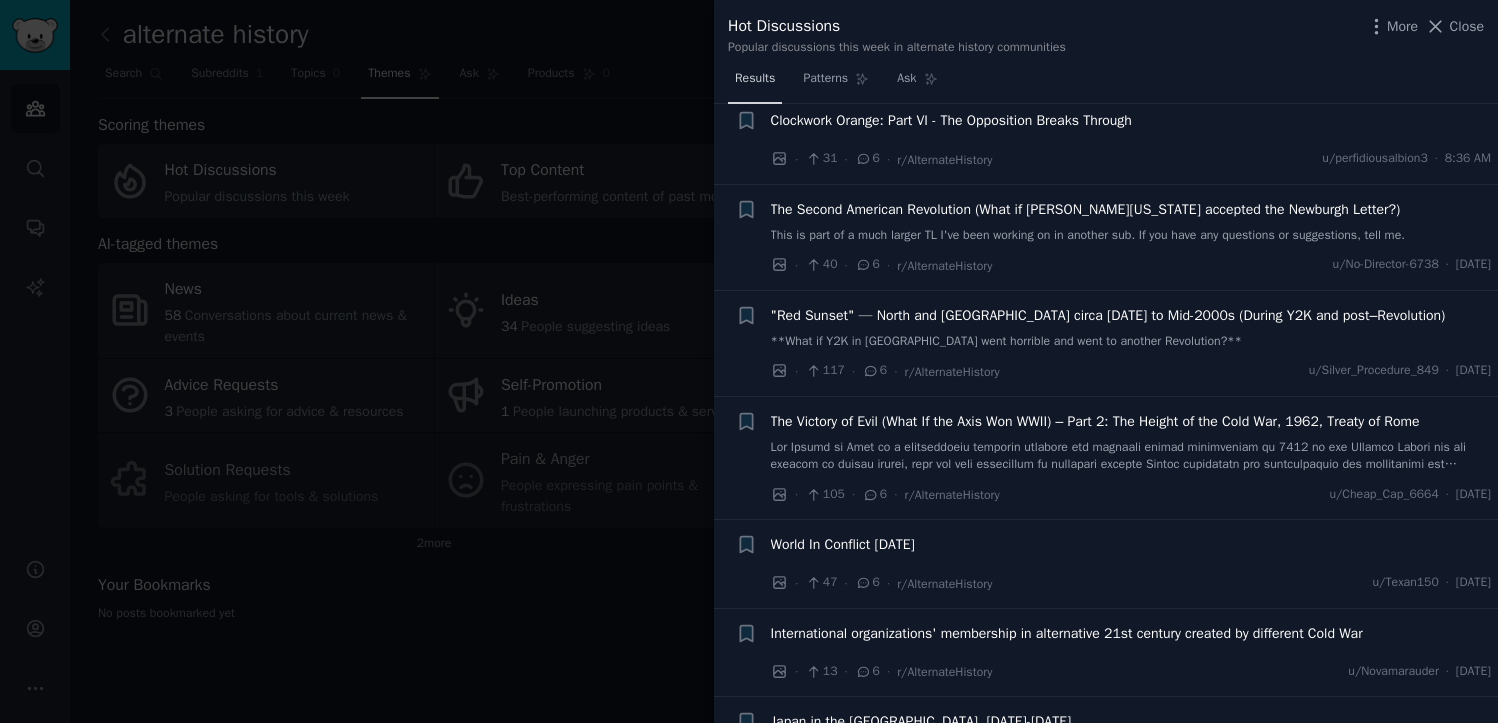 click on "Results" at bounding box center (755, 79) 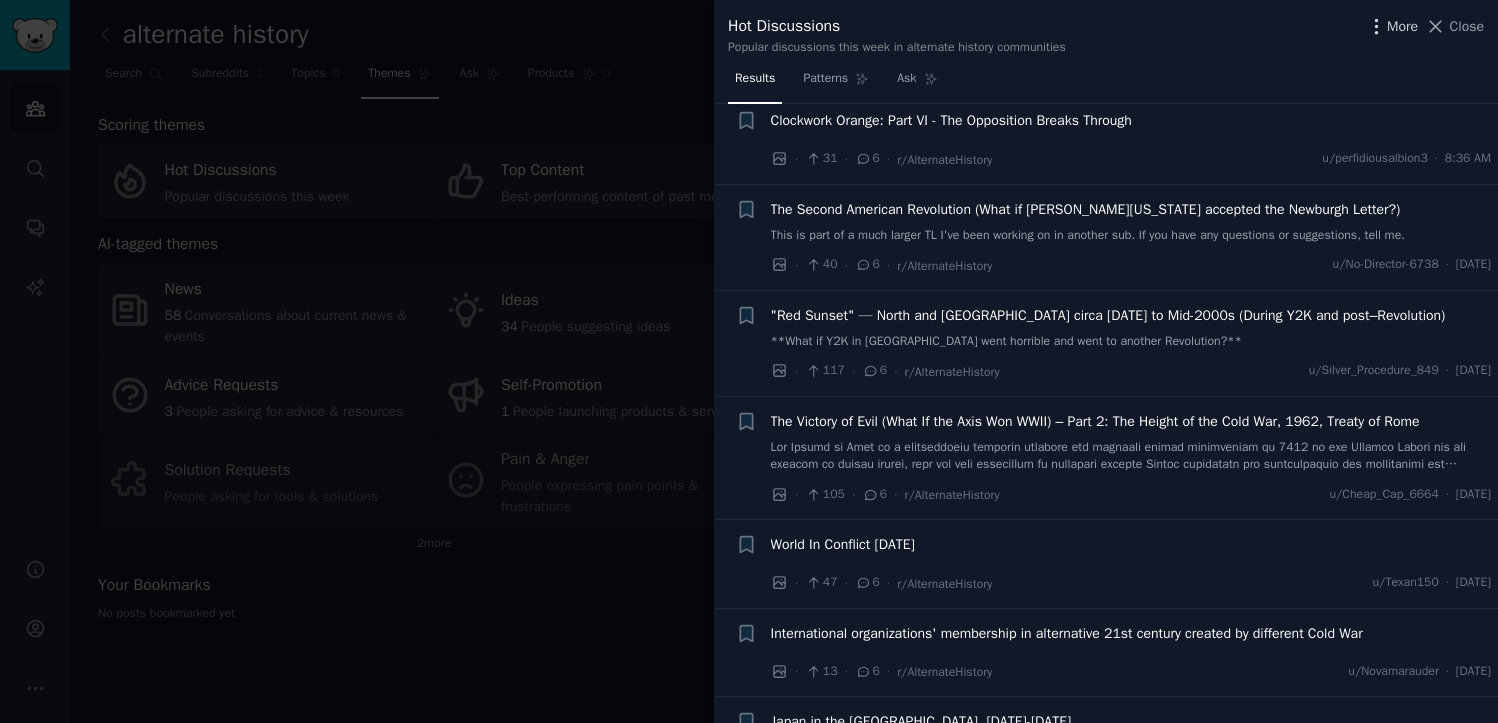 click 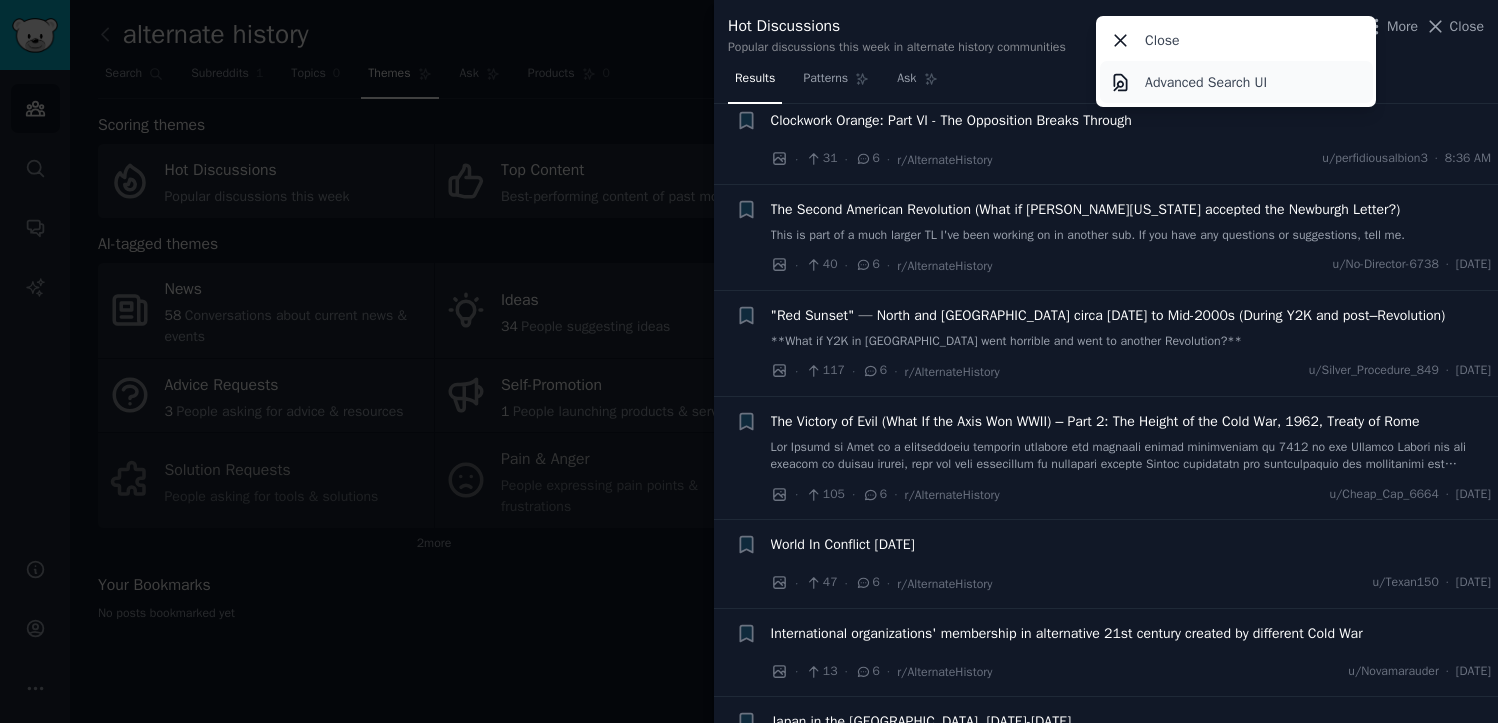 click on "Advanced Search UI" at bounding box center [1206, 82] 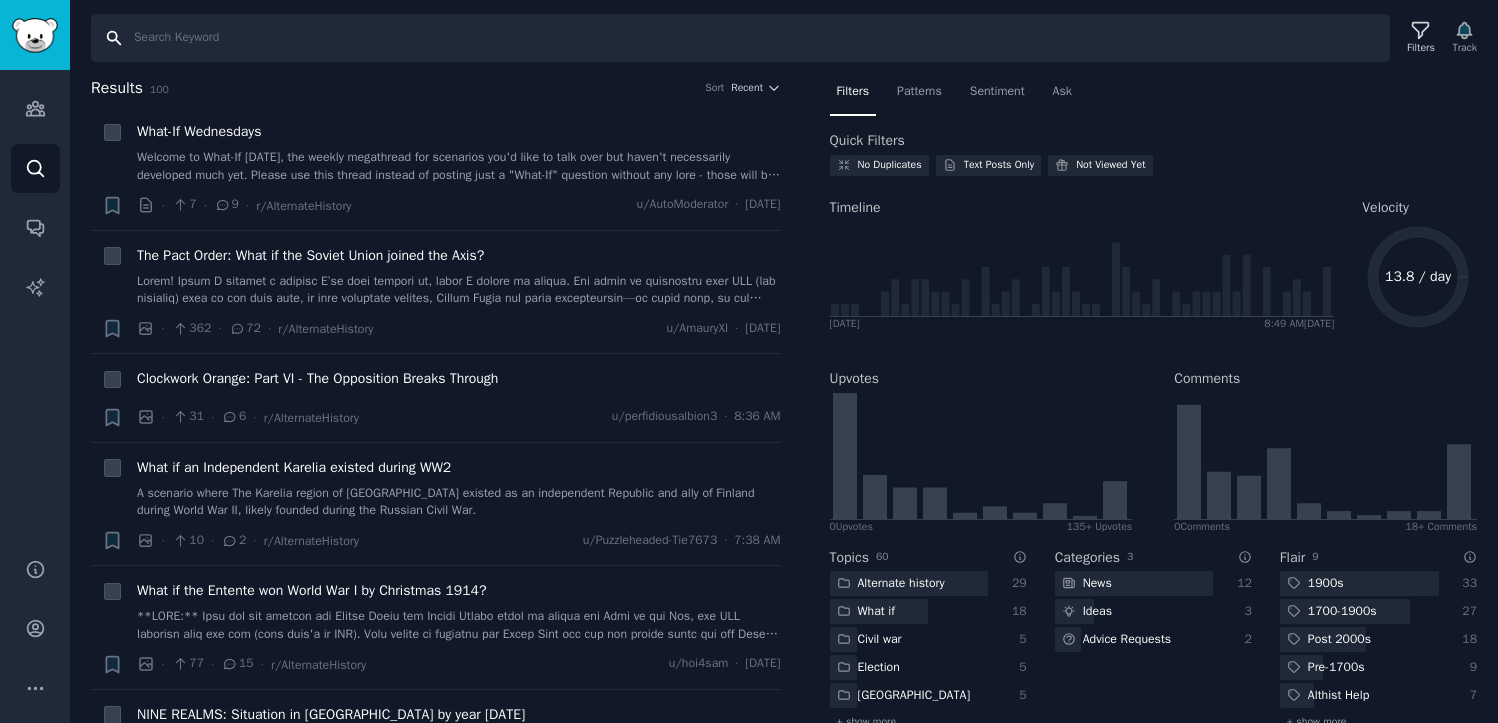 click on "Search" at bounding box center (740, 38) 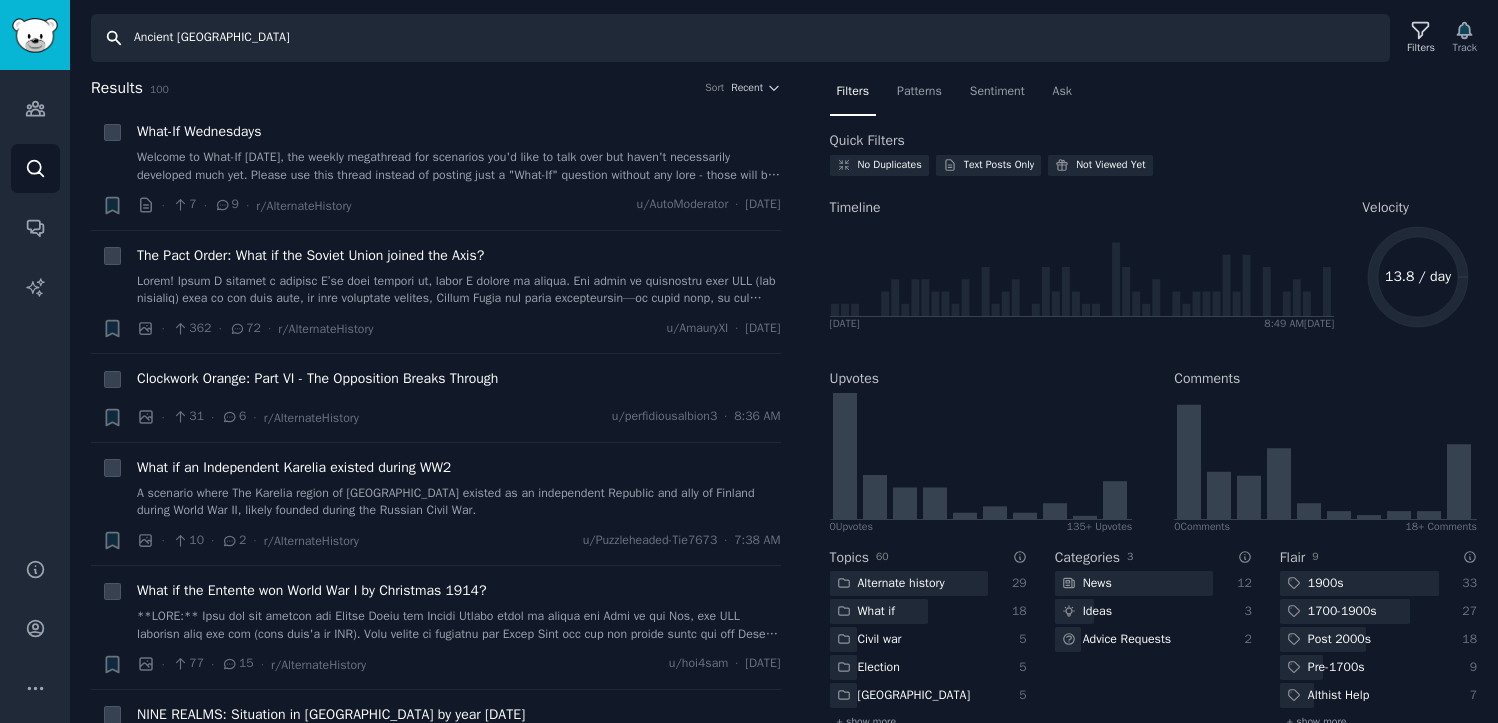 click on "Ancient [GEOGRAPHIC_DATA]" at bounding box center (740, 38) 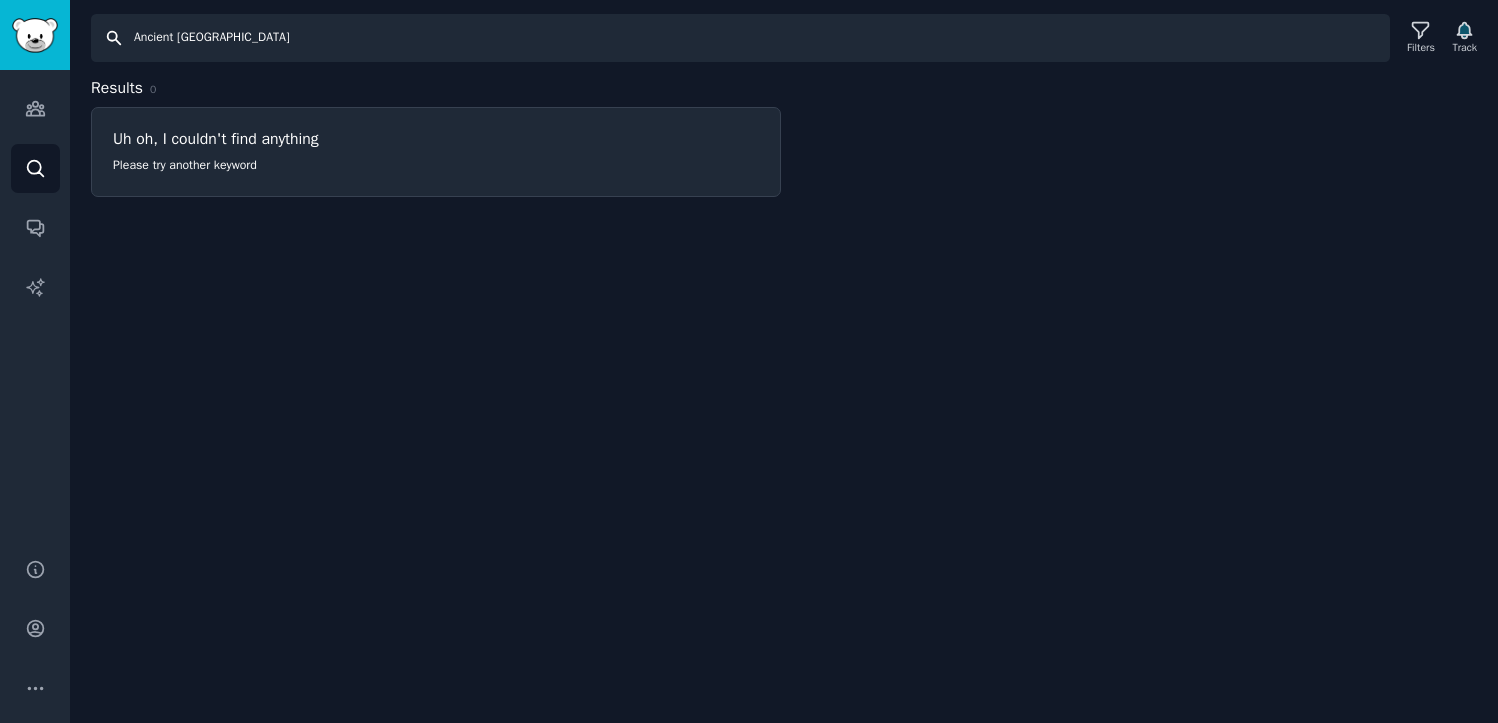 type 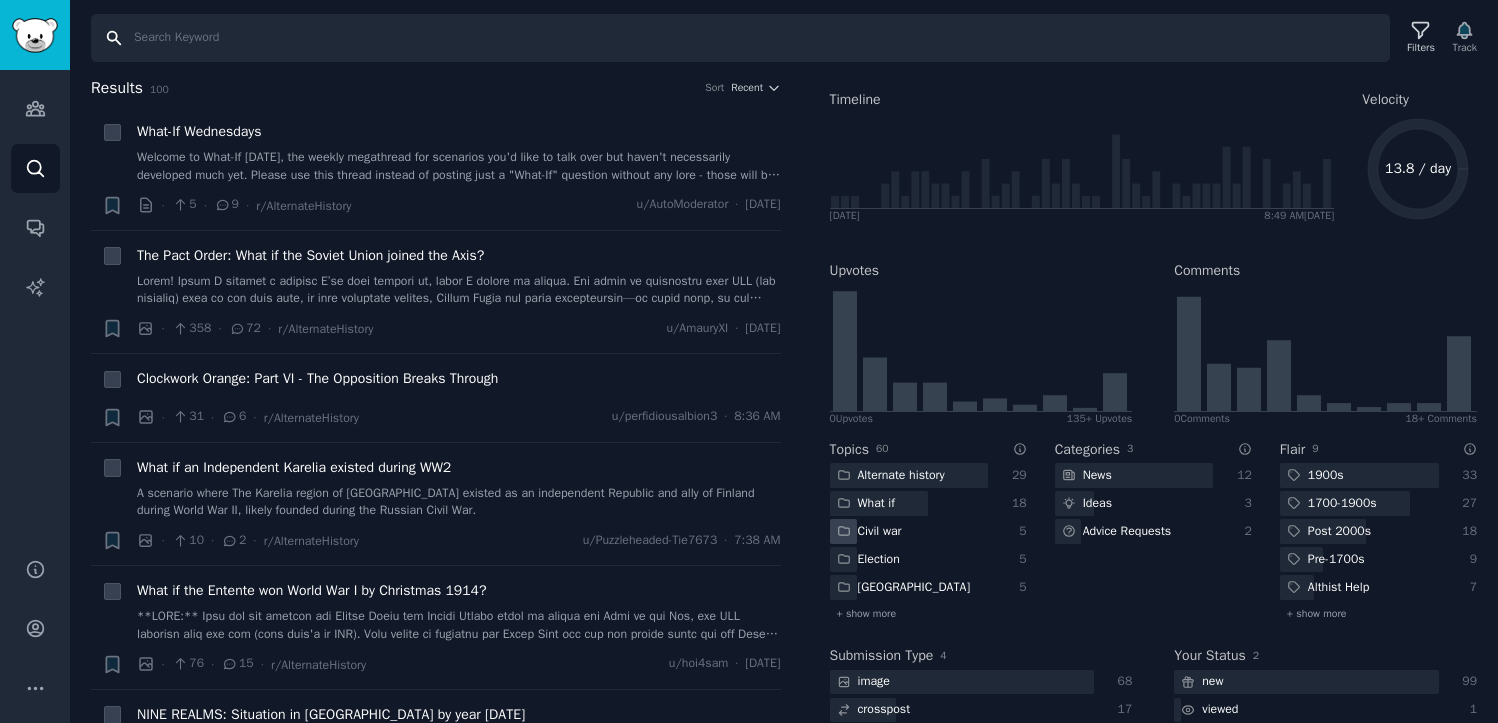 scroll, scrollTop: 187, scrollLeft: 0, axis: vertical 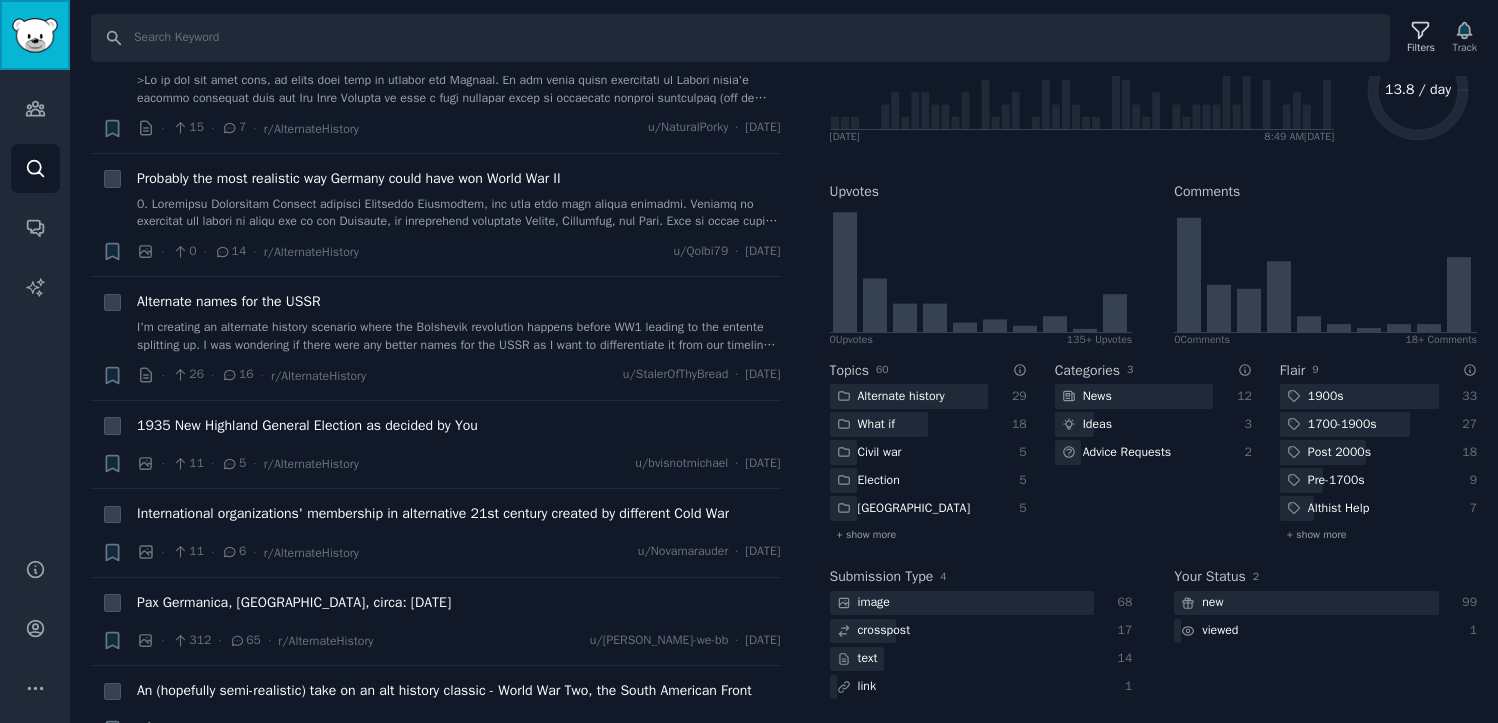click at bounding box center [35, 35] 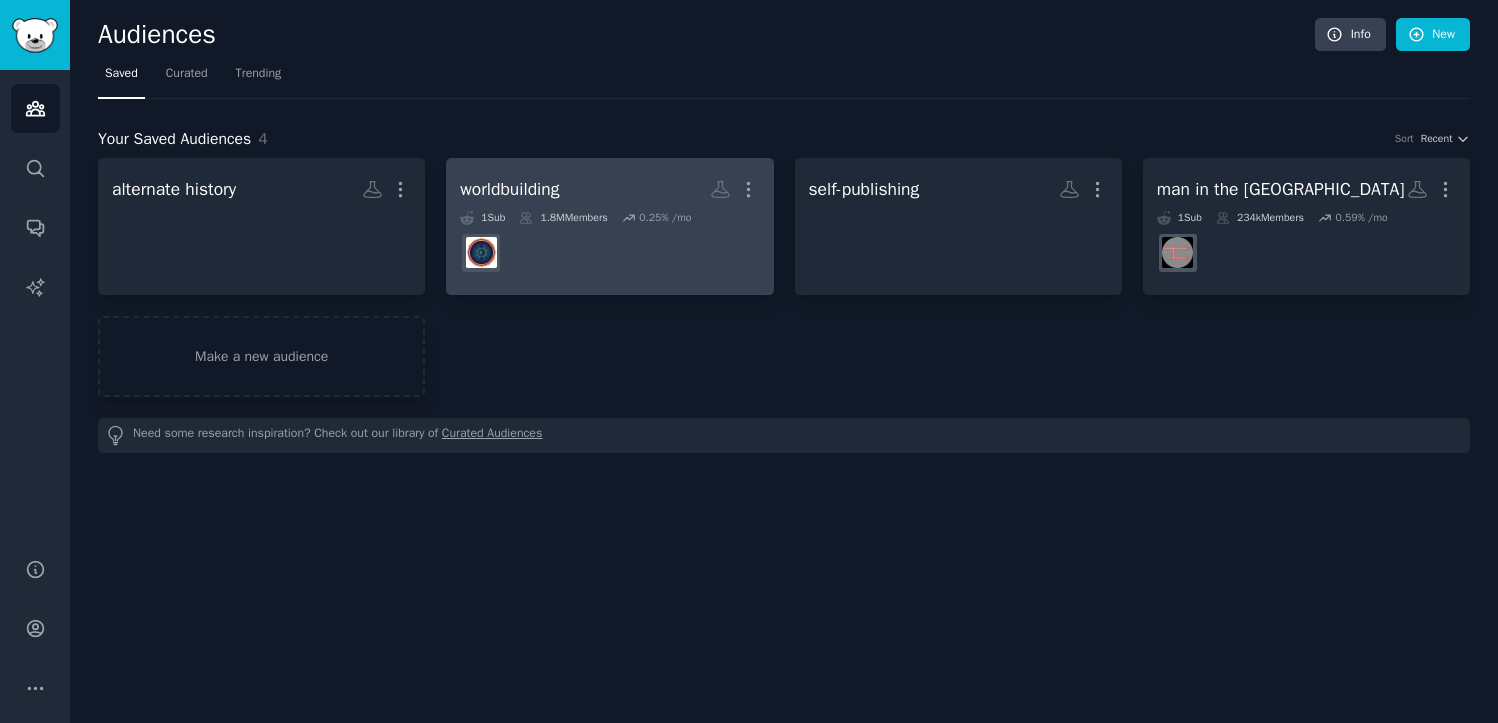 click at bounding box center (609, 253) 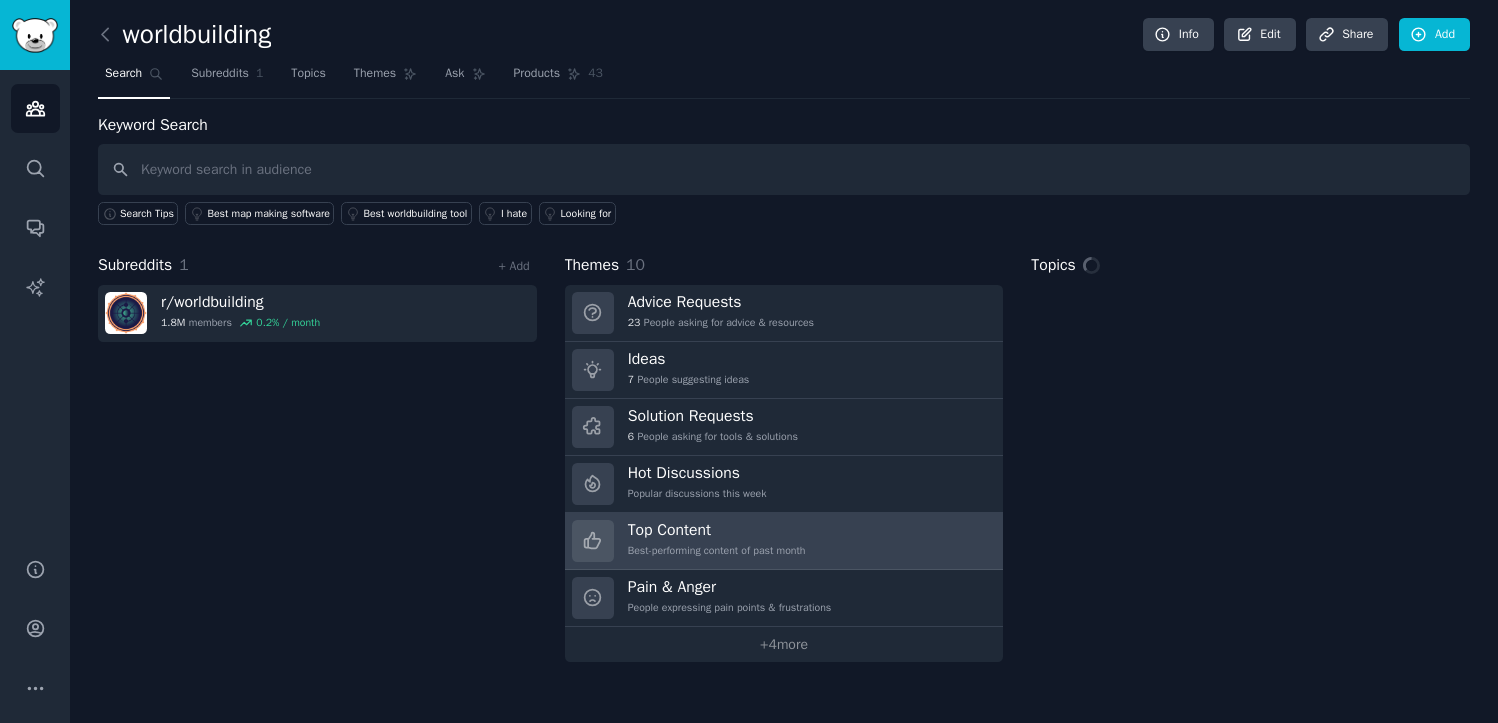 click on "Top Content Best-performing content of past month" at bounding box center (784, 541) 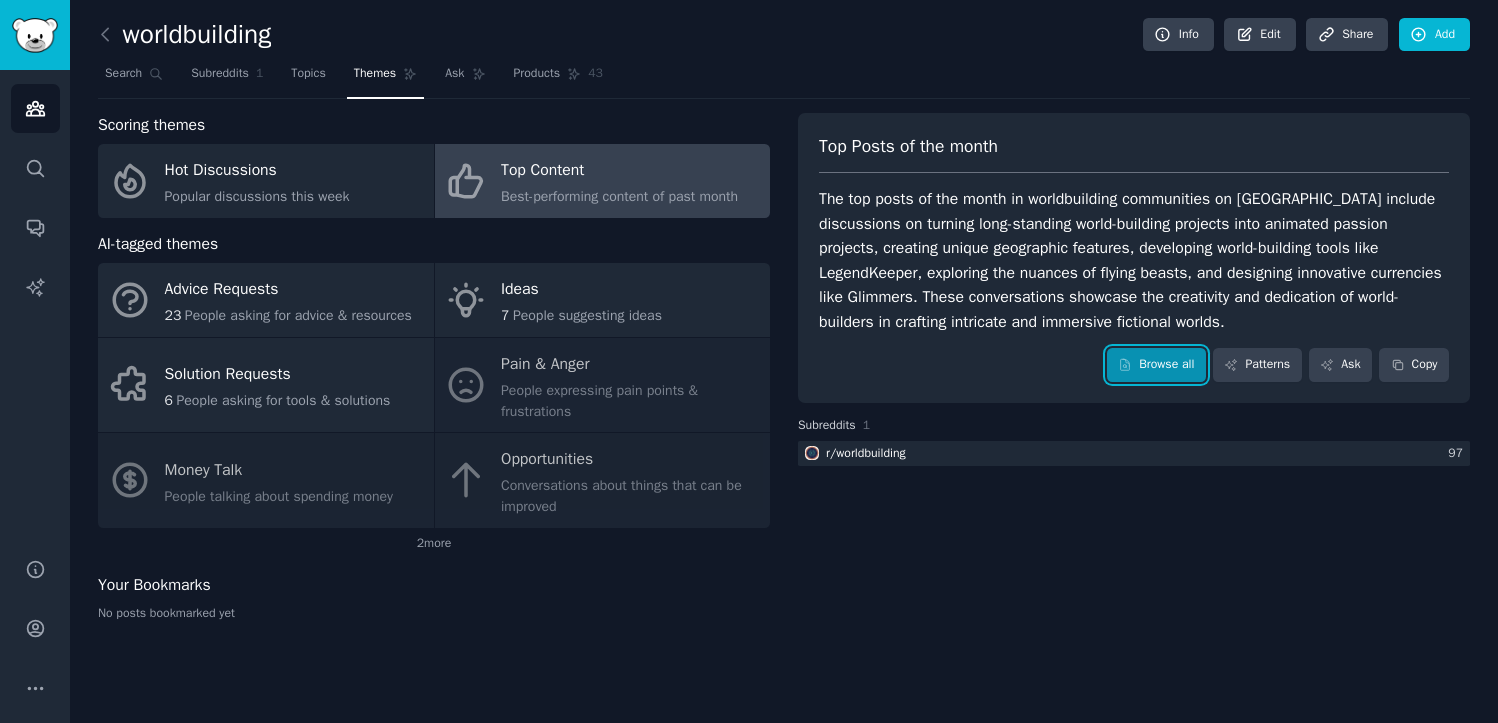 click on "Browse all" at bounding box center [1156, 365] 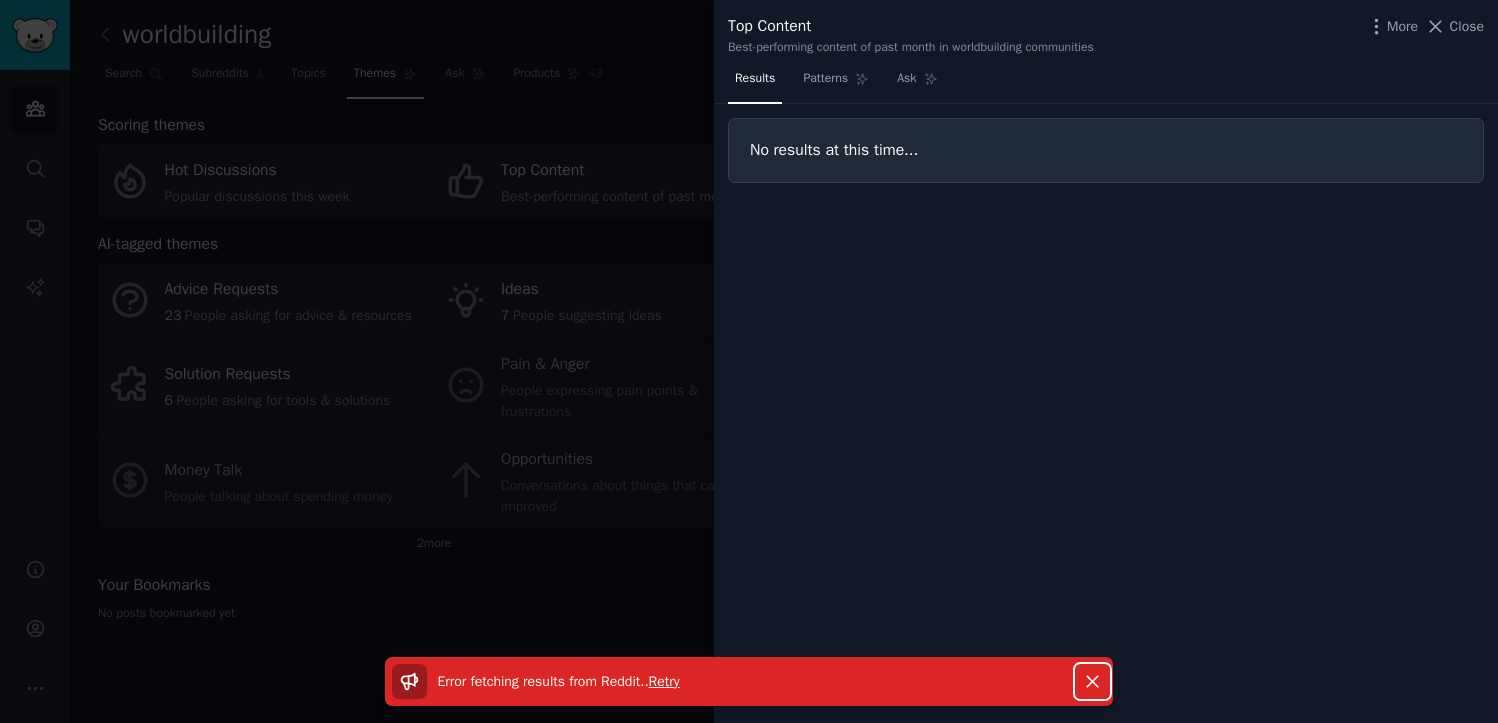 click 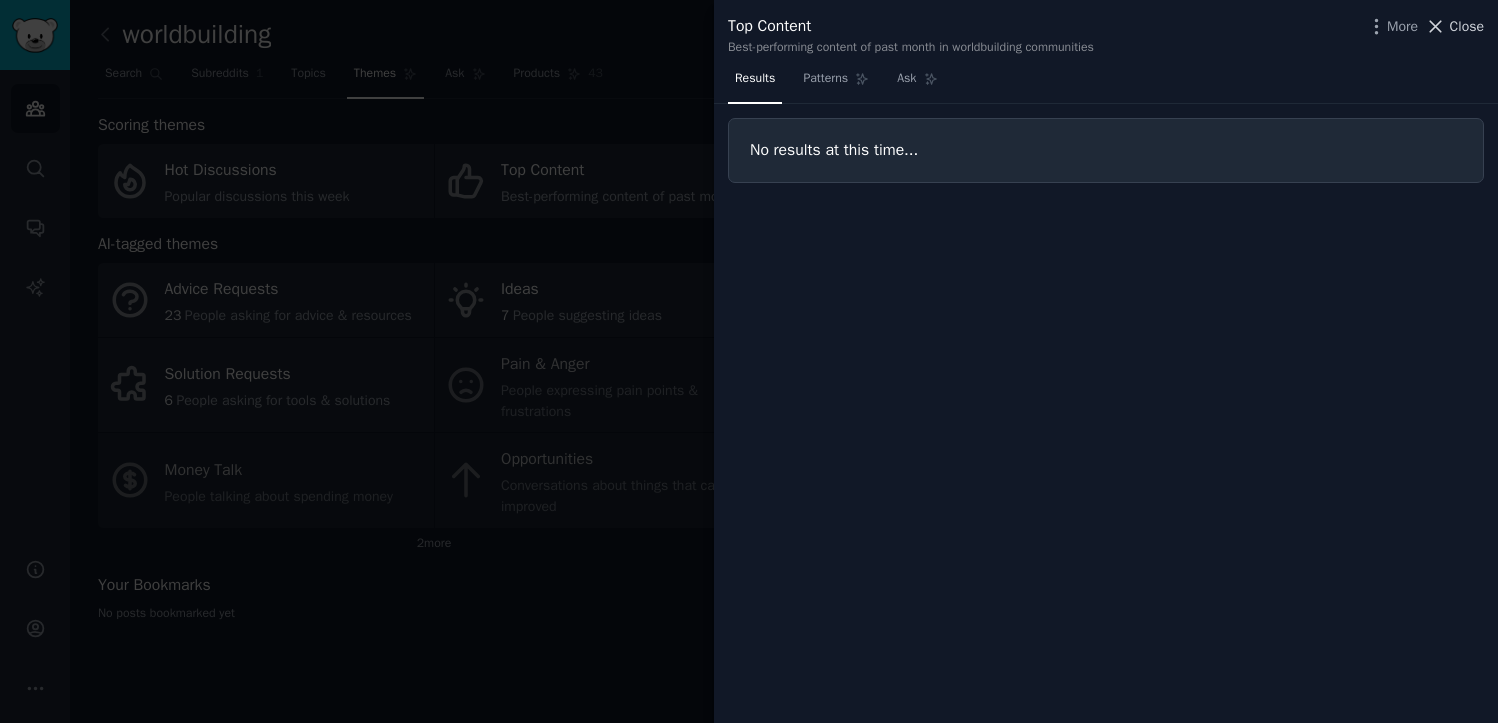 click on "Close" at bounding box center (1467, 26) 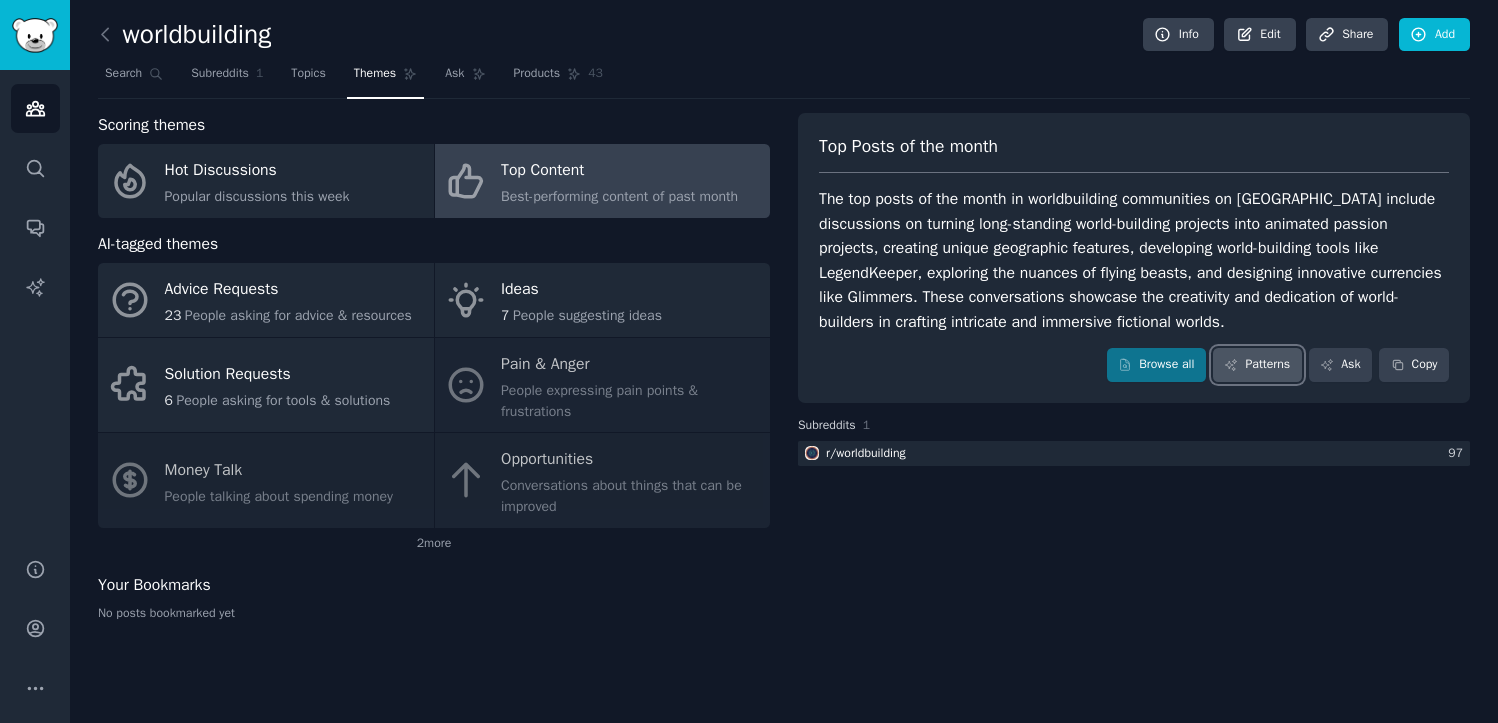 click on "Patterns" at bounding box center (1257, 365) 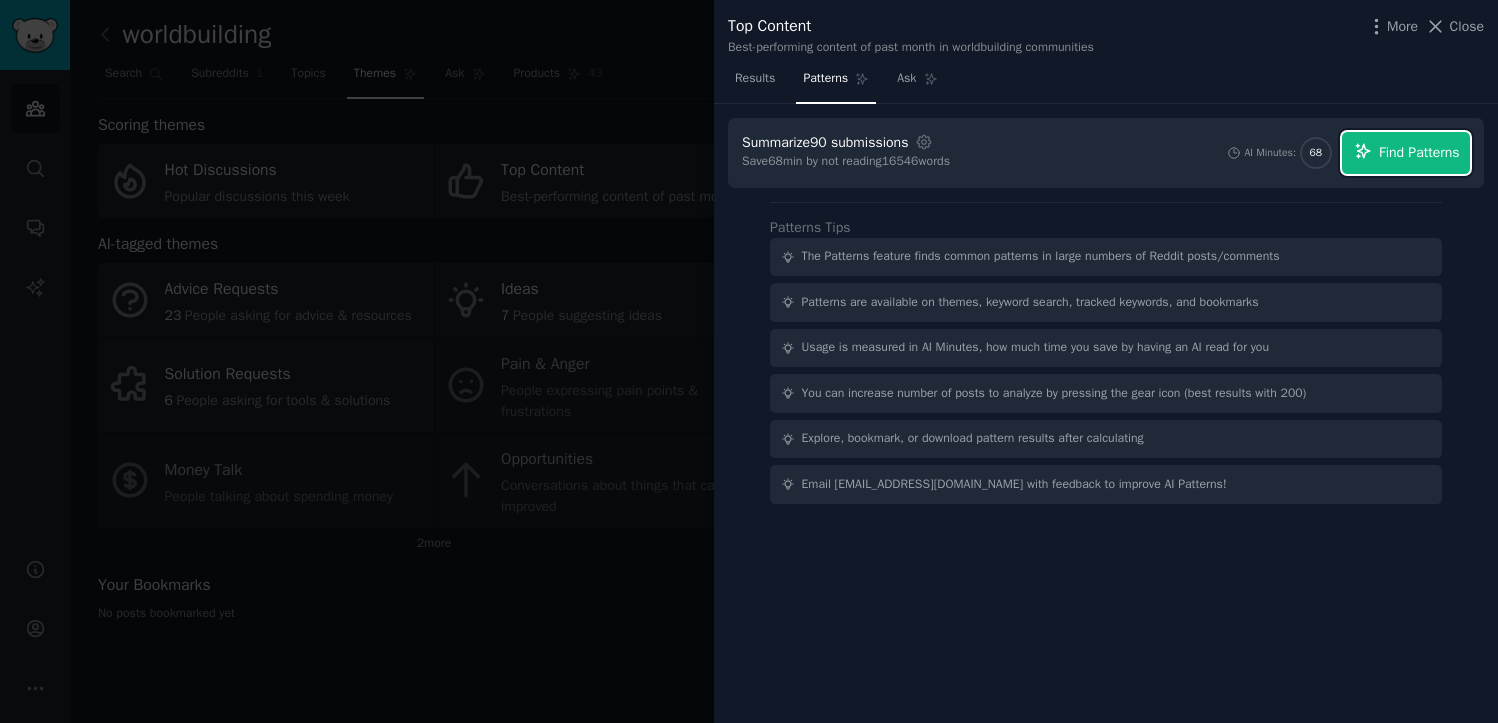 click on "Find Patterns" at bounding box center (1419, 152) 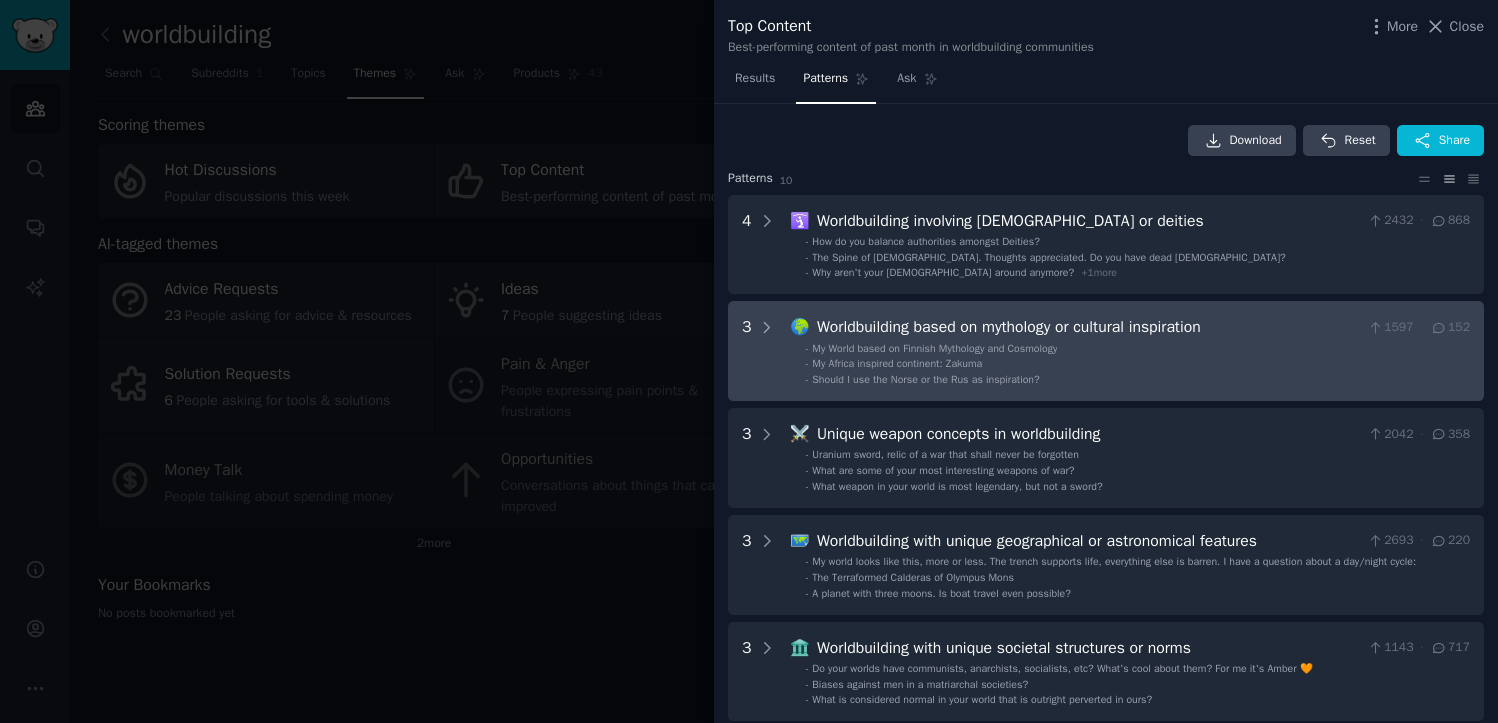 click on "- My Africa inspired continent: Zakuma" at bounding box center (1138, 364) 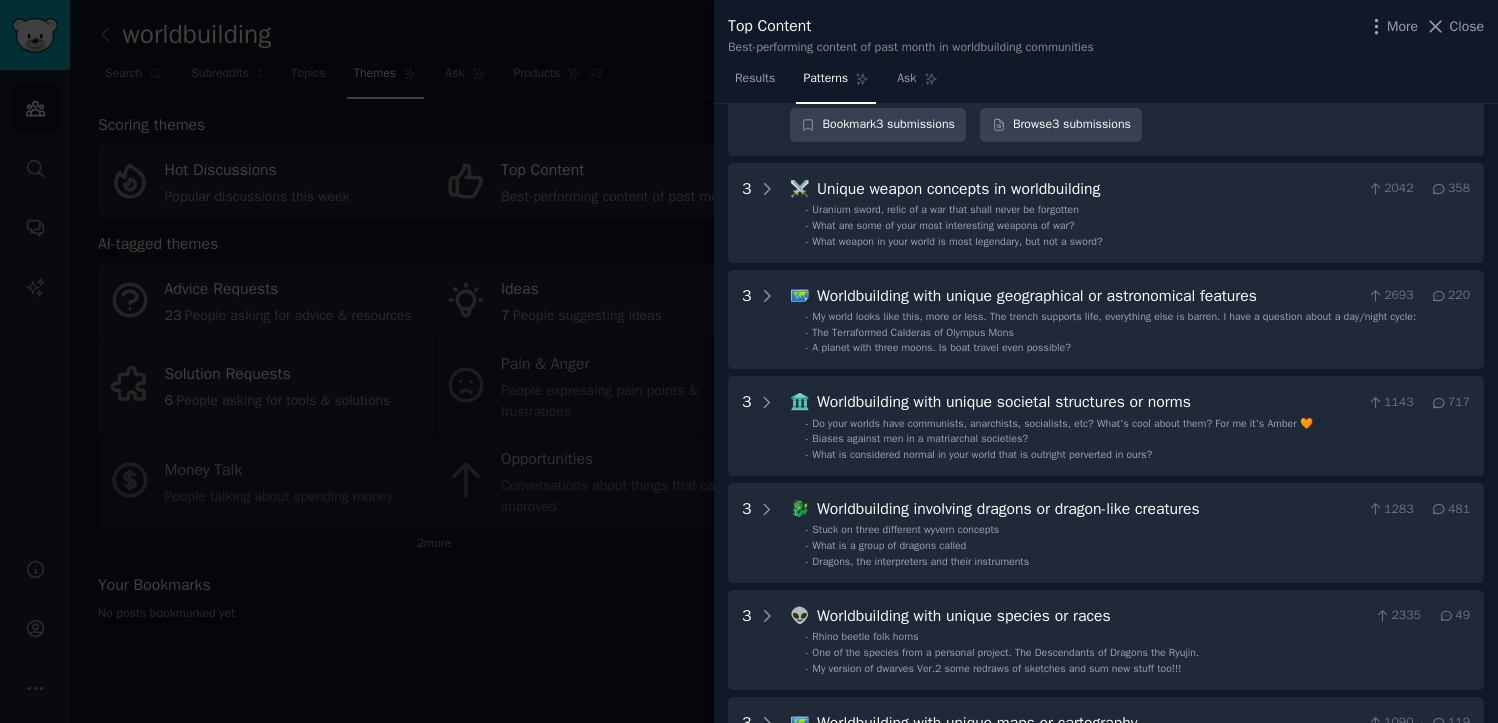 scroll, scrollTop: 574, scrollLeft: 0, axis: vertical 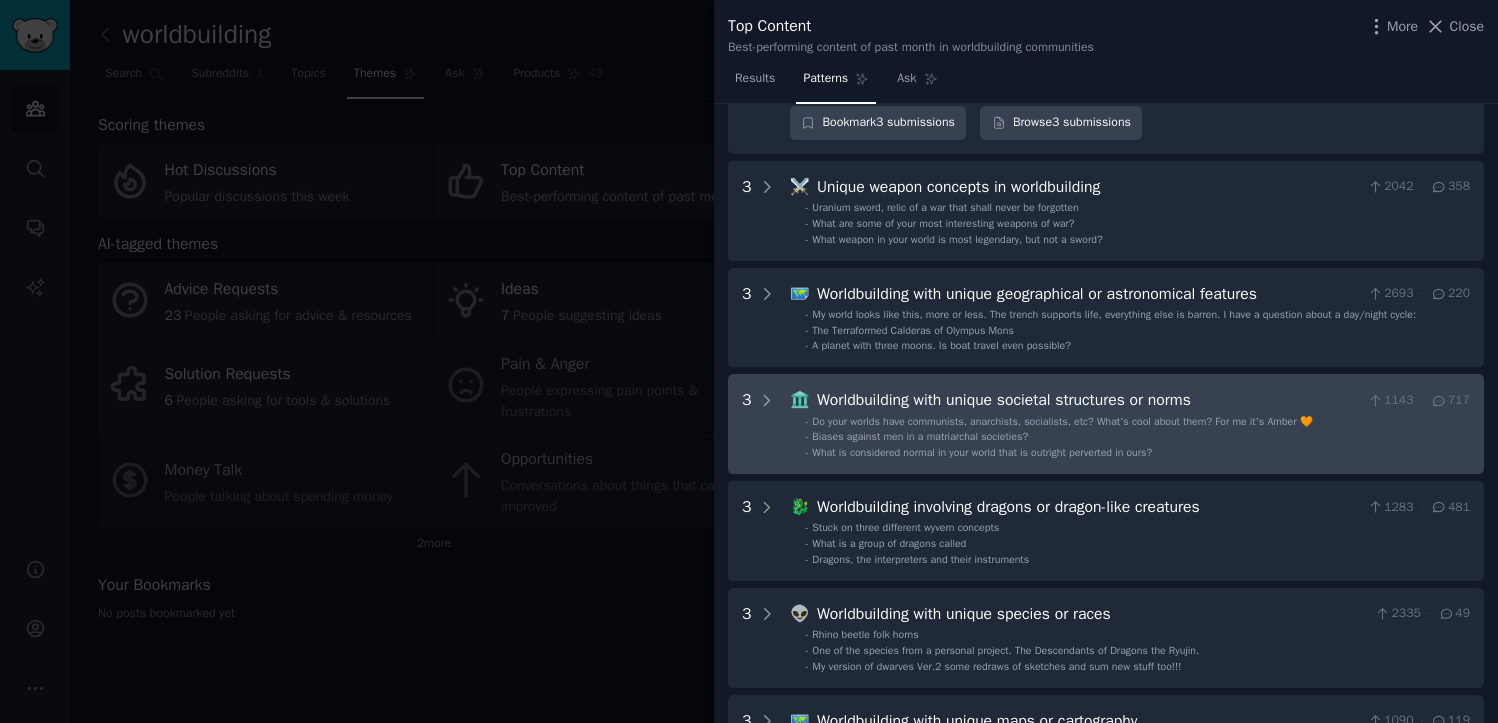 click on "- Biases against men in a matriarchal societies?" at bounding box center [1138, 437] 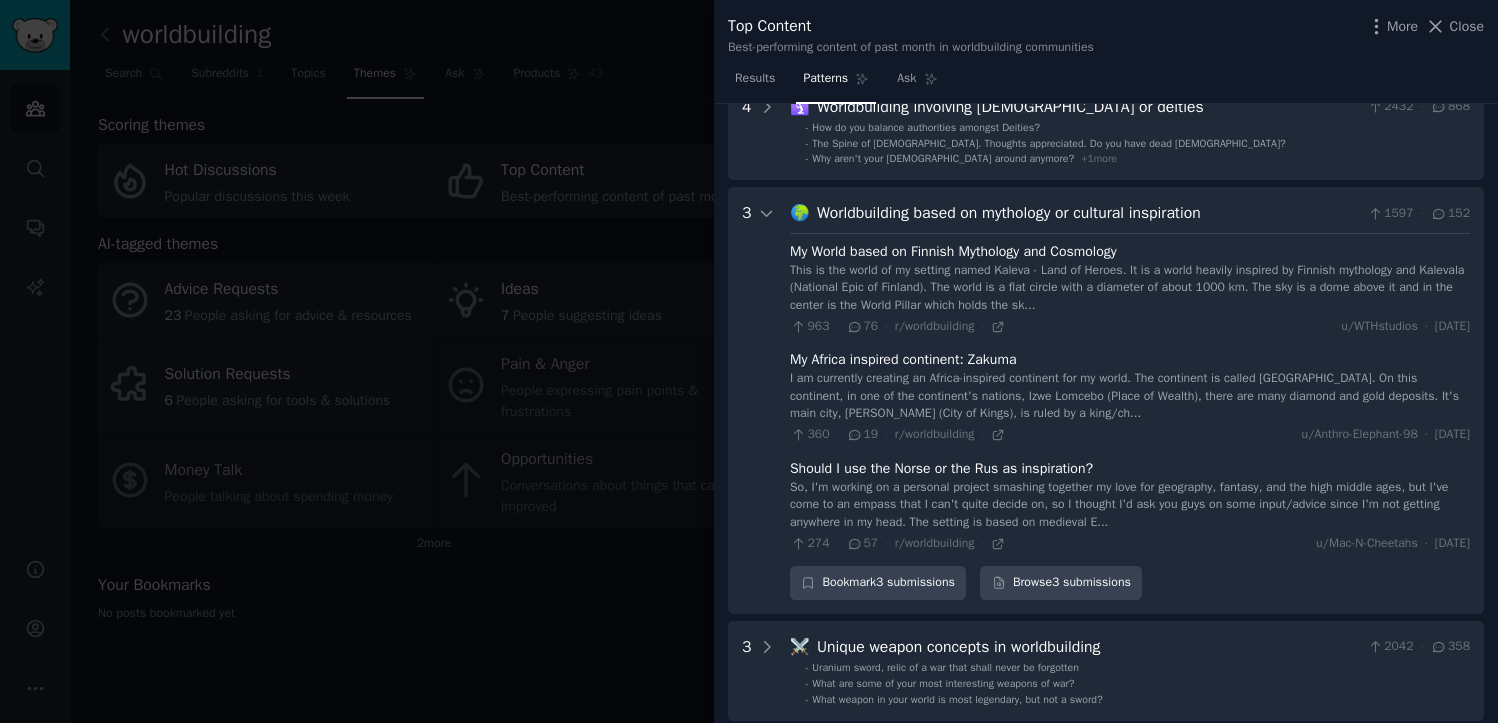 scroll, scrollTop: 0, scrollLeft: 0, axis: both 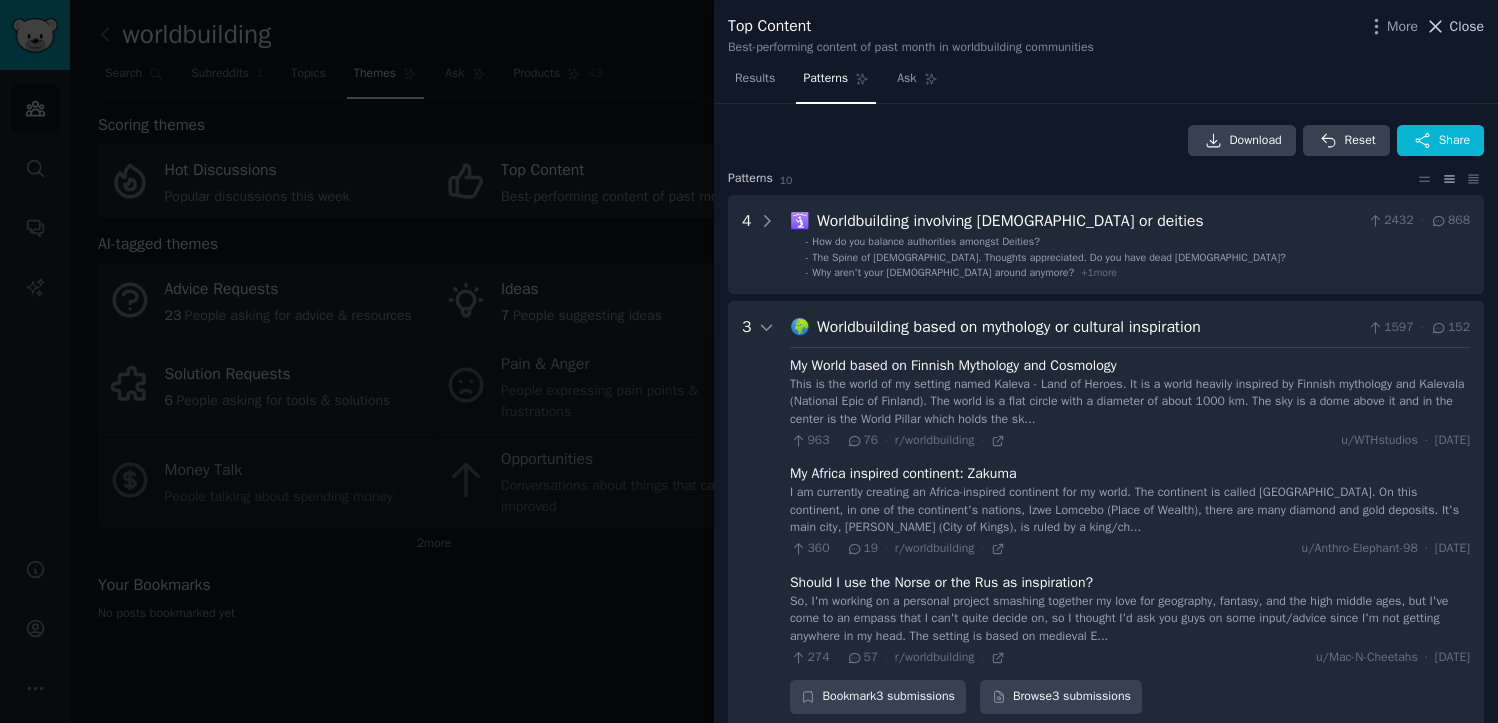 click on "Close" at bounding box center (1467, 26) 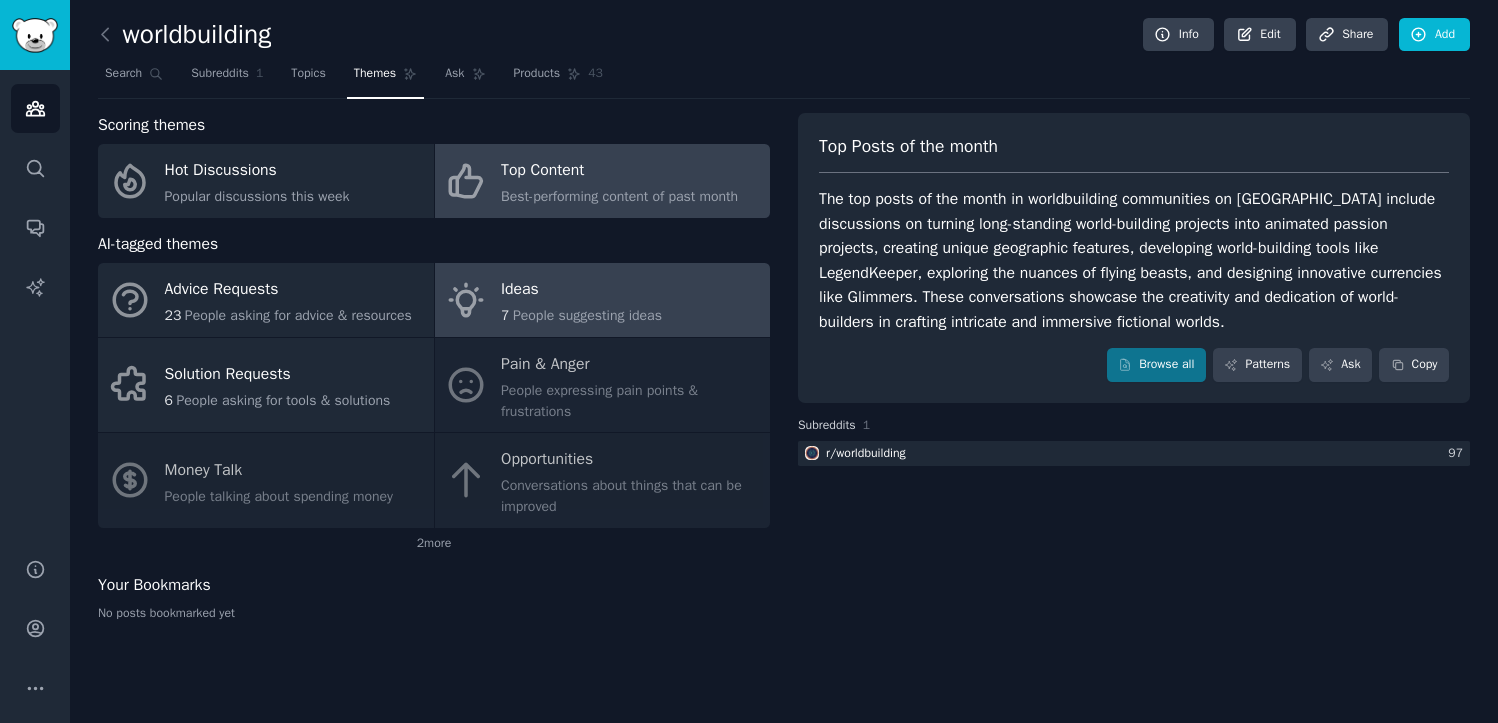 click on "Ideas" at bounding box center (581, 290) 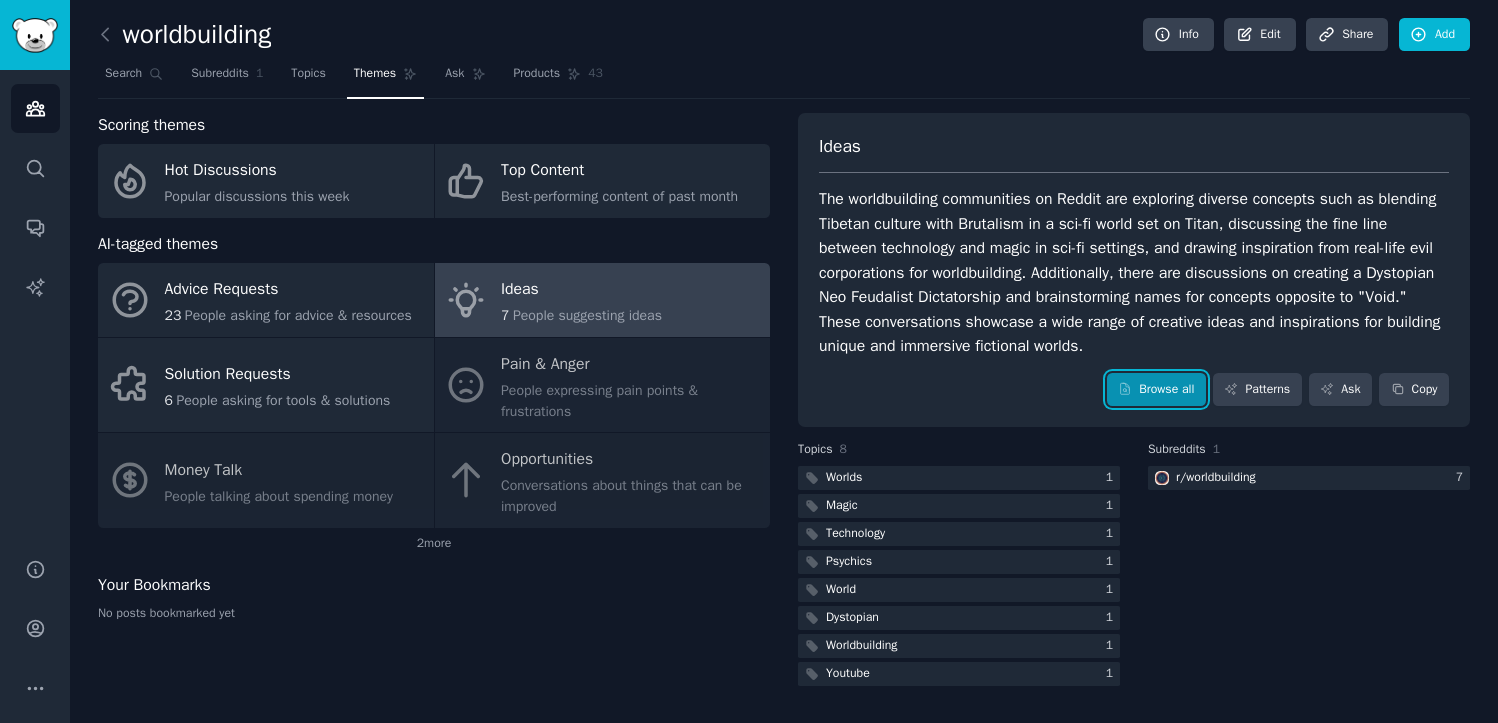 click on "Browse all" at bounding box center [1156, 390] 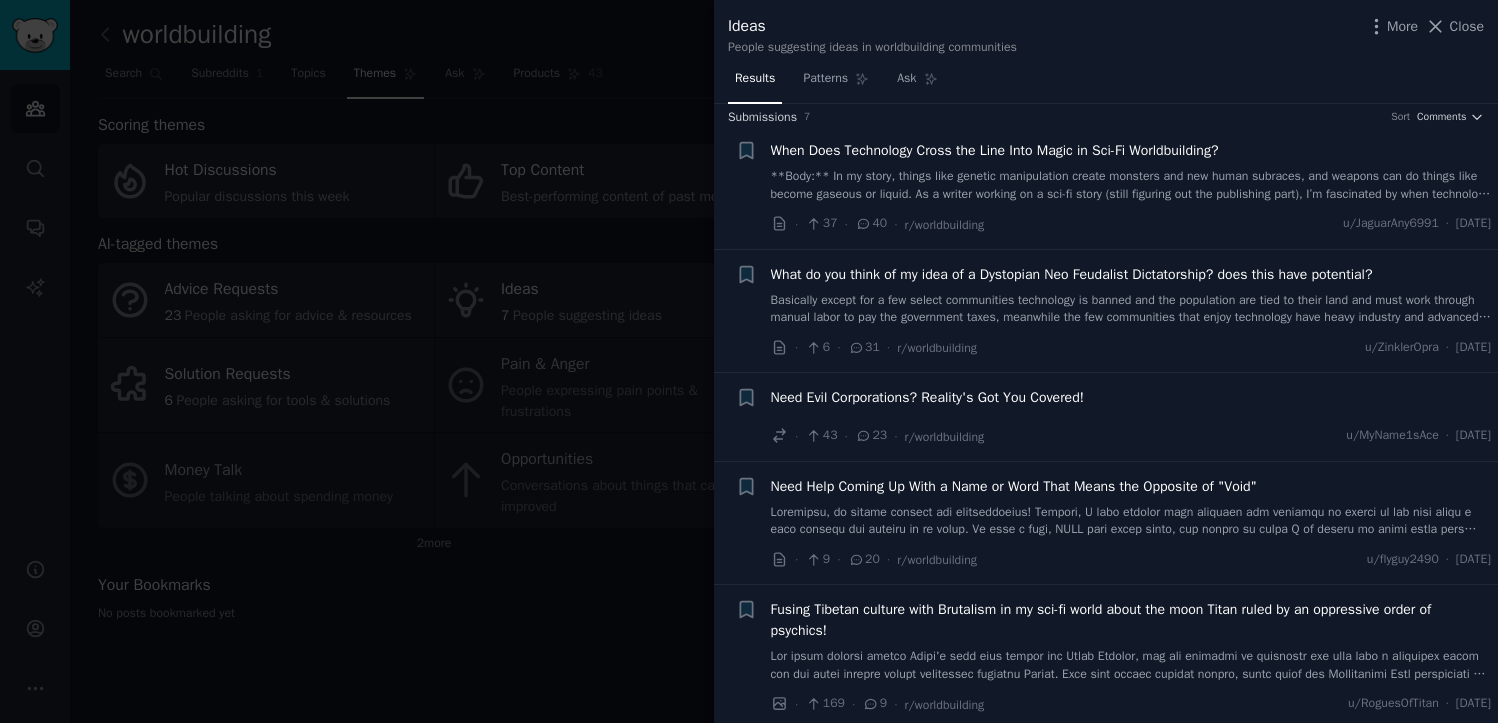 scroll, scrollTop: 0, scrollLeft: 0, axis: both 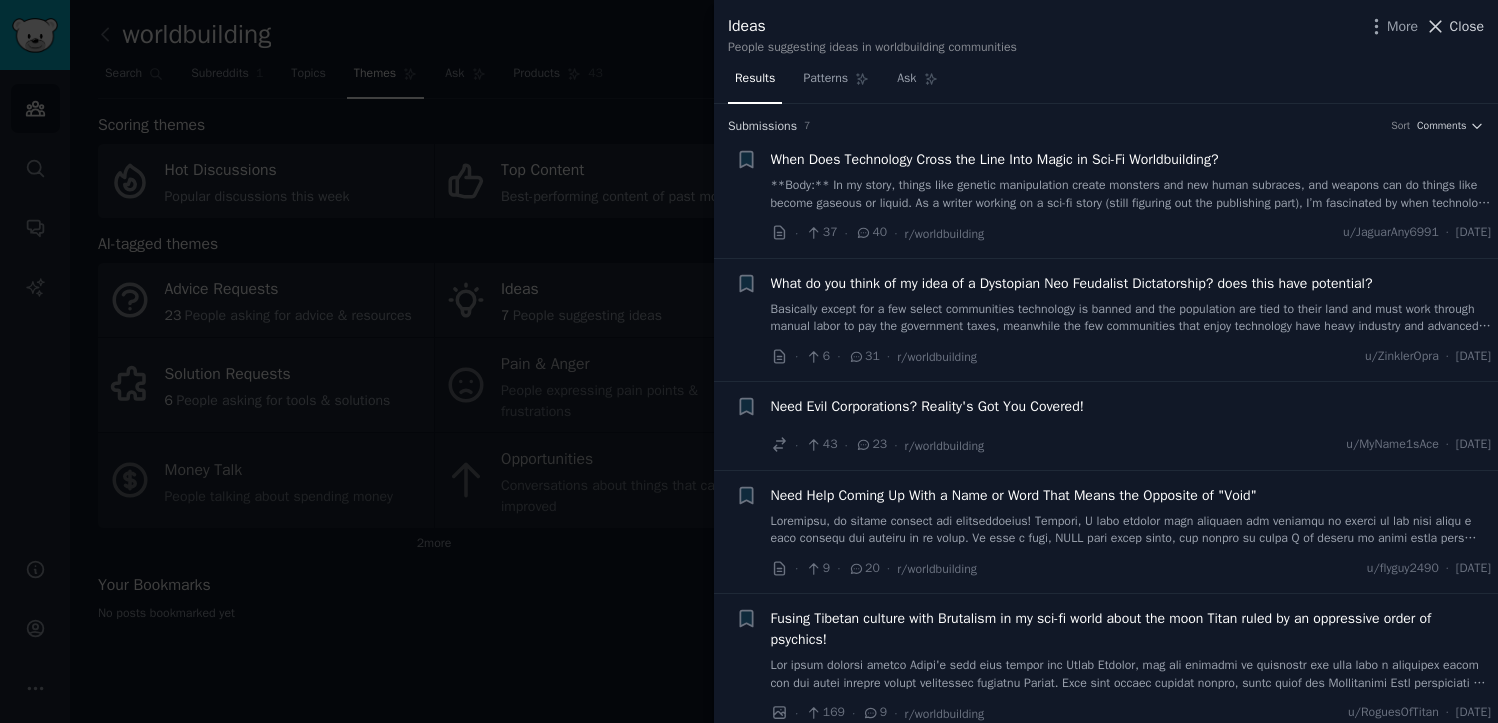 click 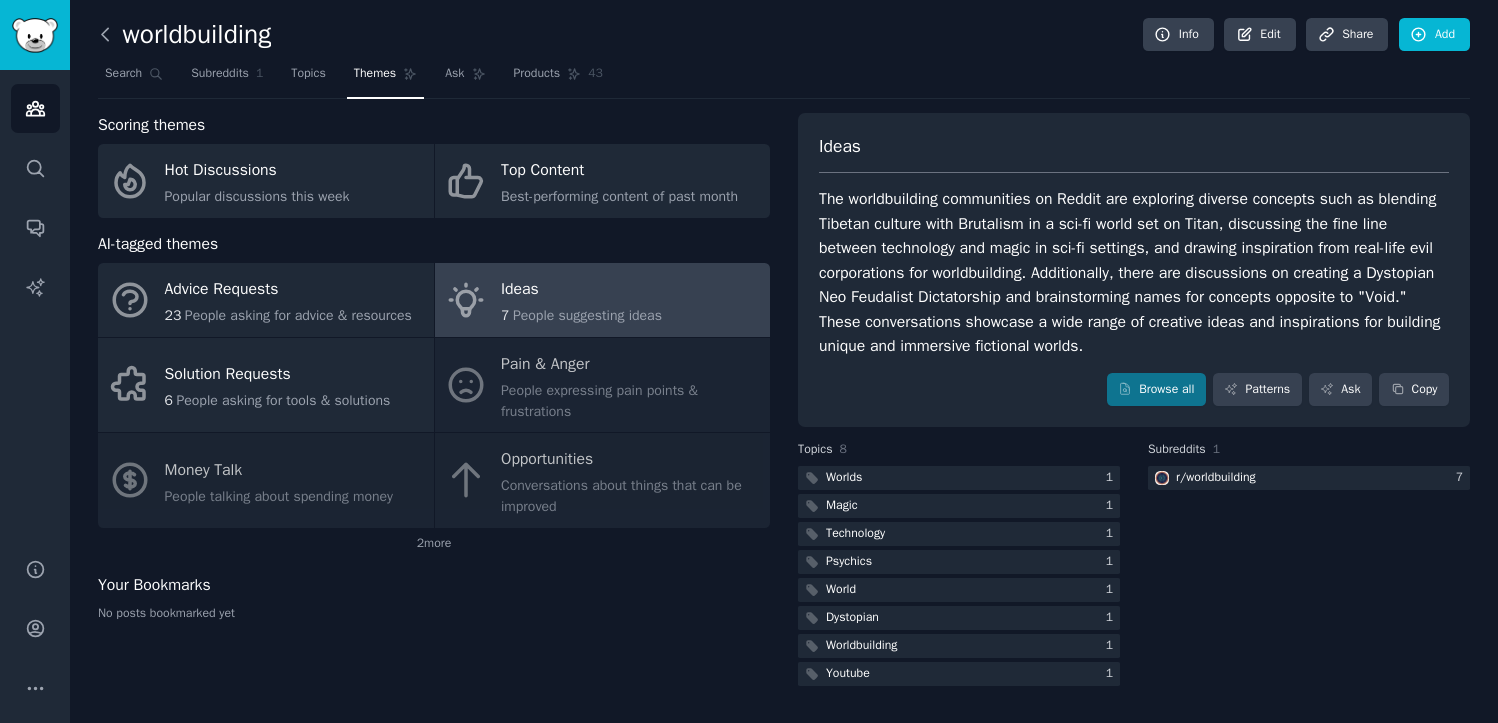 click 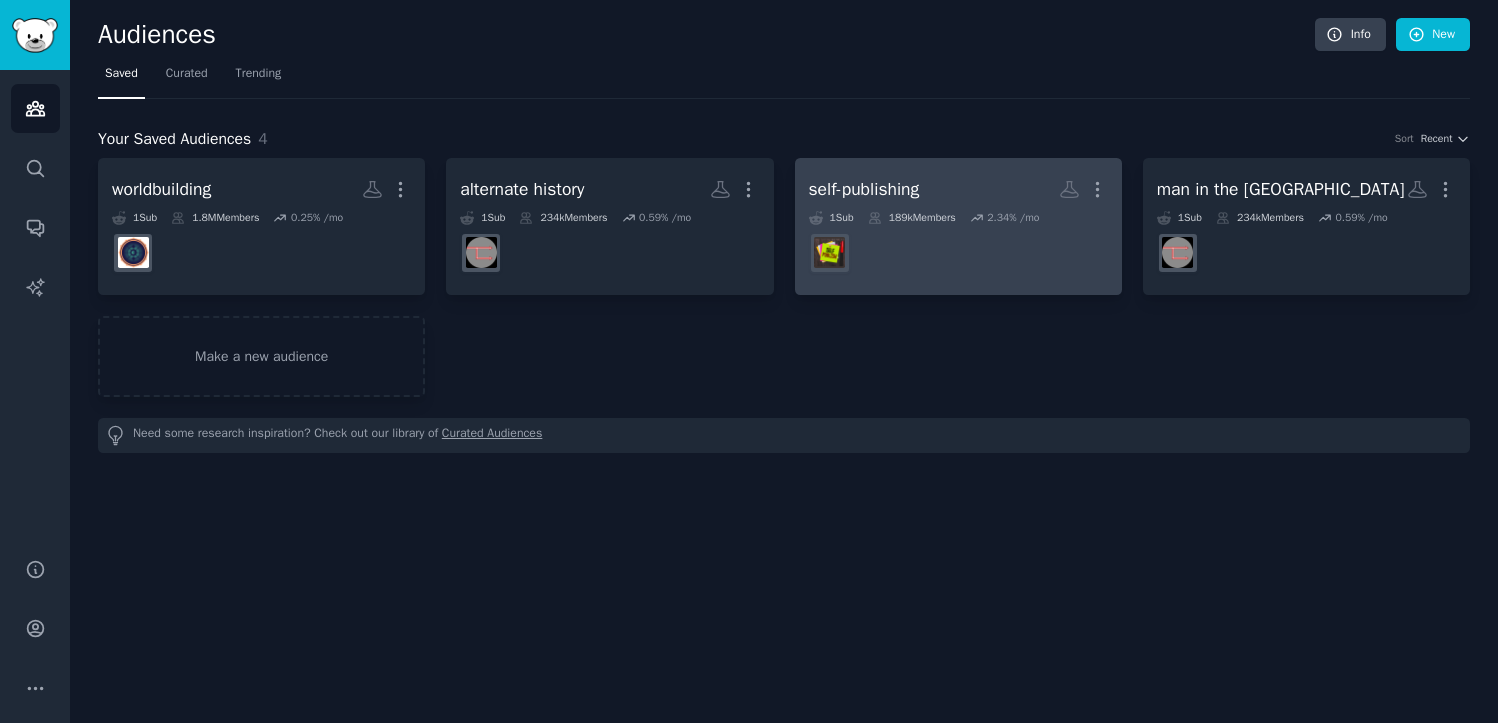 click at bounding box center (958, 253) 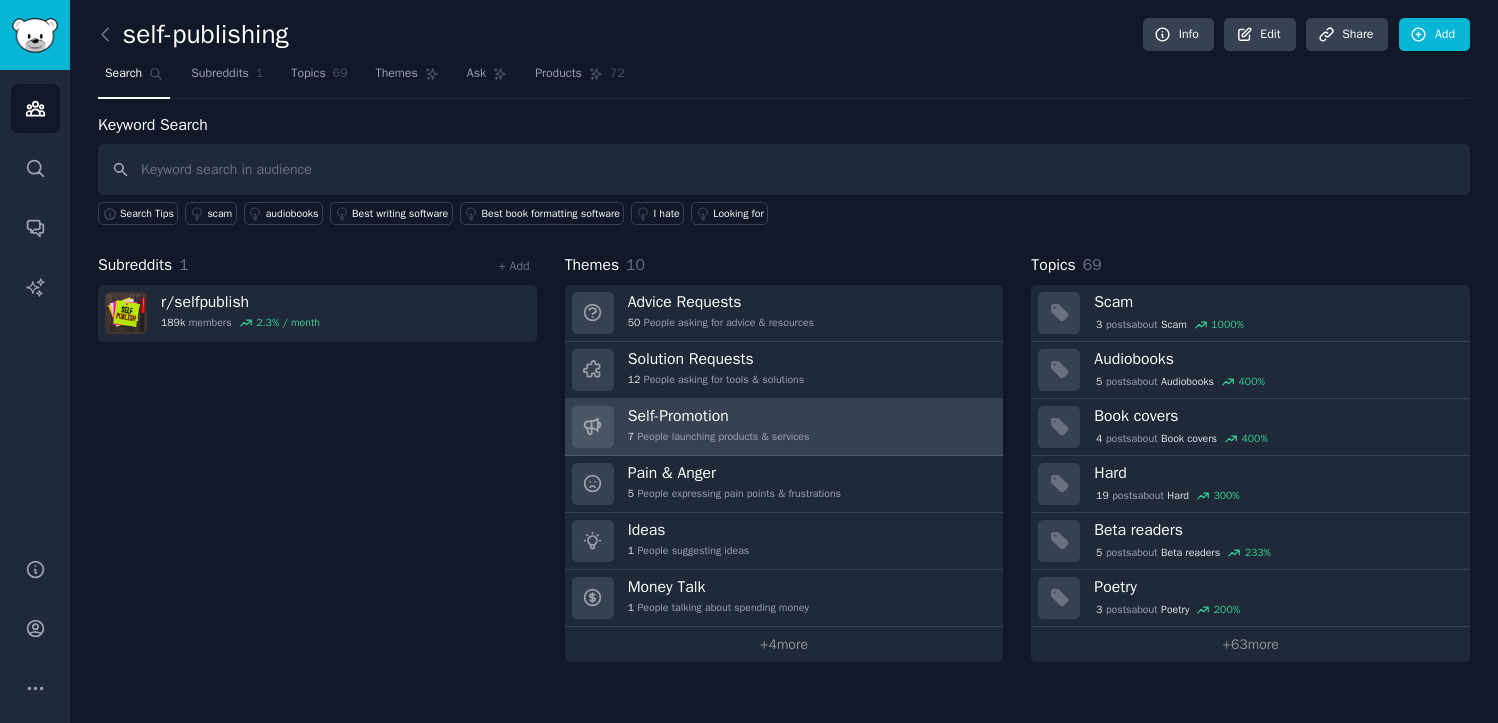 click on "Self-Promotion" at bounding box center (719, 416) 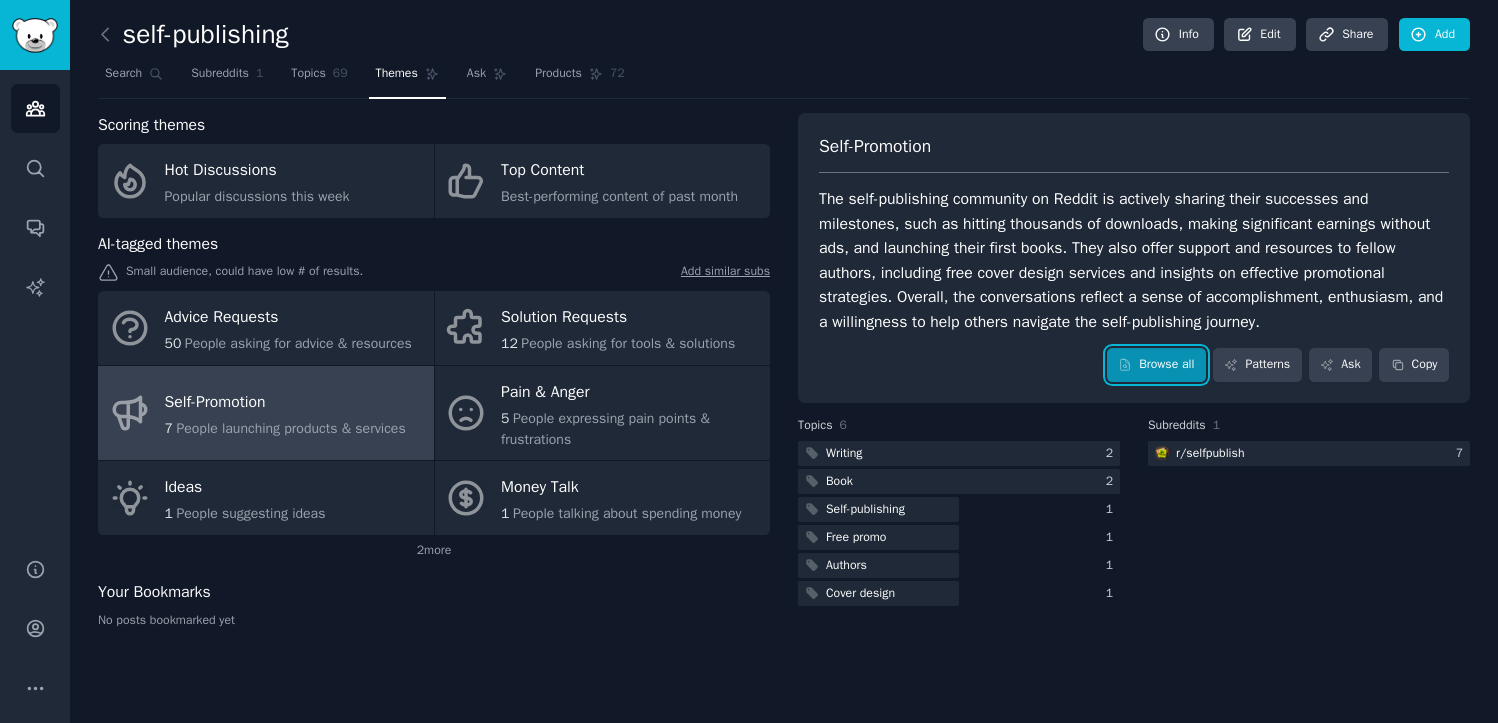 click on "Browse all" at bounding box center [1156, 365] 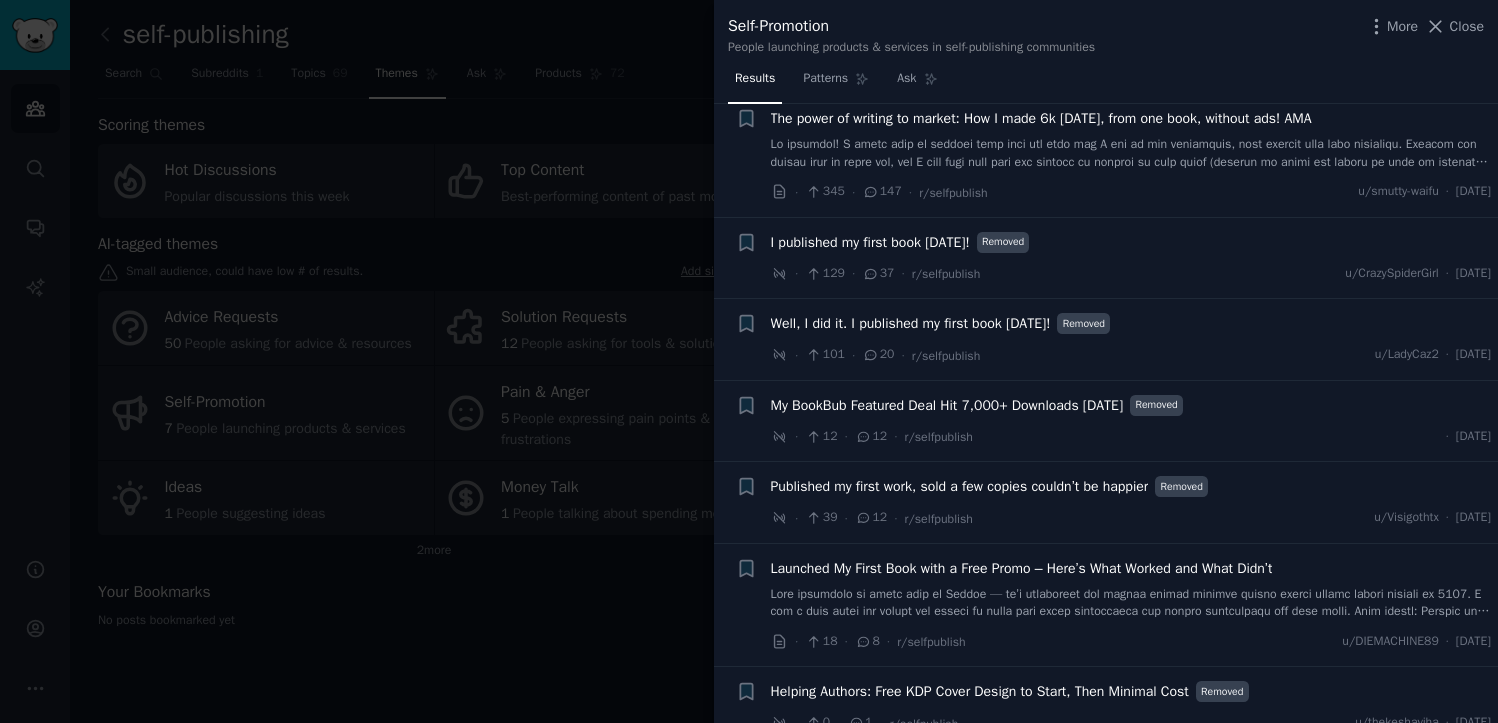 scroll, scrollTop: 66, scrollLeft: 0, axis: vertical 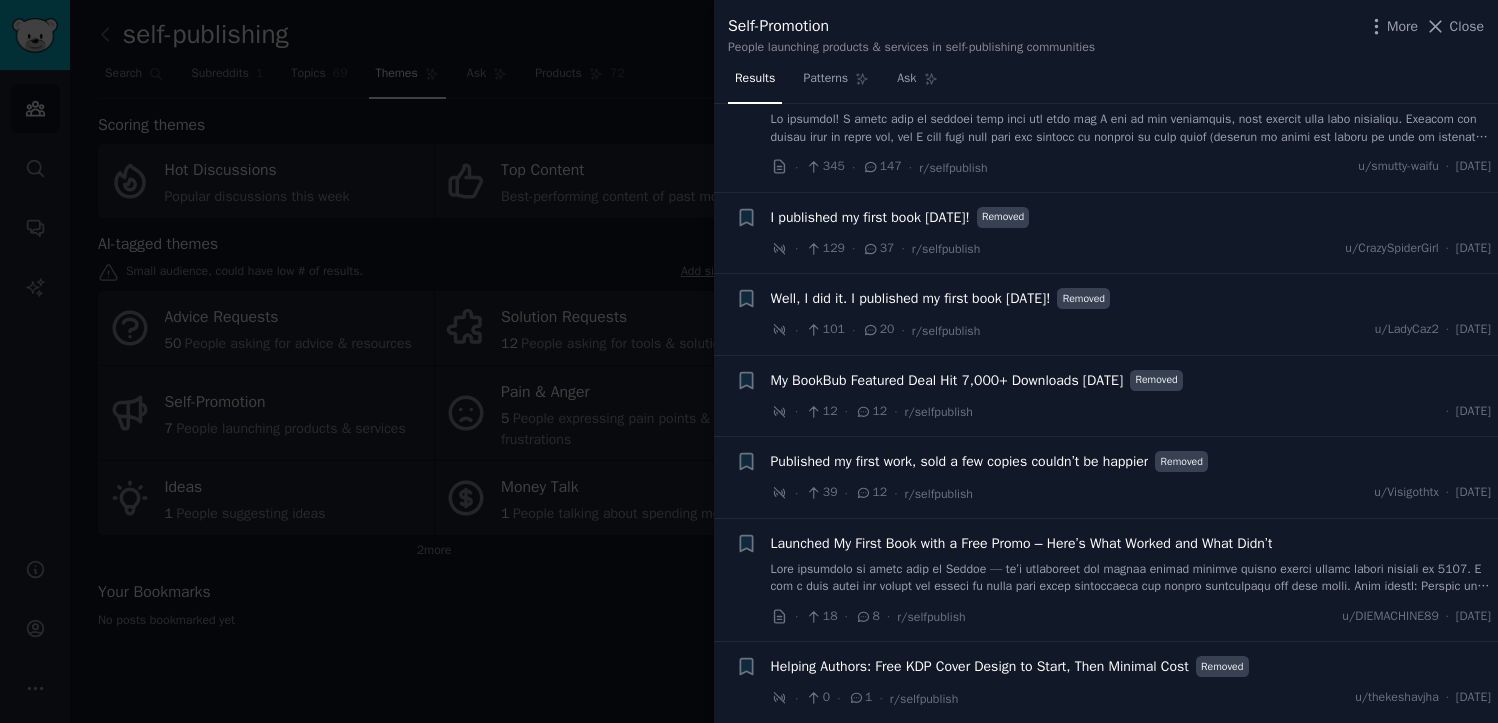 click on "I published my first book [DATE]! Removed" at bounding box center (1131, 217) 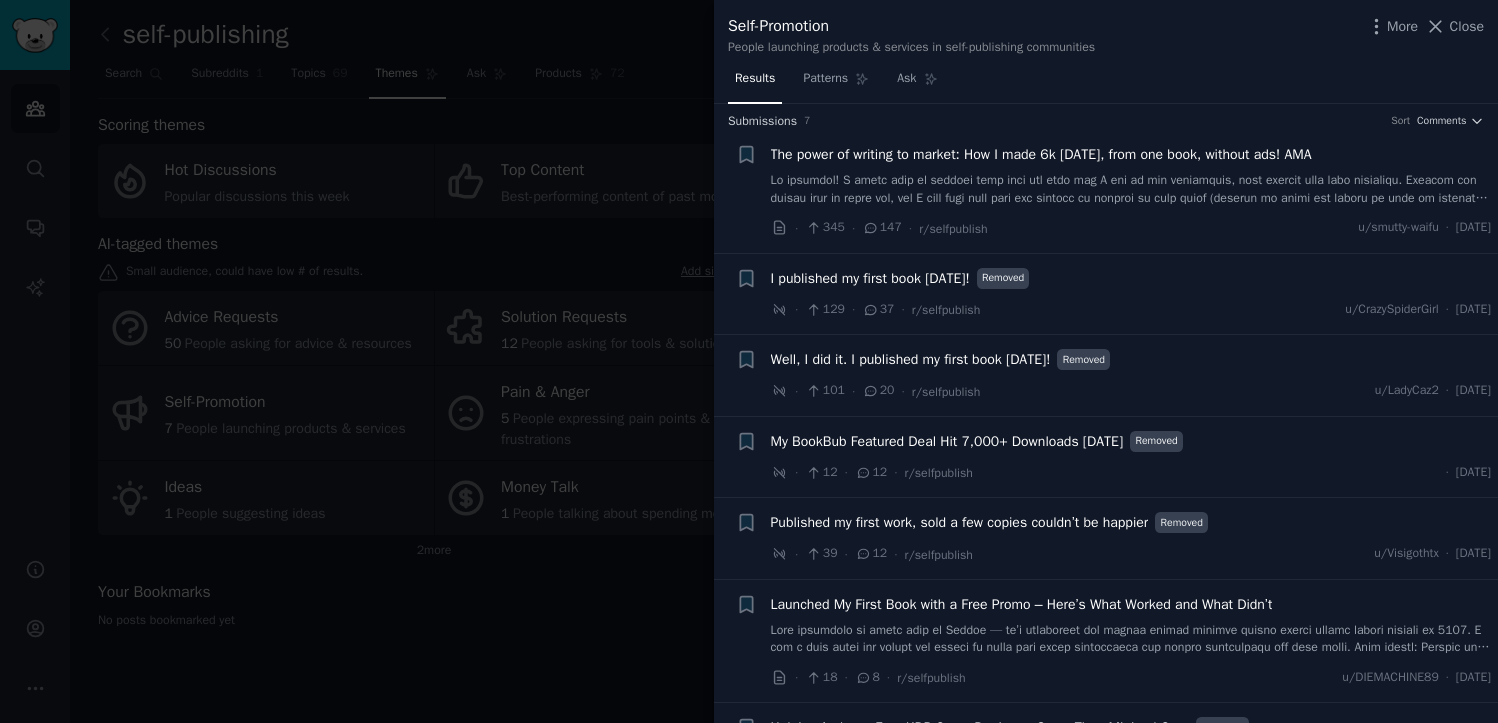 scroll, scrollTop: 66, scrollLeft: 0, axis: vertical 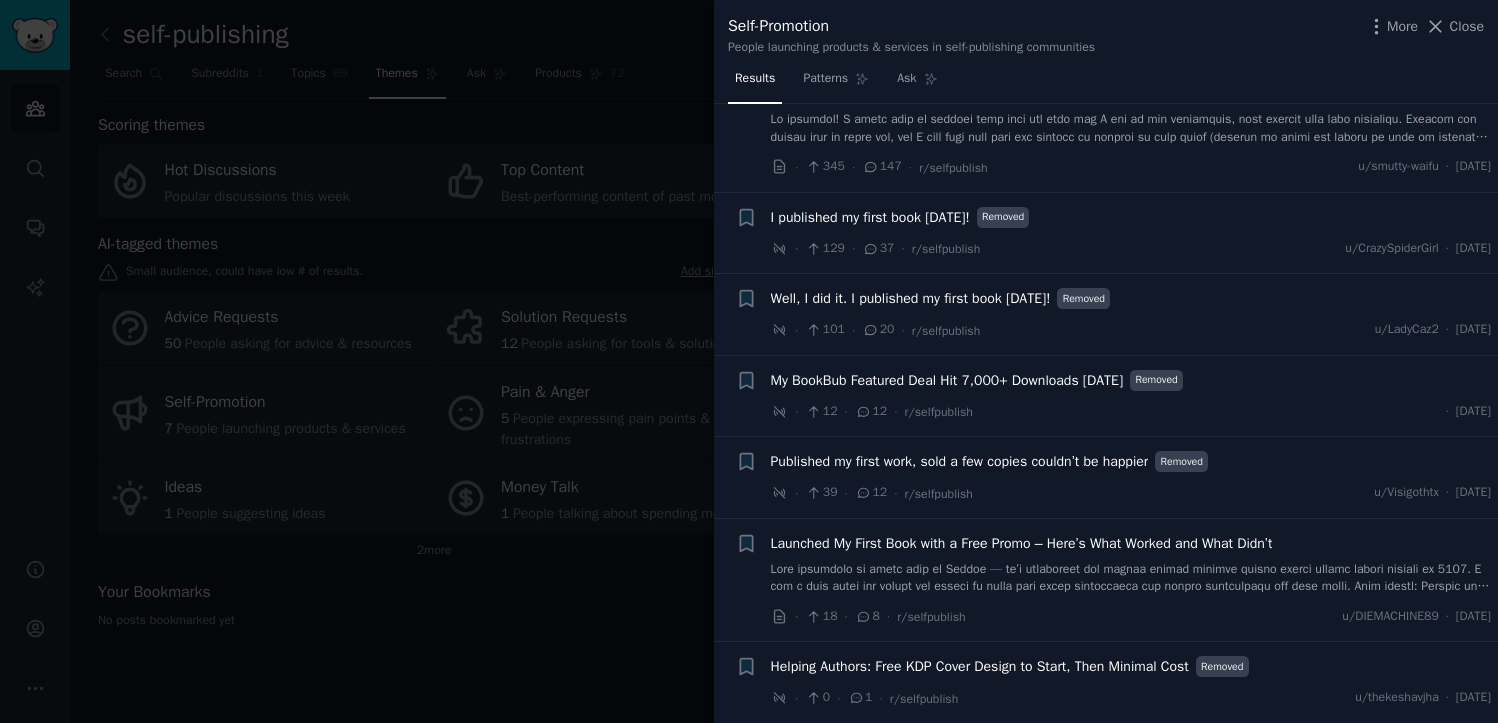 click on "Close" at bounding box center [1467, 26] 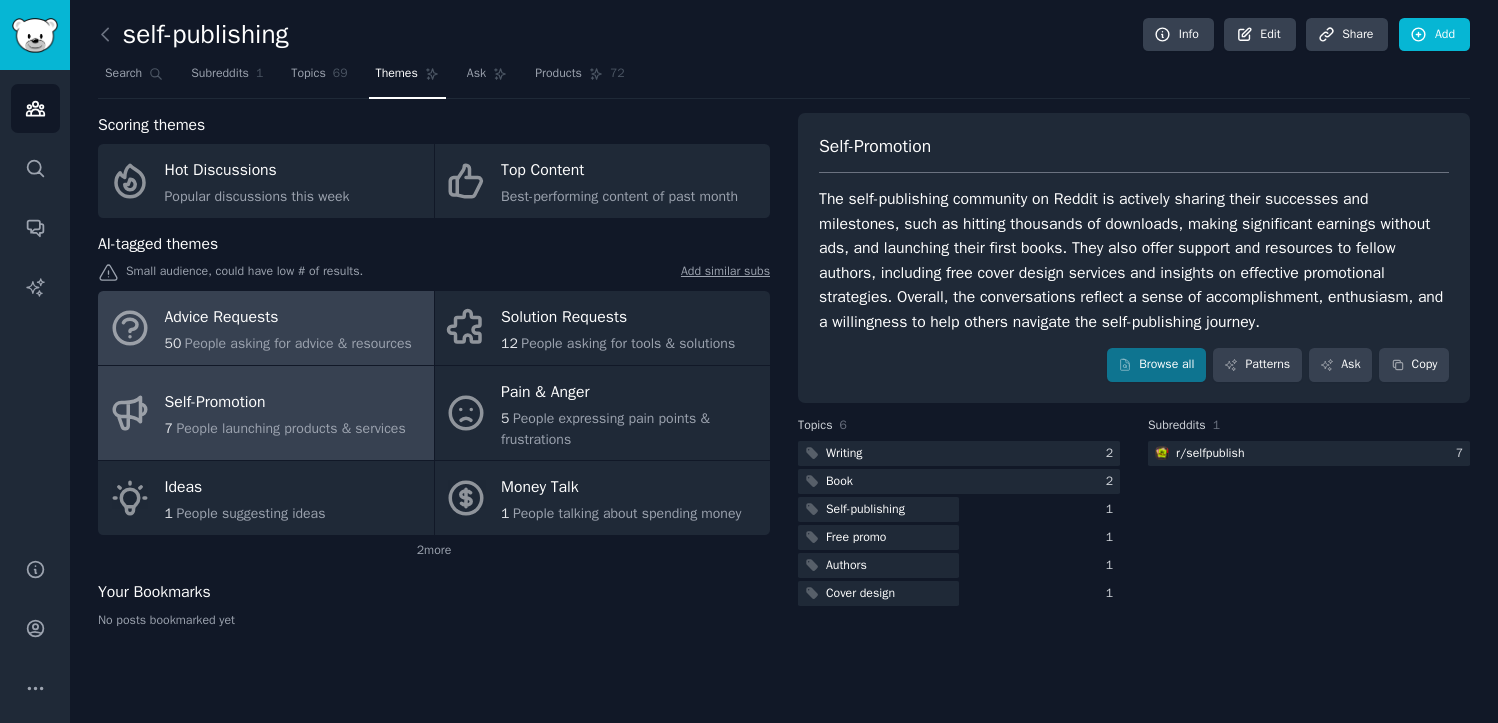 click on "50 People asking for advice & resources" at bounding box center (288, 343) 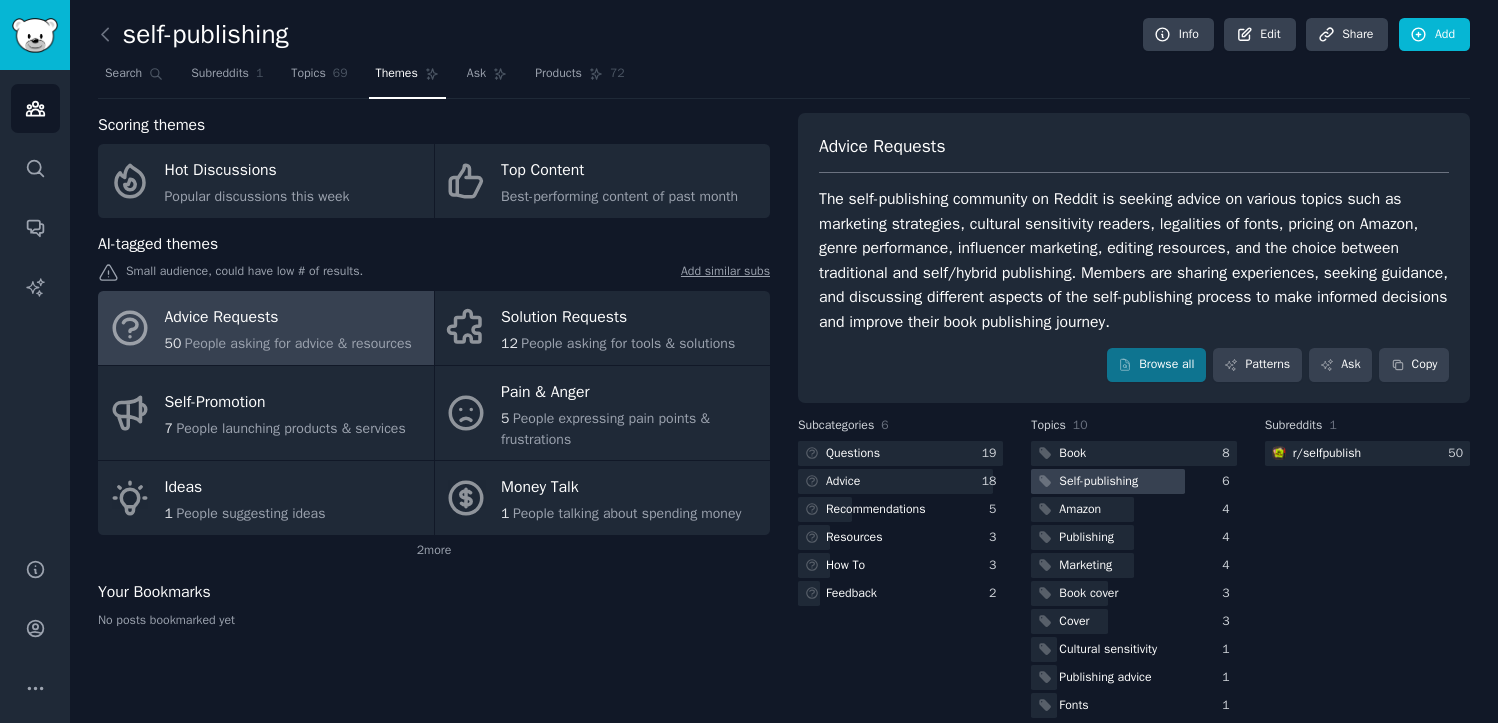 scroll, scrollTop: 26, scrollLeft: 0, axis: vertical 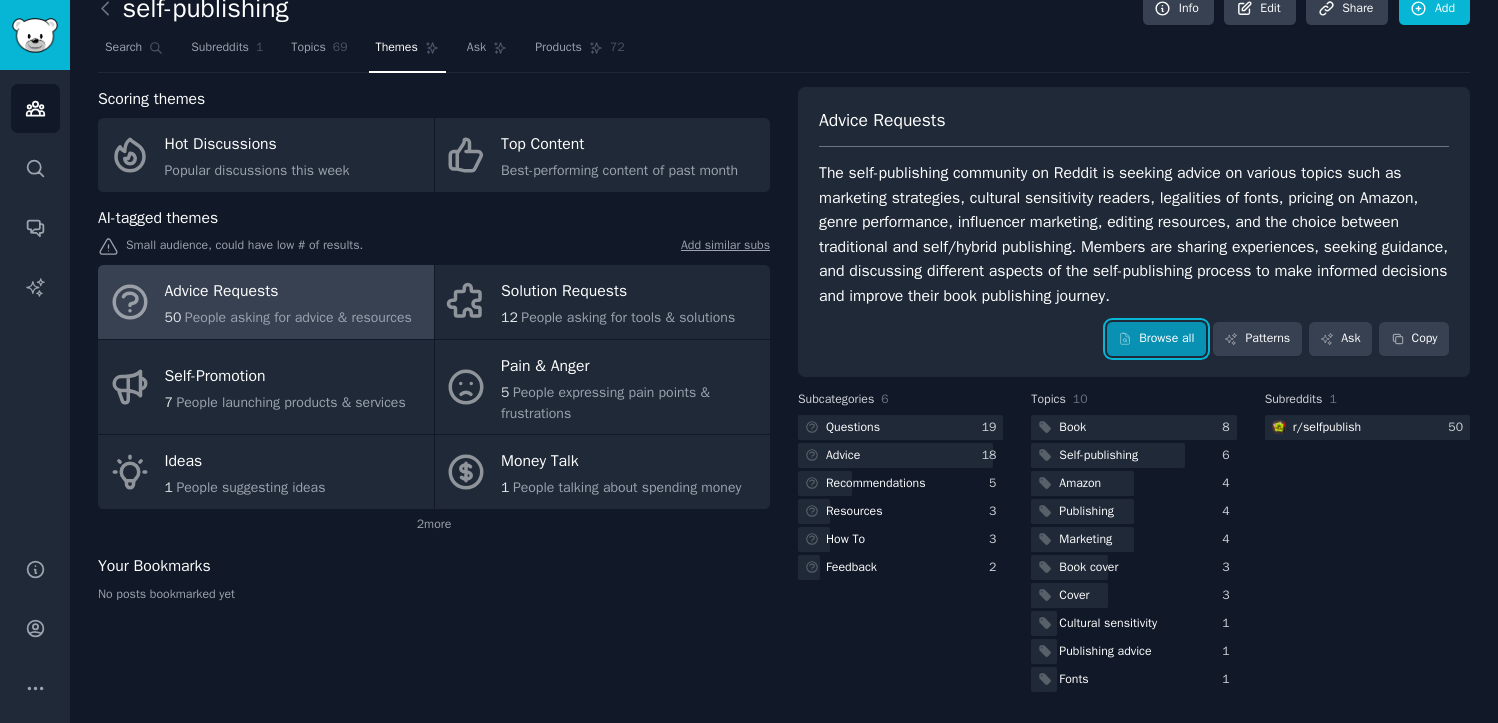 click on "Browse all" at bounding box center [1156, 339] 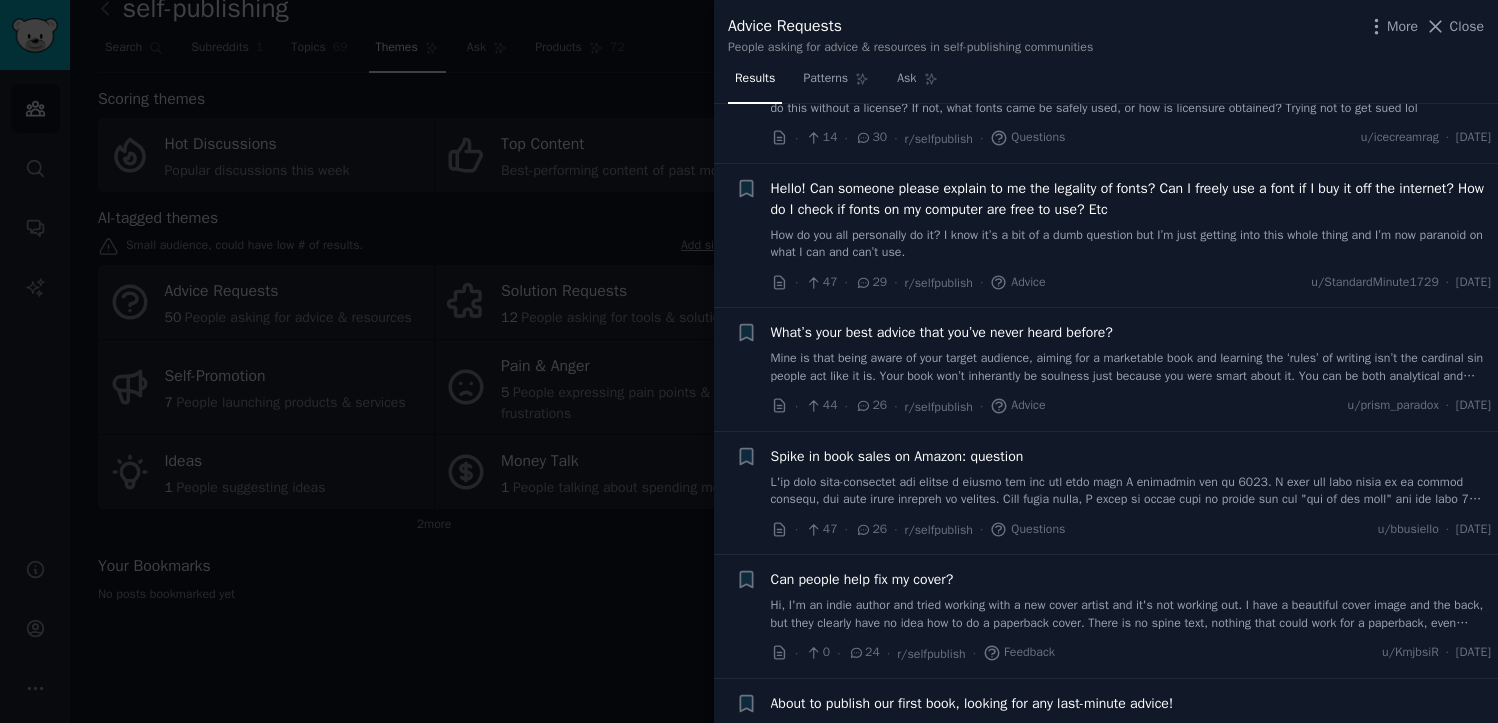 scroll, scrollTop: 2383, scrollLeft: 0, axis: vertical 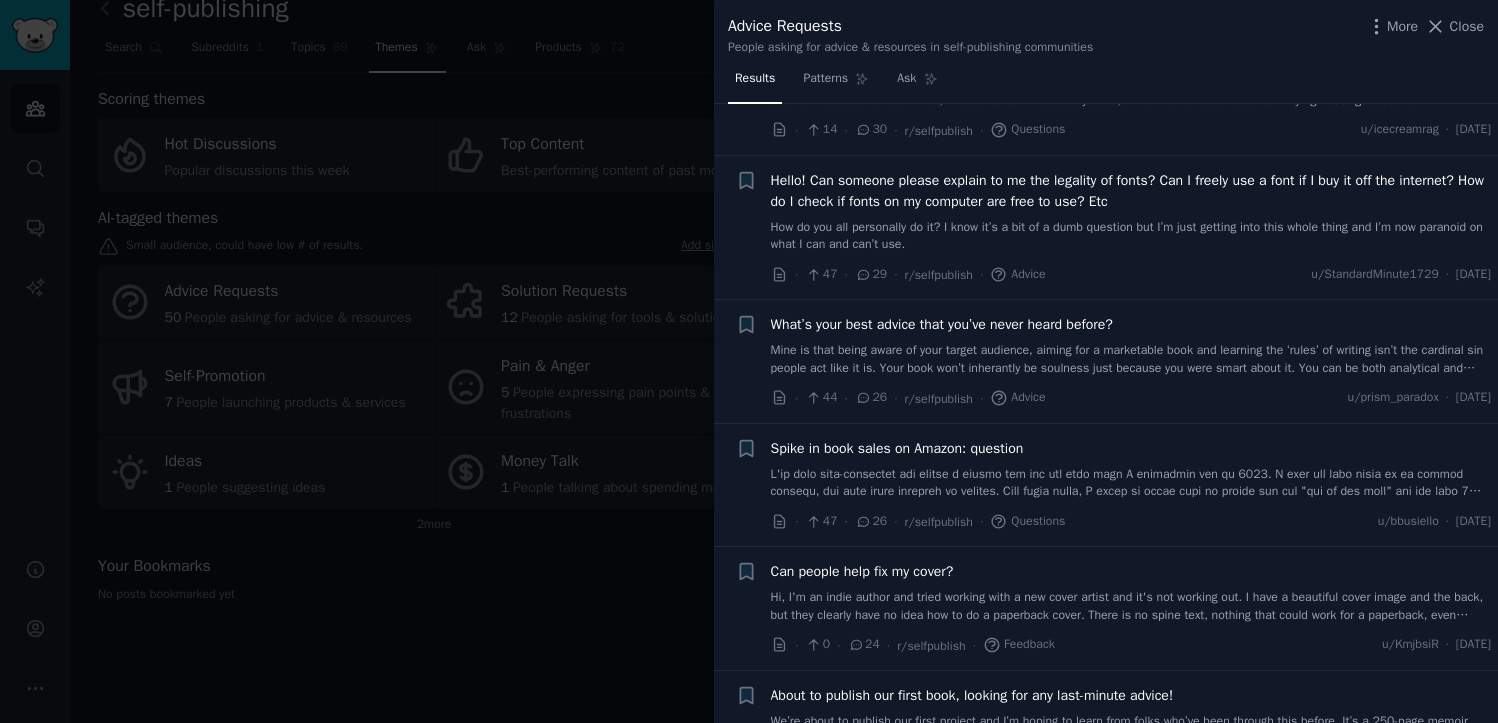 click on "How do you all personally do it? I know it’s a bit of a dumb question but I’m just getting into this whole thing and I’m now paranoid on what I can and can’t use." at bounding box center [1131, 236] 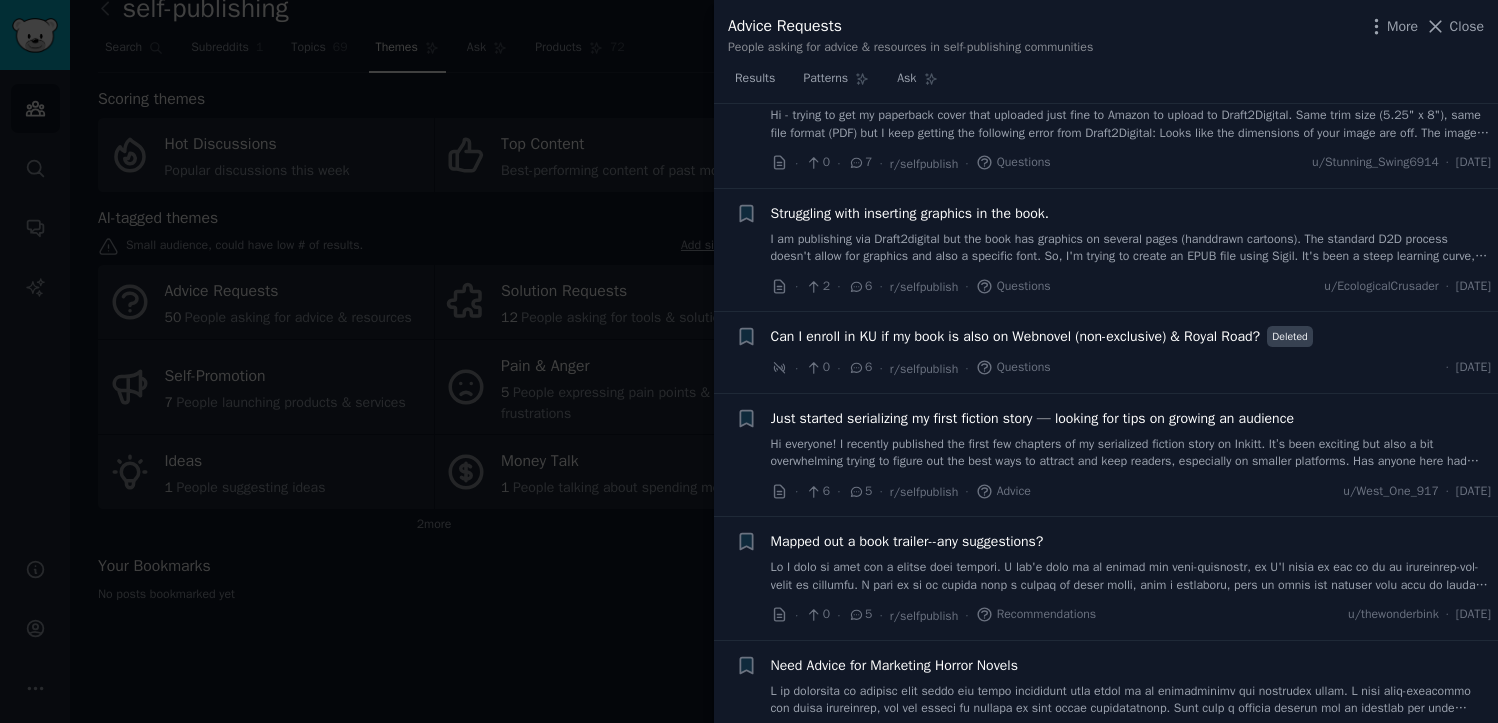 scroll, scrollTop: 4807, scrollLeft: 0, axis: vertical 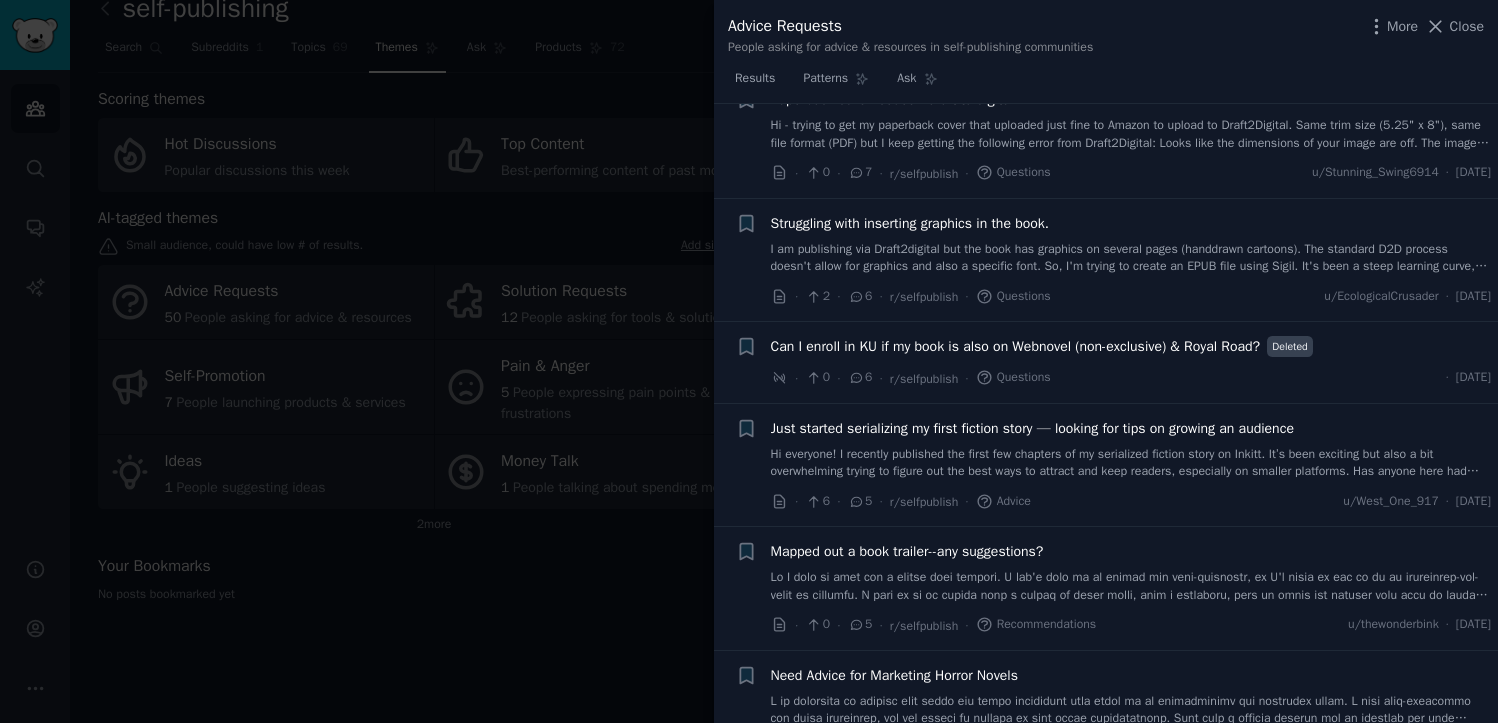 click on "Struggling with inserting graphics in the book." at bounding box center [910, 223] 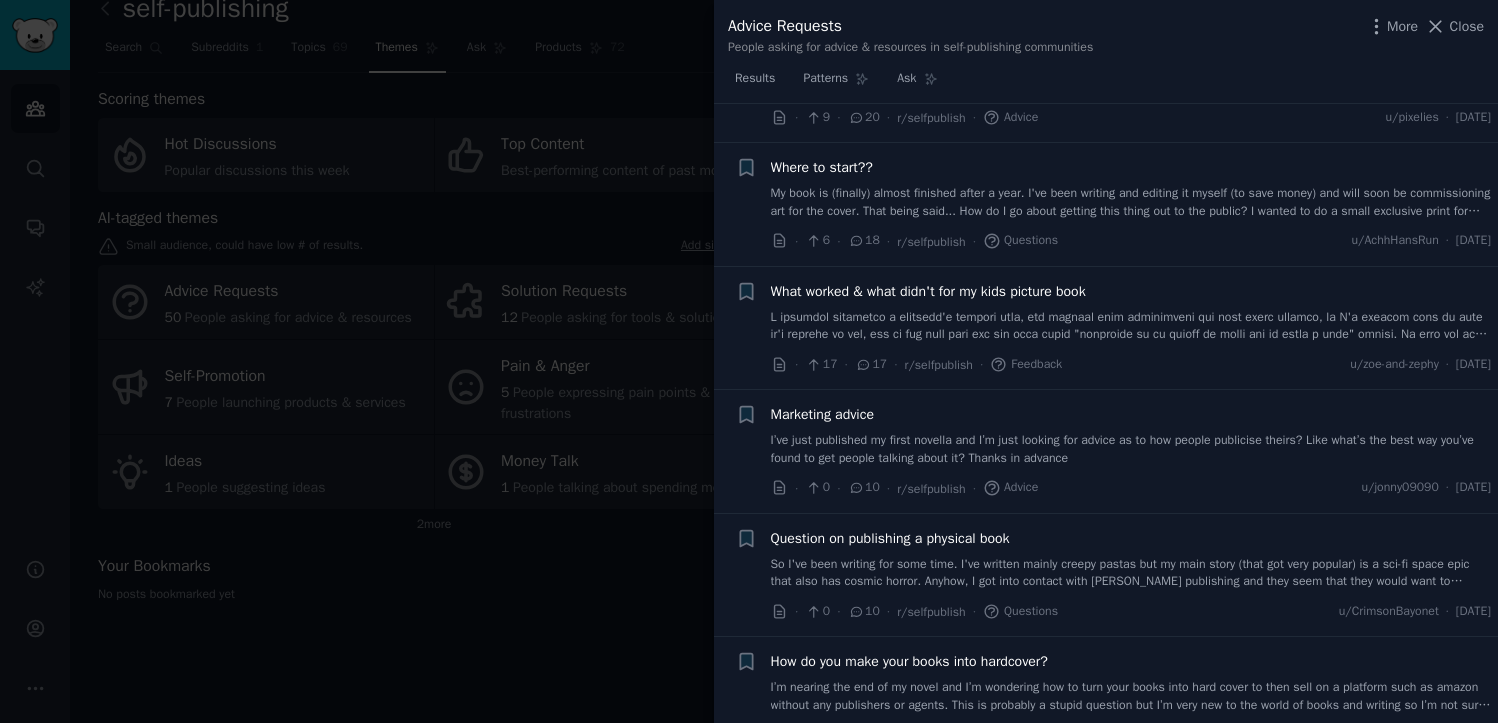 scroll, scrollTop: 3030, scrollLeft: 0, axis: vertical 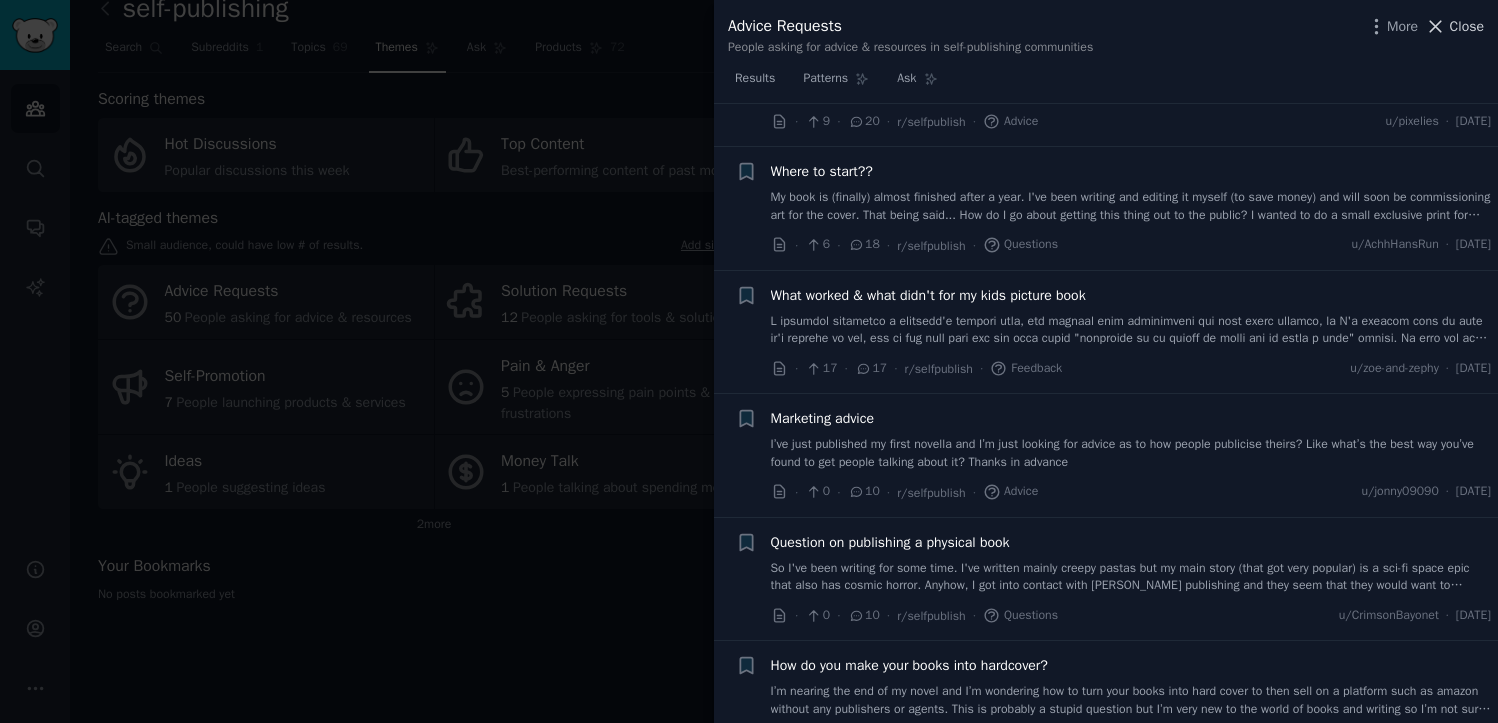 click on "Close" at bounding box center (1467, 26) 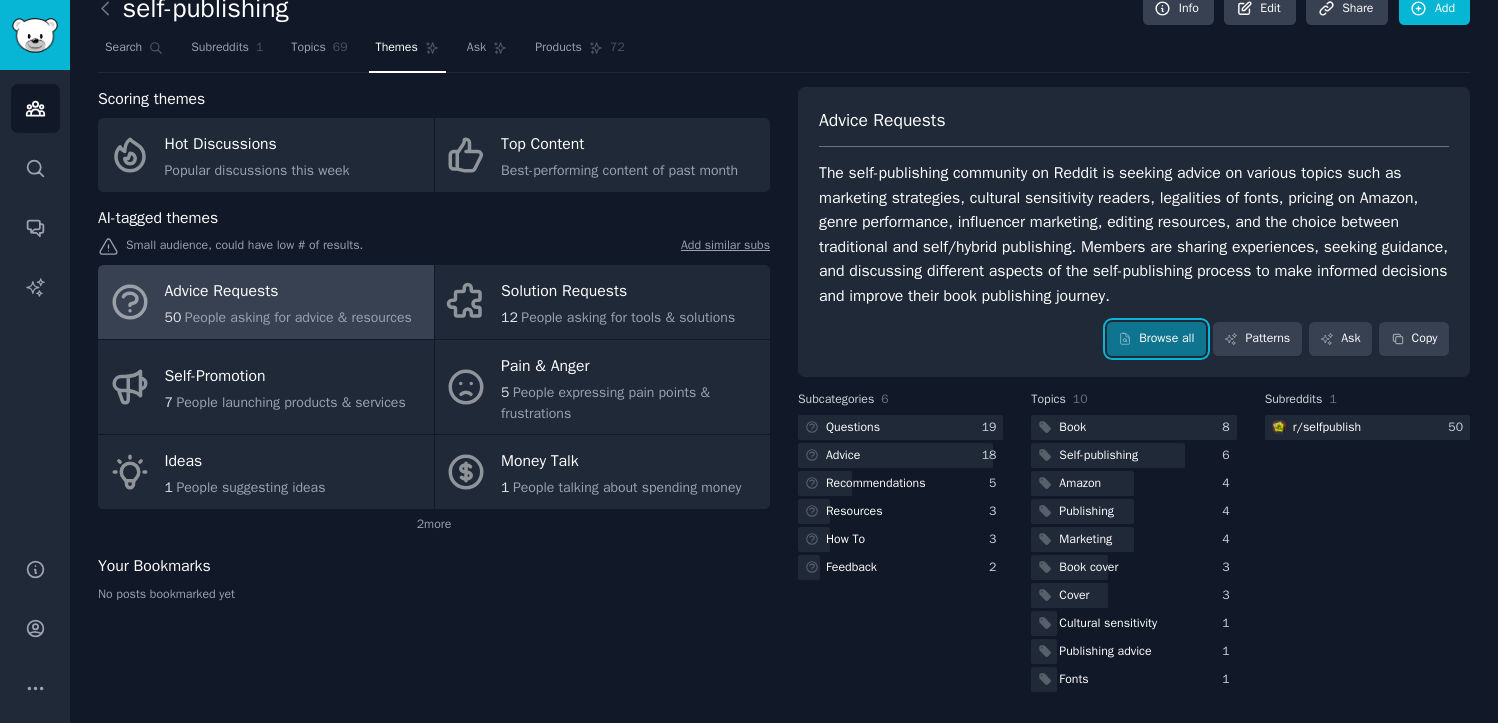 scroll, scrollTop: 0, scrollLeft: 0, axis: both 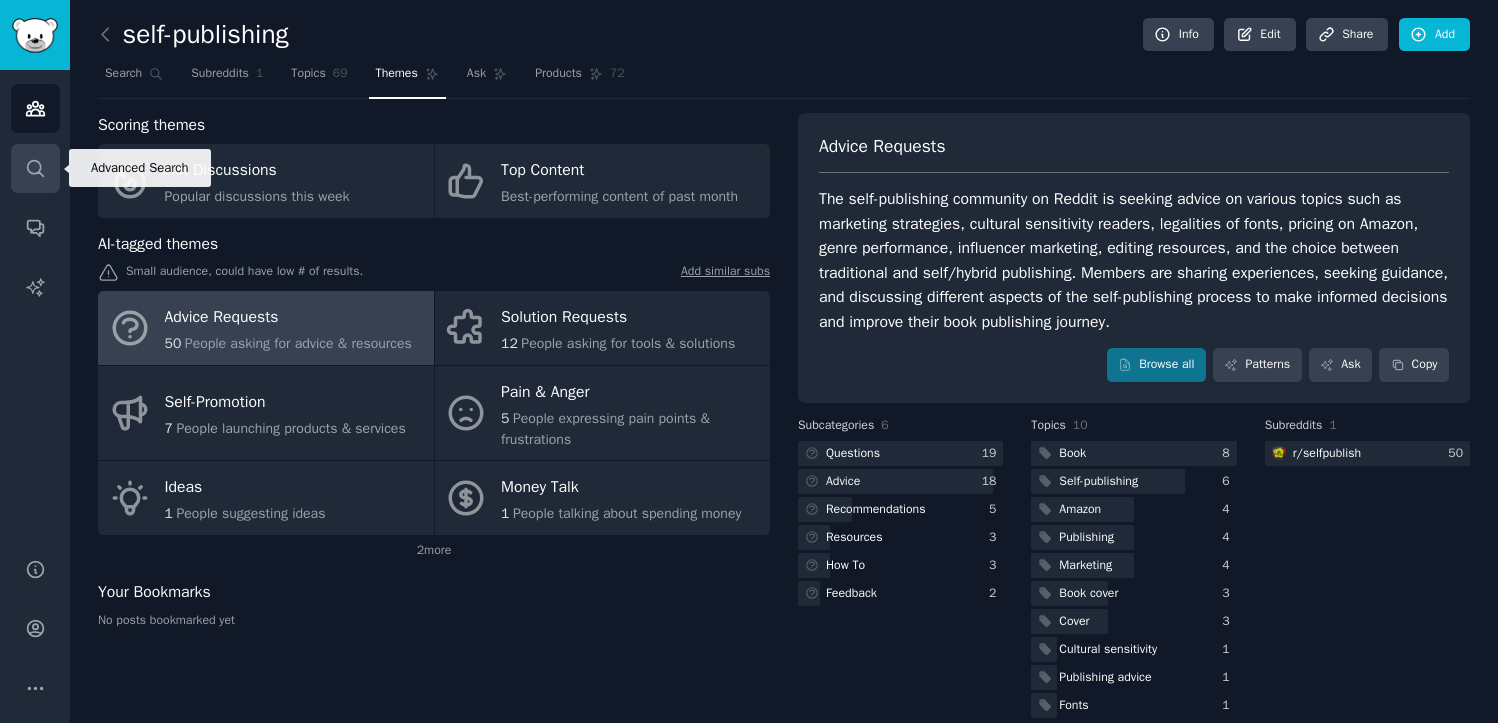 click on "Search" at bounding box center (35, 168) 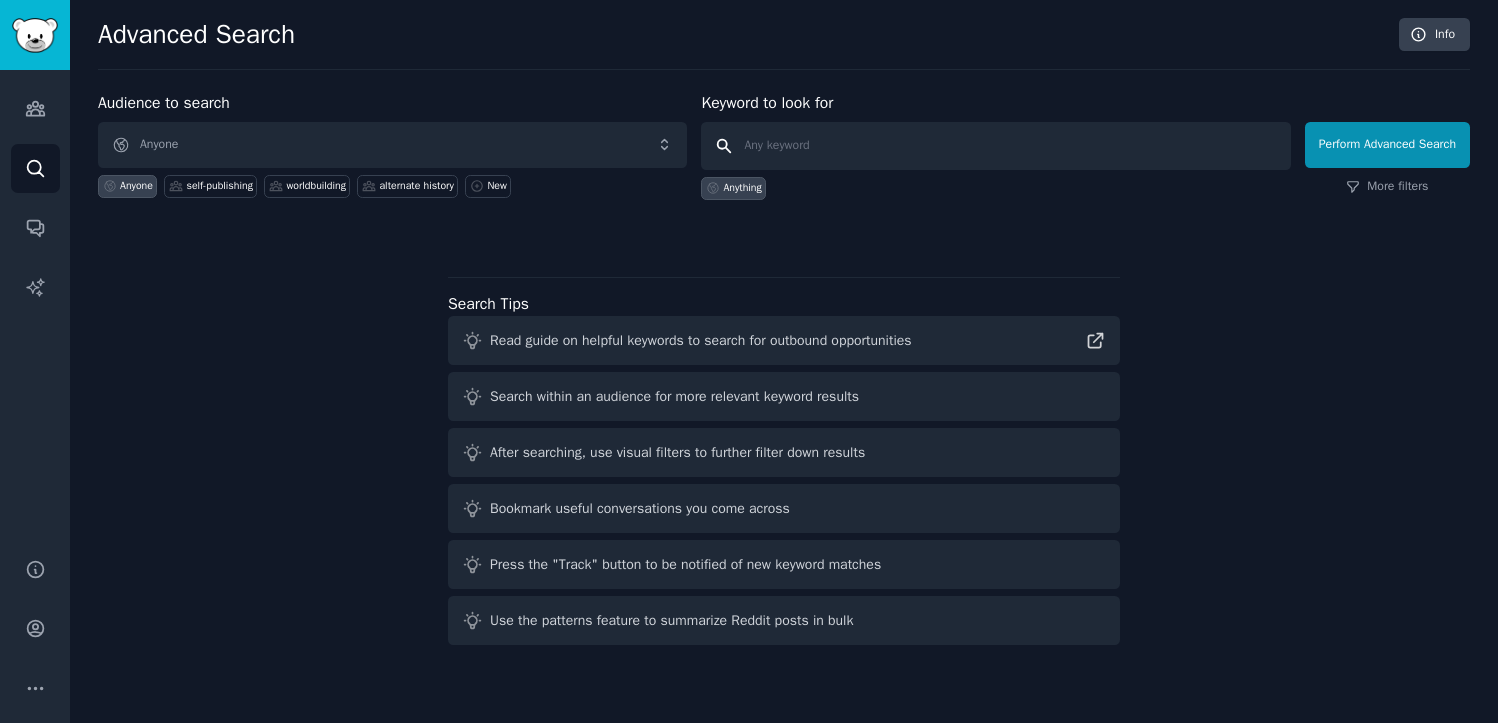 click at bounding box center [995, 146] 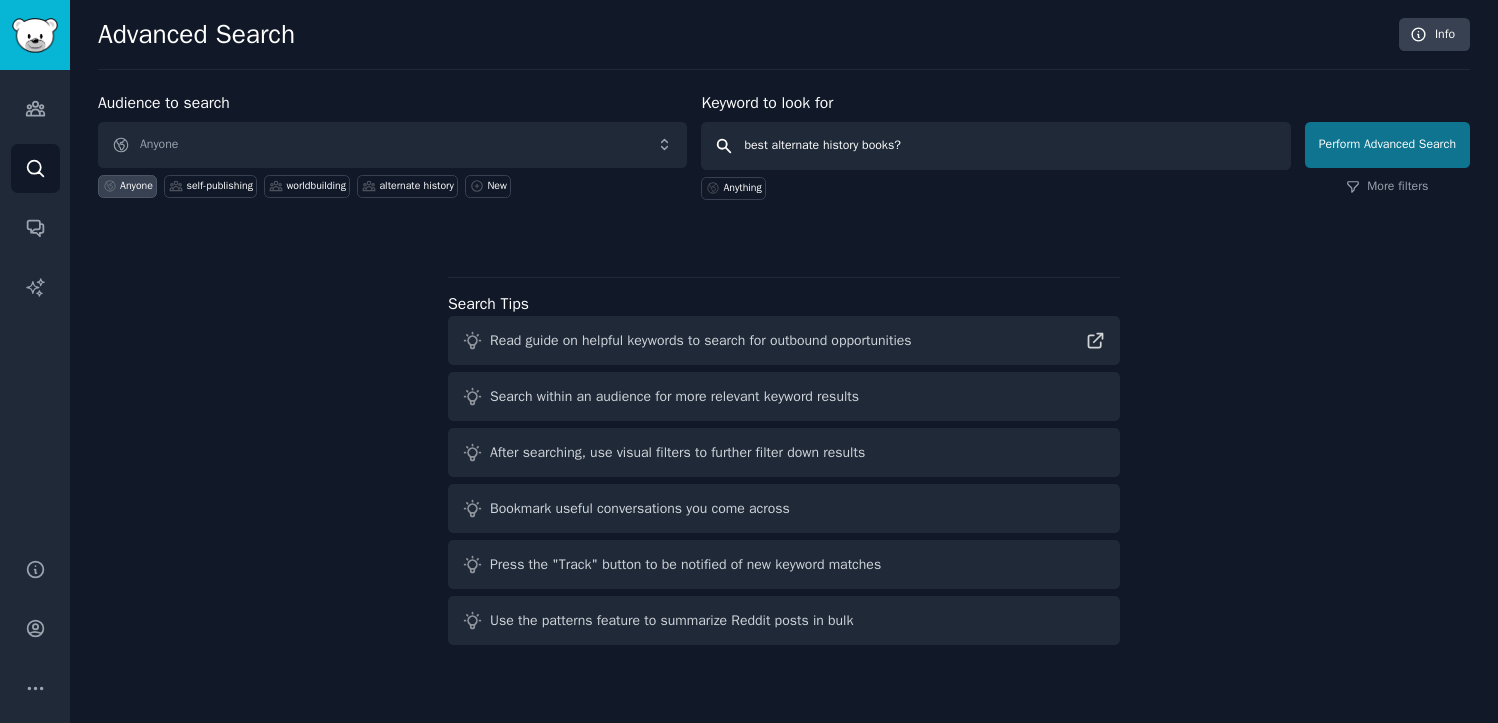 type on "best alternate history books?" 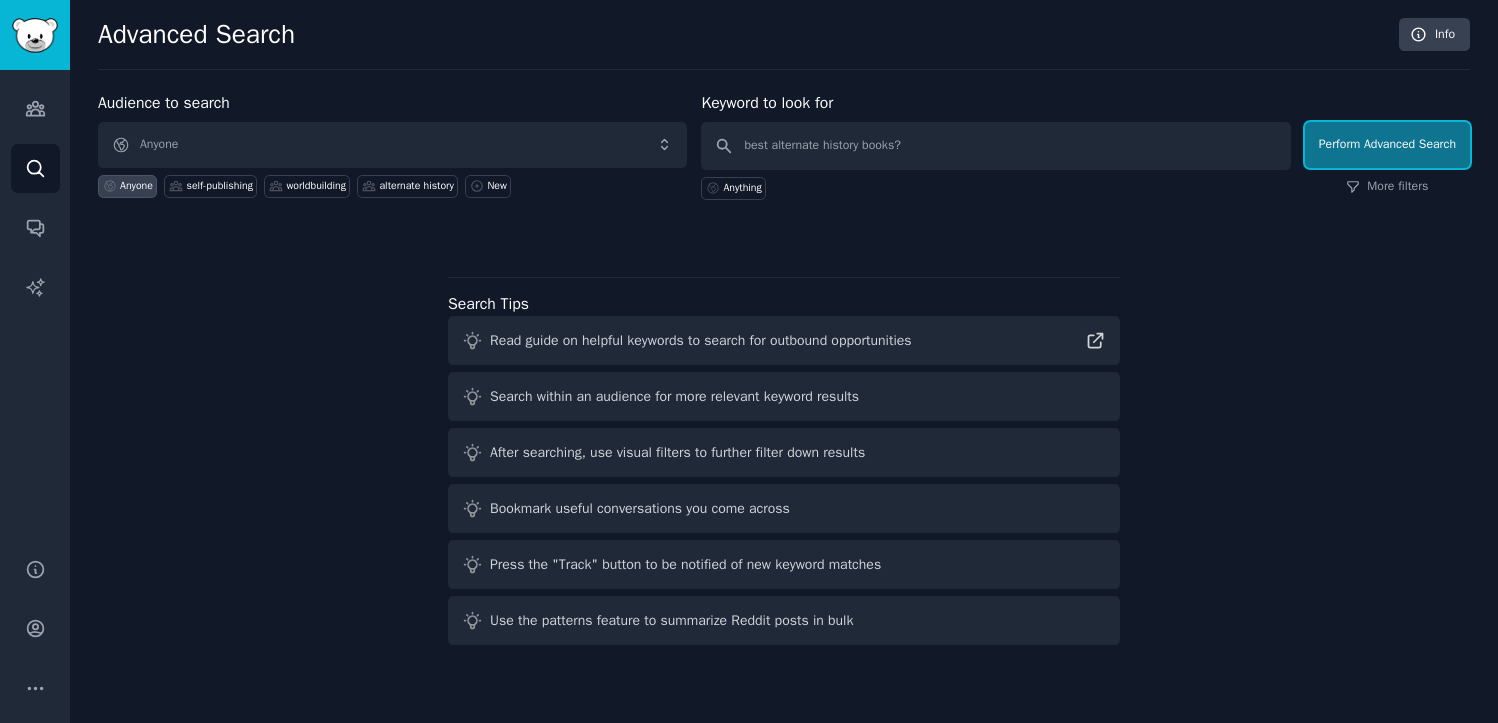 click on "Perform Advanced Search" at bounding box center [1387, 145] 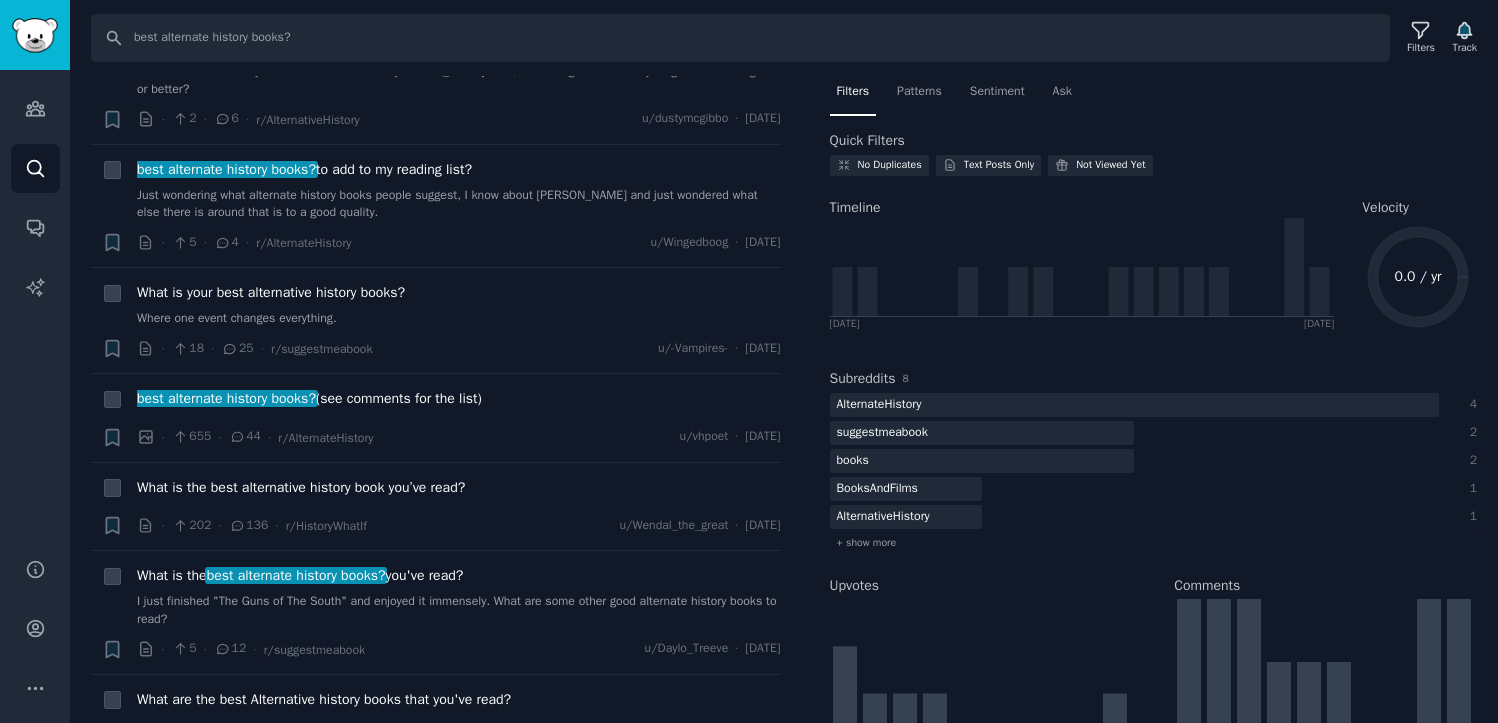 scroll, scrollTop: 0, scrollLeft: 0, axis: both 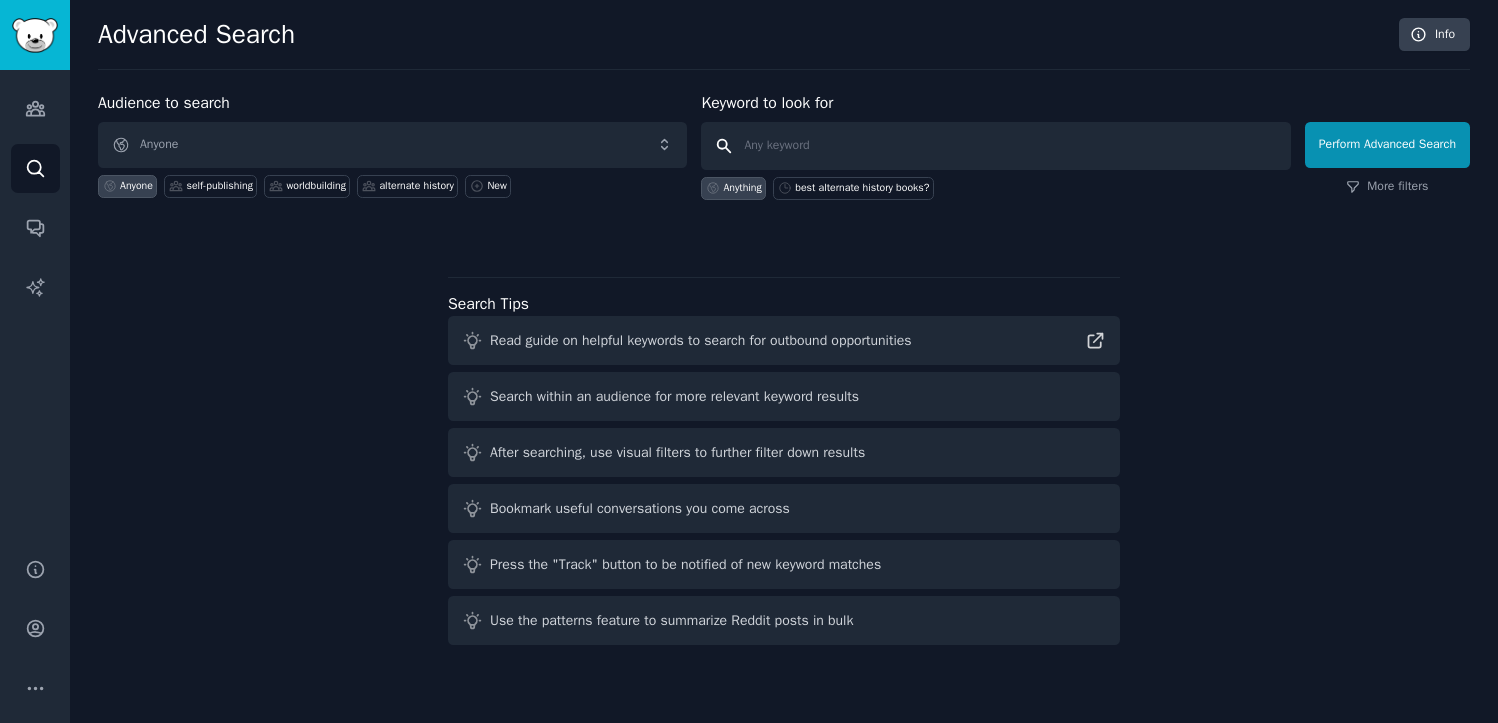 click at bounding box center (995, 146) 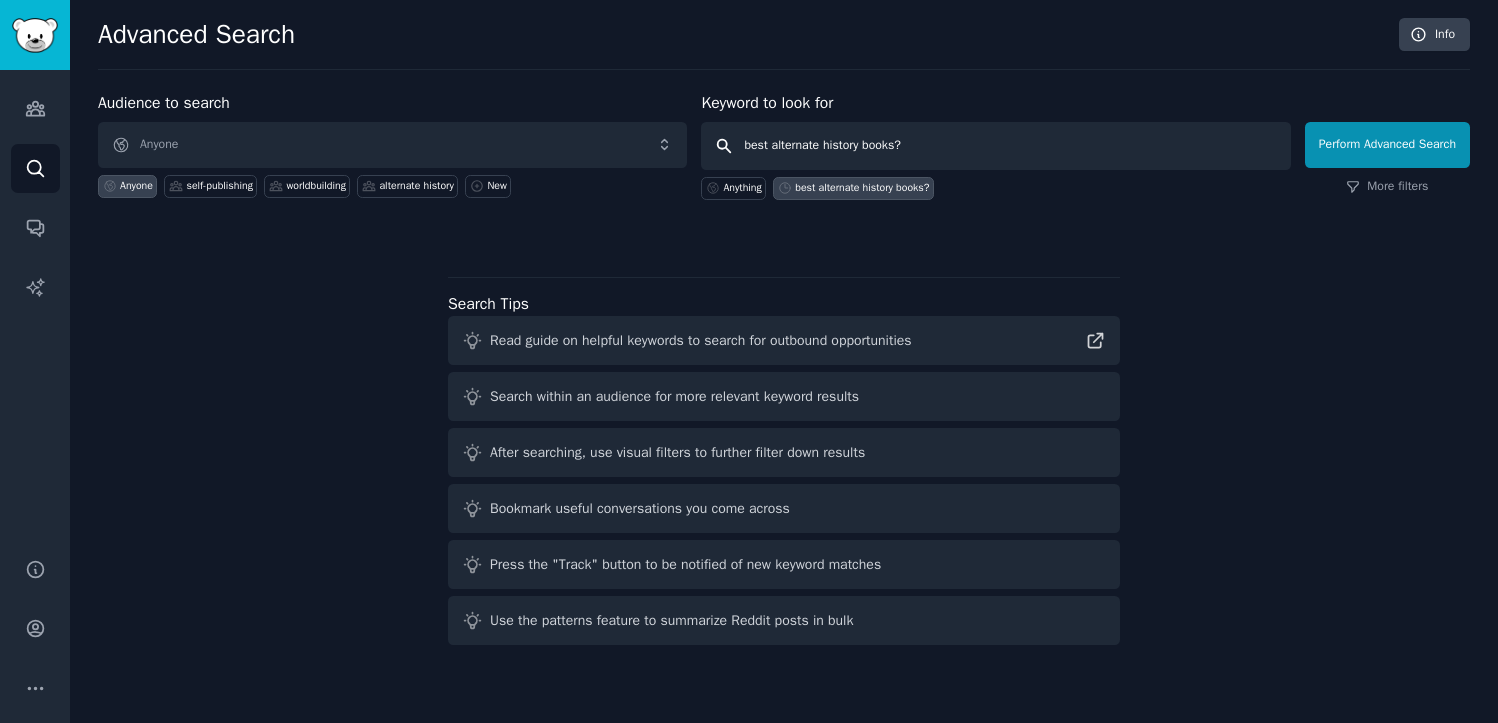 type on "best alternate history books?" 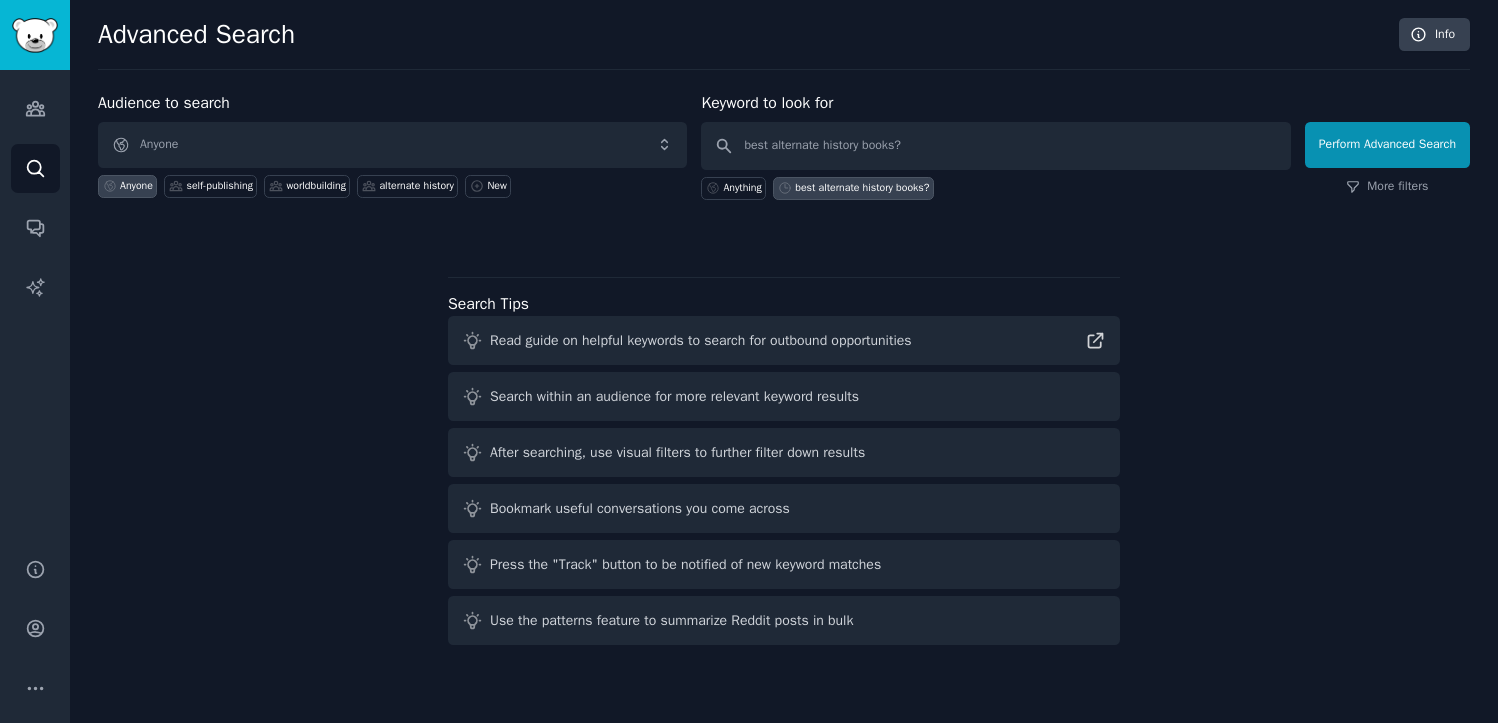 click on "best alternate history books?" at bounding box center (862, 188) 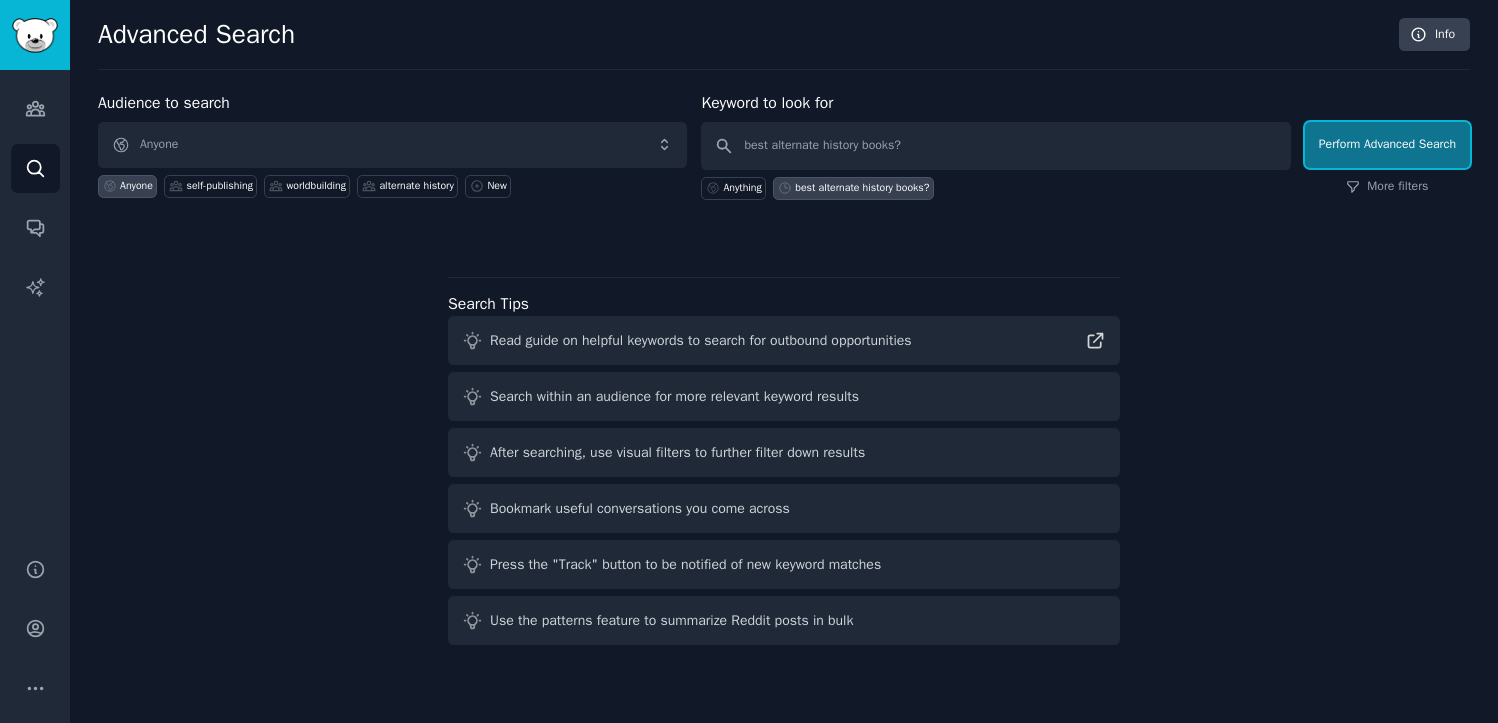 click on "Perform Advanced Search" at bounding box center [1387, 145] 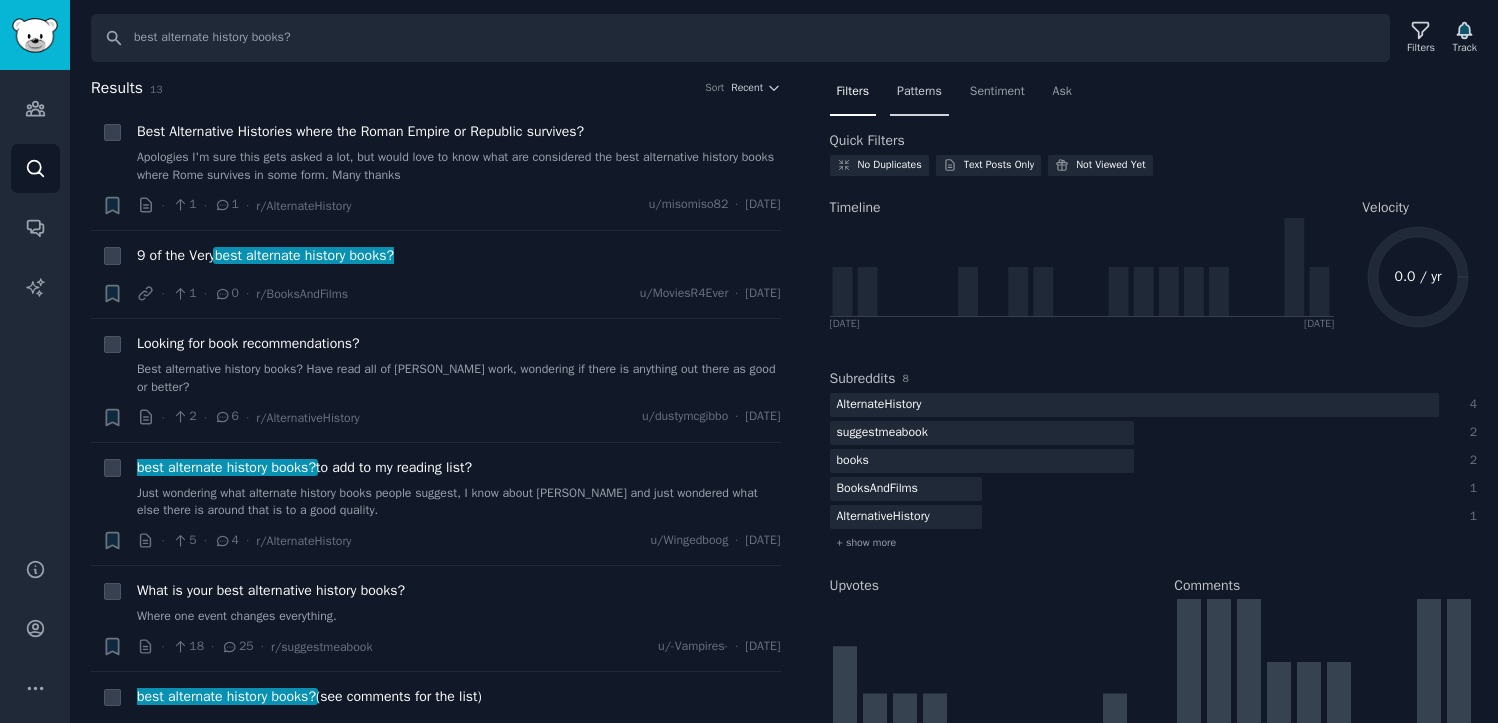 click on "Patterns" at bounding box center [919, 92] 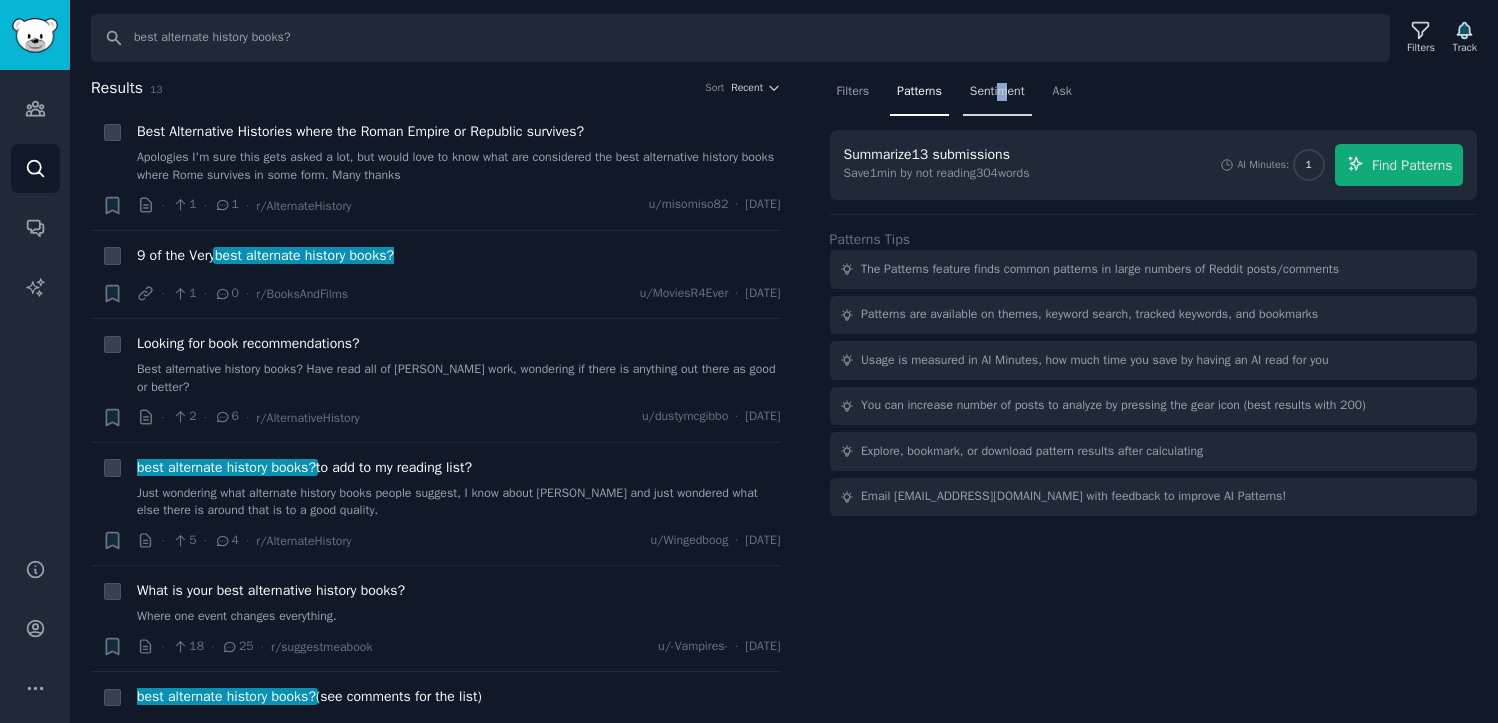 click on "Sentiment" at bounding box center (997, 92) 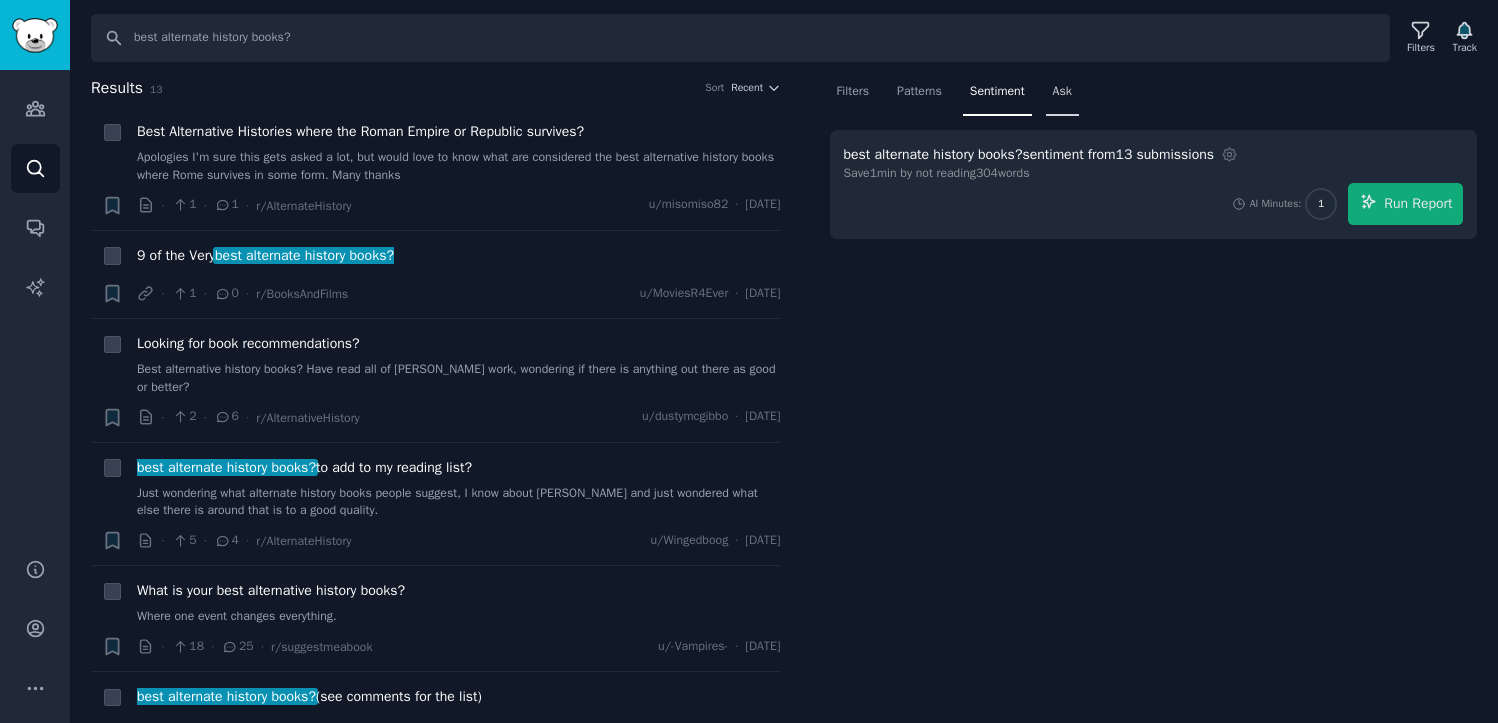 click on "Ask" at bounding box center (1062, 96) 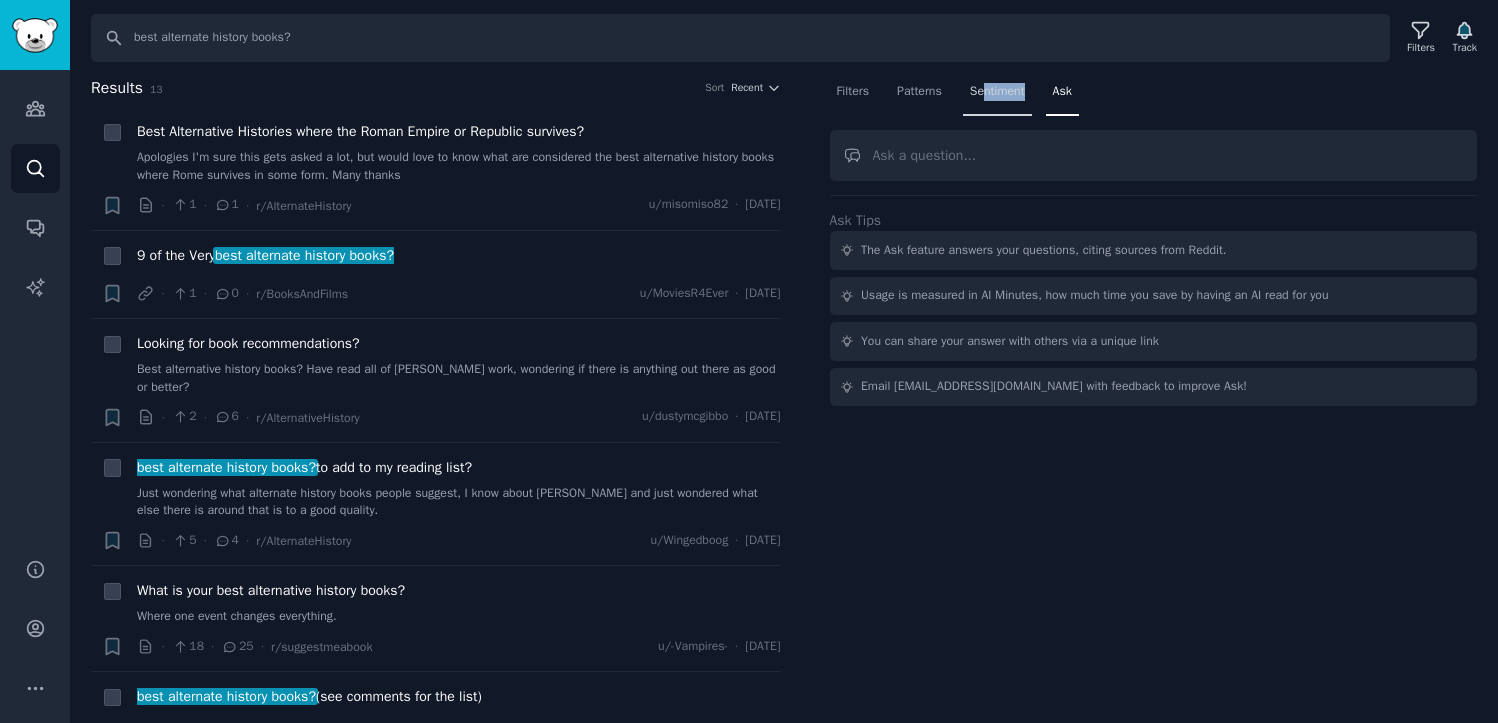 click on "Sentiment" at bounding box center (997, 96) 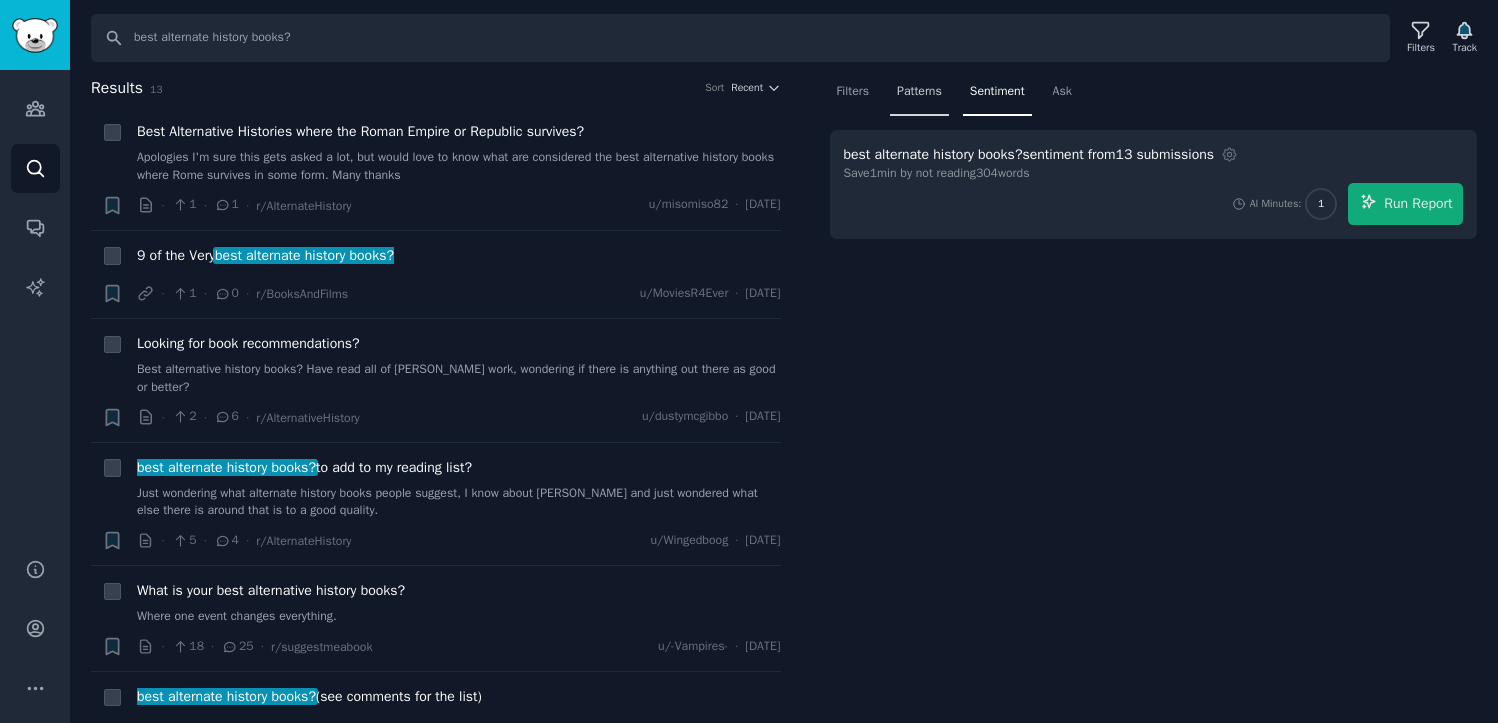 click on "Patterns" at bounding box center (919, 96) 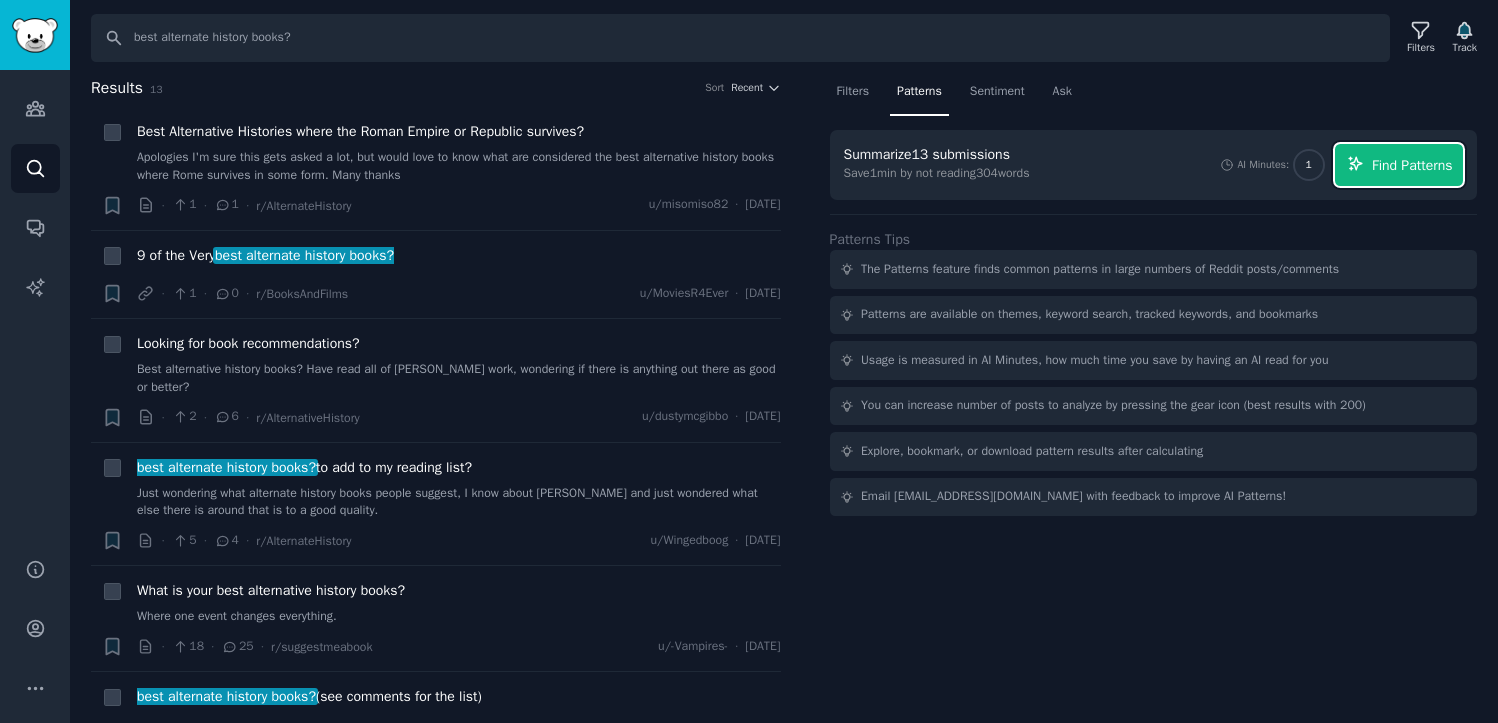 click on "Find Patterns" at bounding box center [1412, 165] 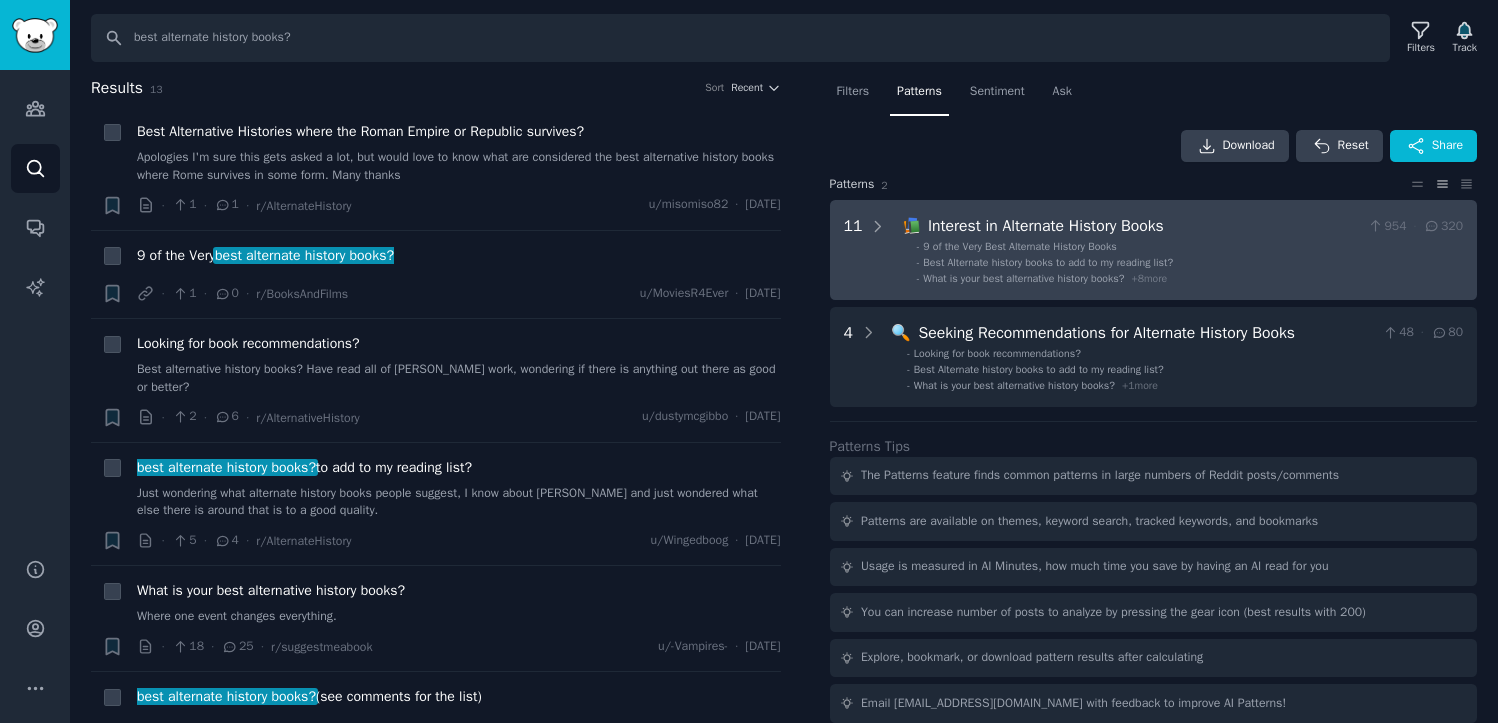 click on "- Best Alternate history books to add to my reading list?" at bounding box center [1190, 263] 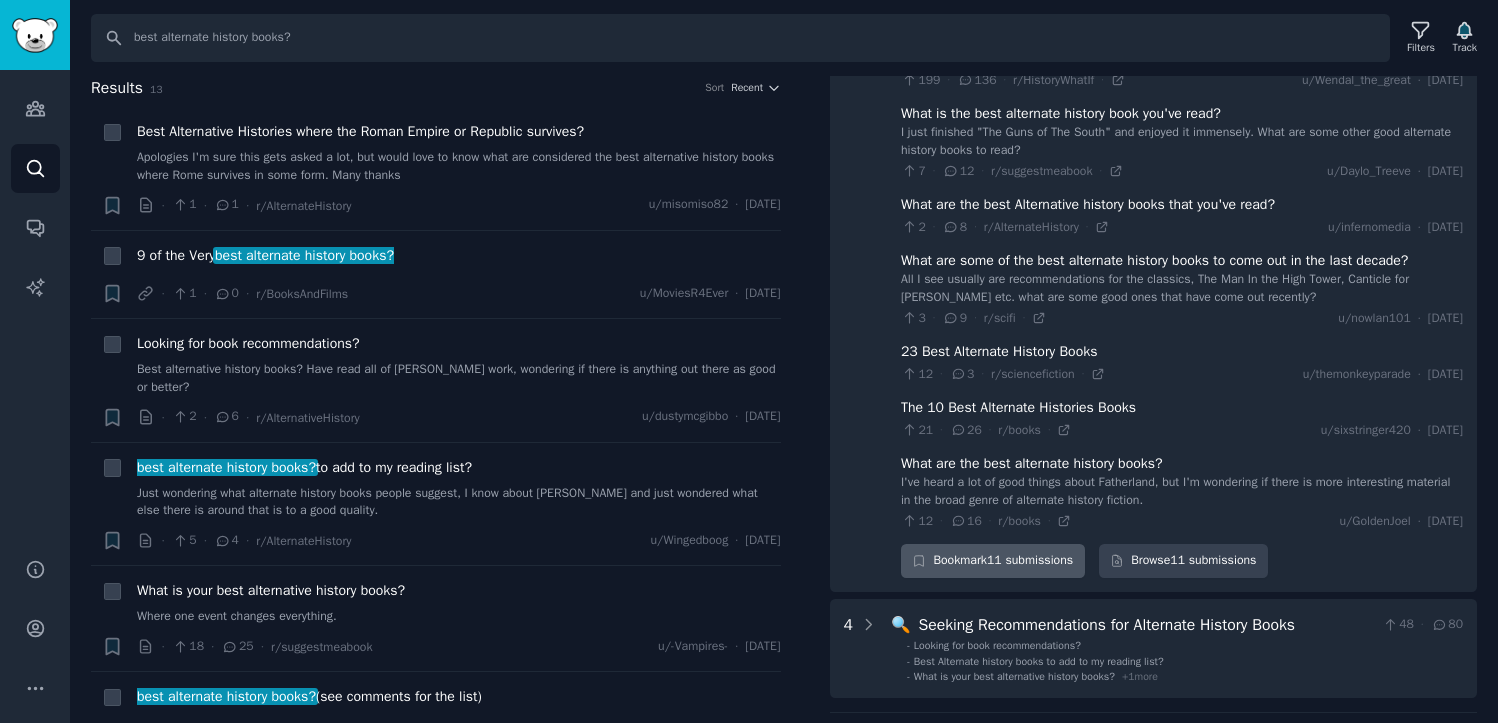 scroll, scrollTop: 0, scrollLeft: 0, axis: both 